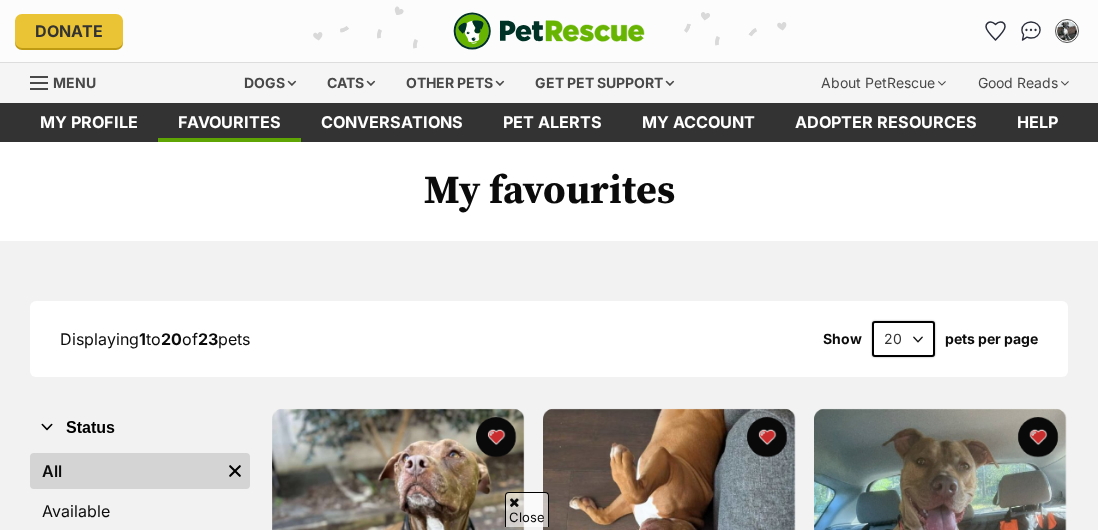 scroll, scrollTop: 136, scrollLeft: 0, axis: vertical 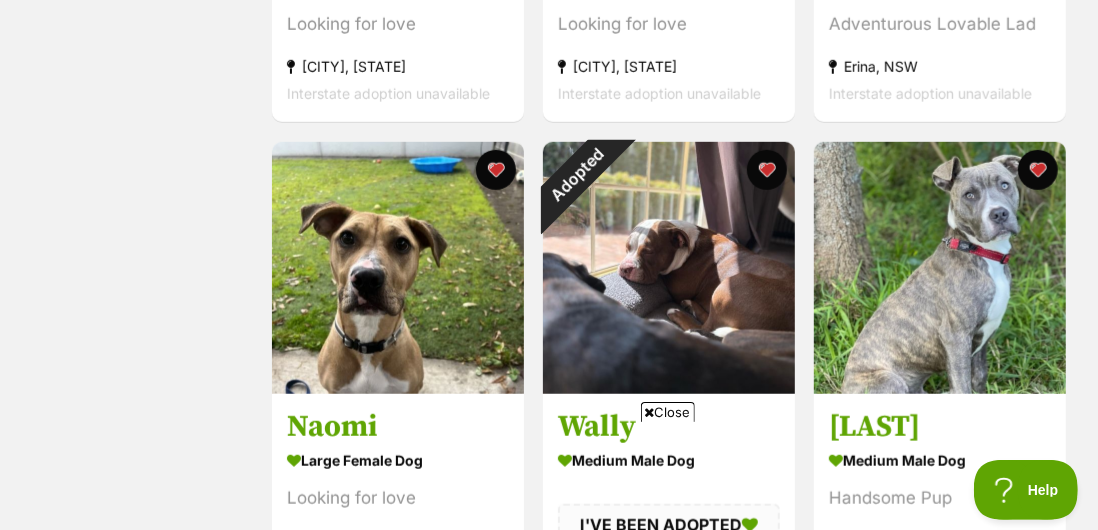 click at bounding box center (767, 170) 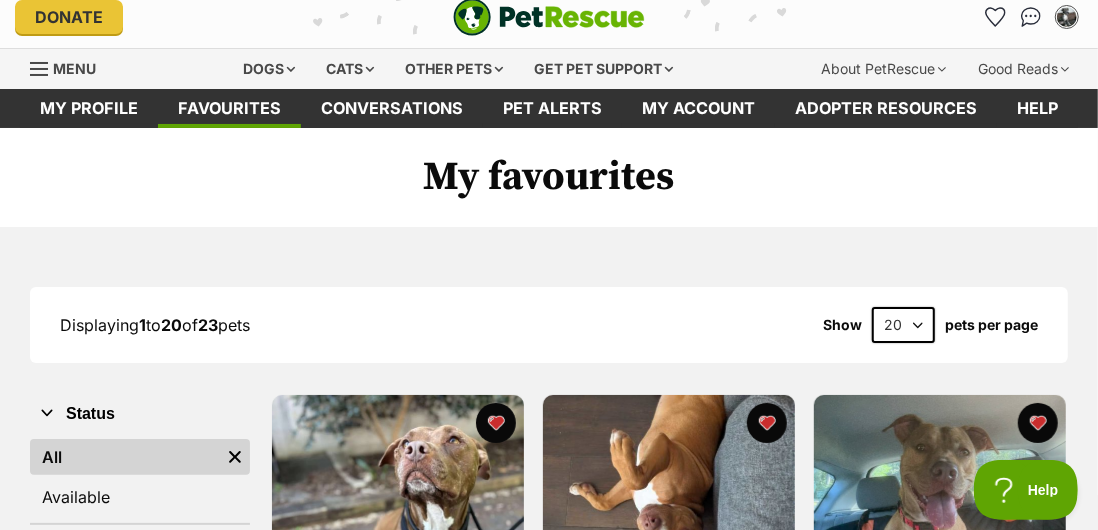 scroll, scrollTop: 0, scrollLeft: 0, axis: both 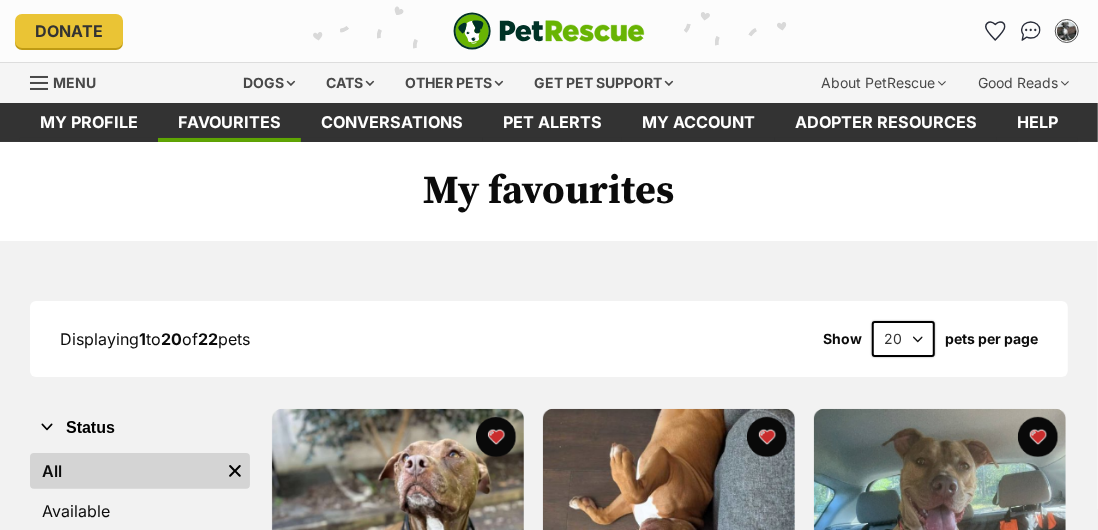 click on "20 40 60" at bounding box center (903, 339) 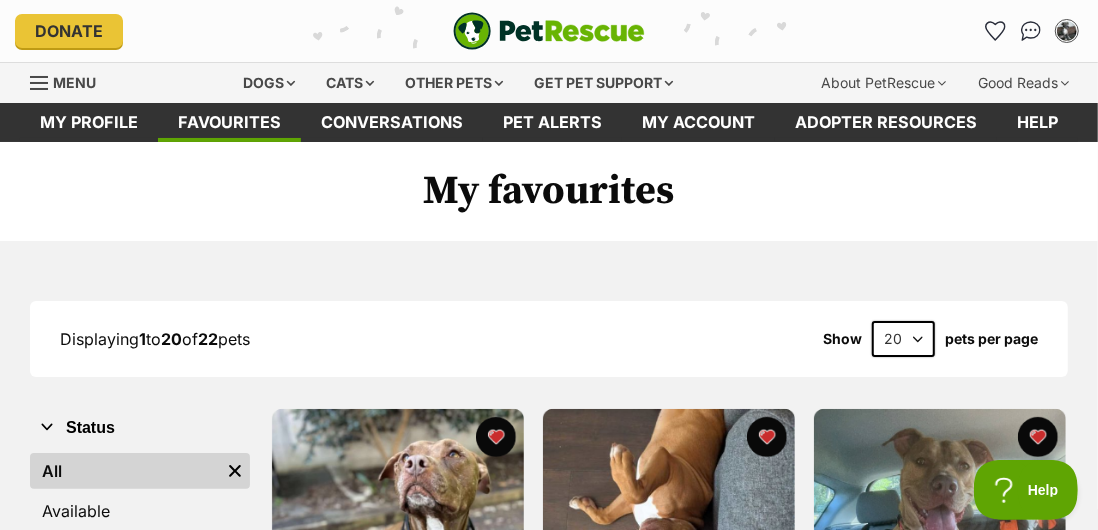 scroll, scrollTop: 0, scrollLeft: 0, axis: both 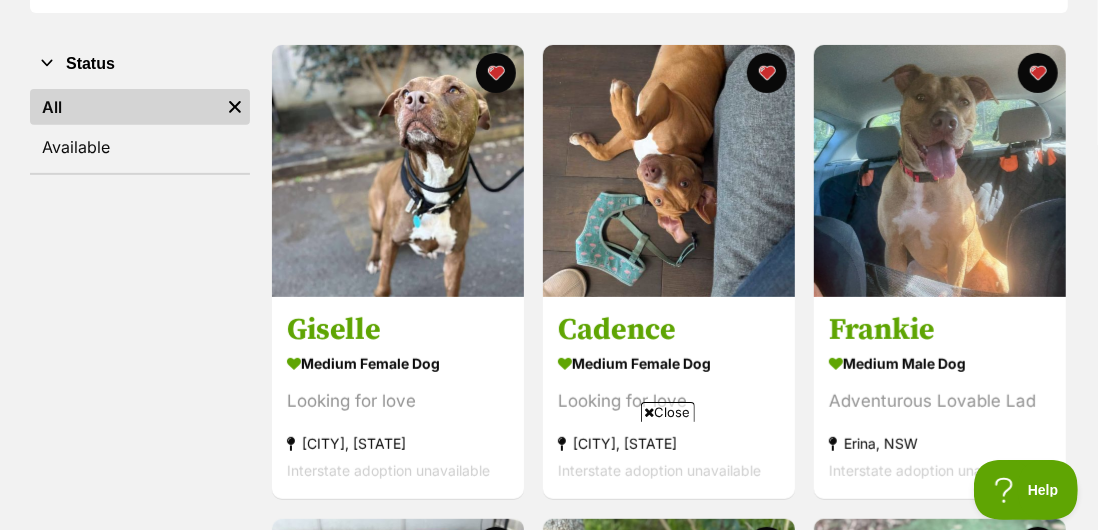 click on "Giselle" at bounding box center (398, 331) 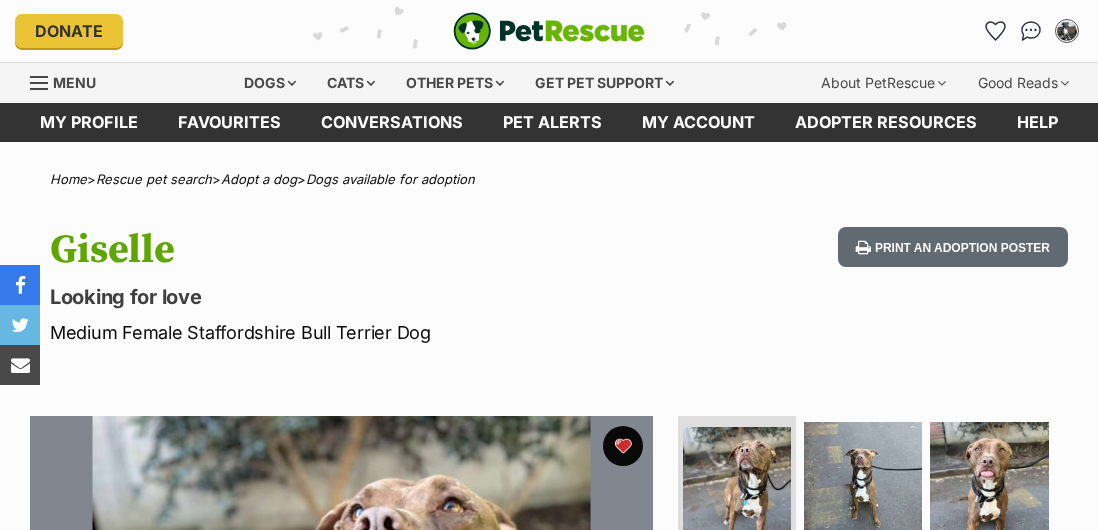 scroll, scrollTop: 0, scrollLeft: 0, axis: both 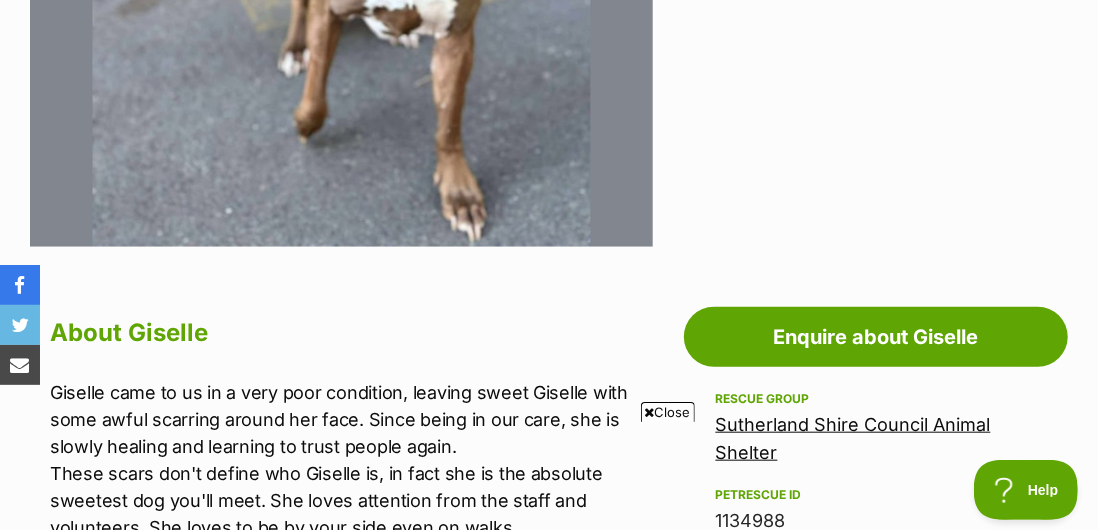click on "Sutherland Shire Council Animal Shelter" at bounding box center (853, 438) 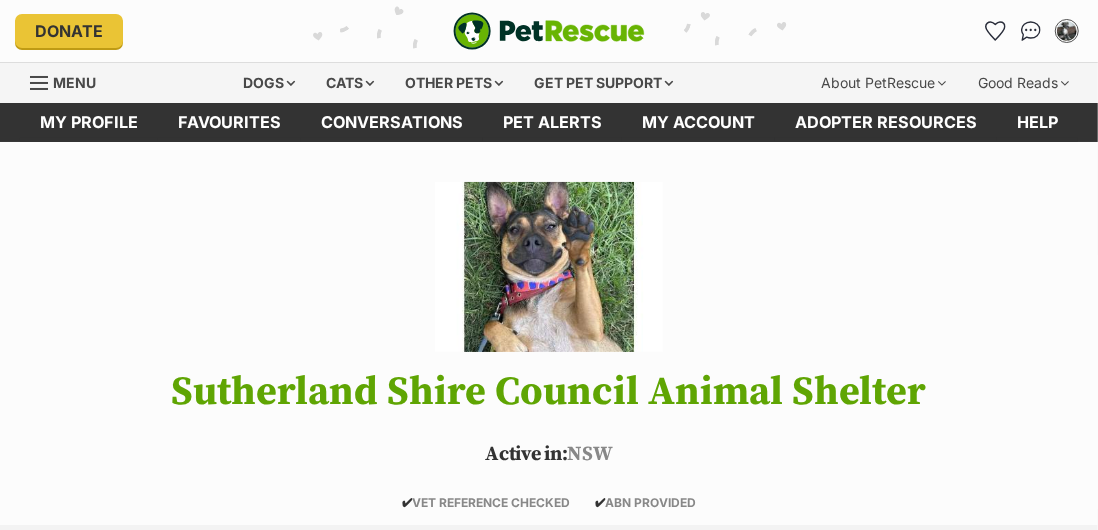 scroll, scrollTop: 244, scrollLeft: 0, axis: vertical 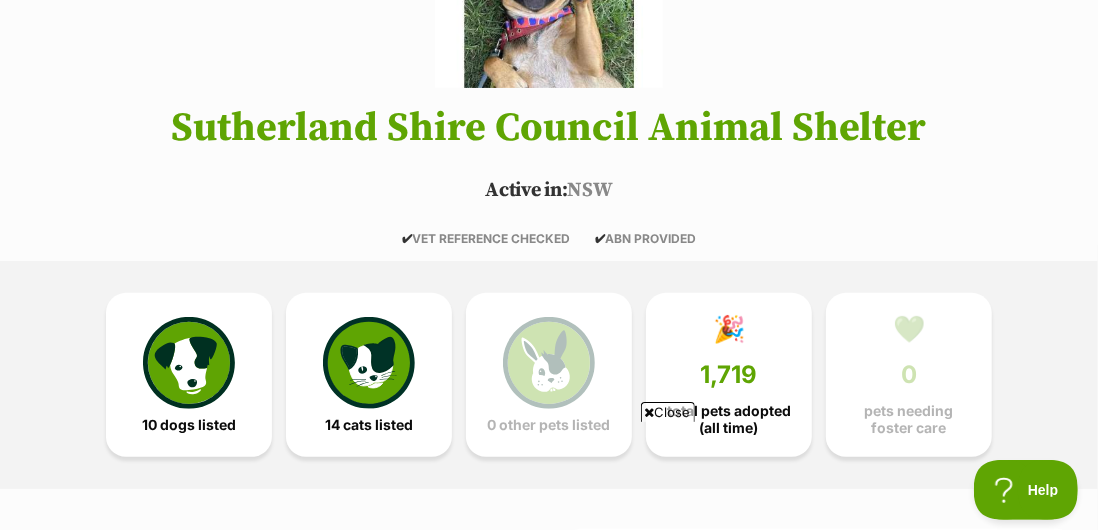 click at bounding box center (189, 363) 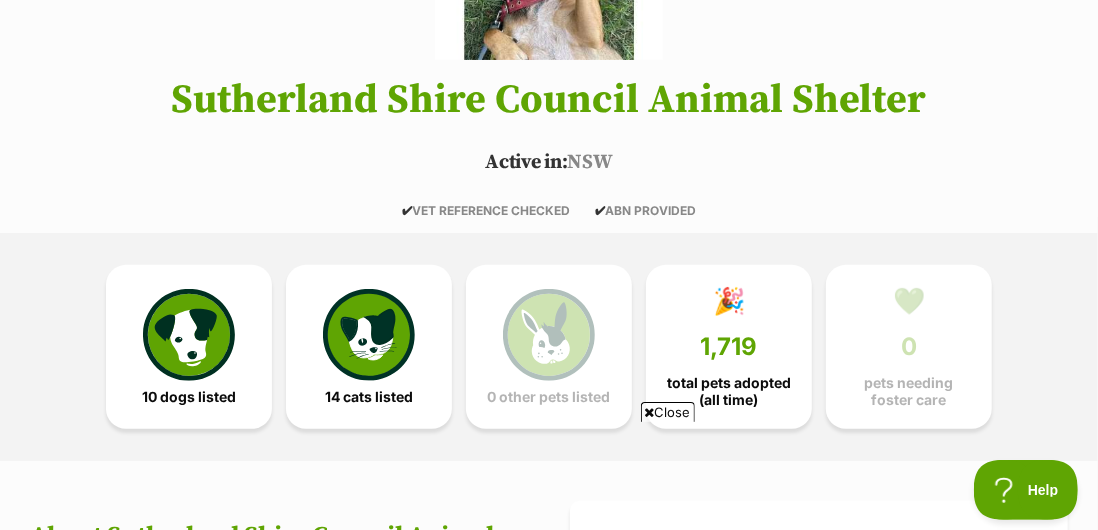 scroll, scrollTop: 348, scrollLeft: 0, axis: vertical 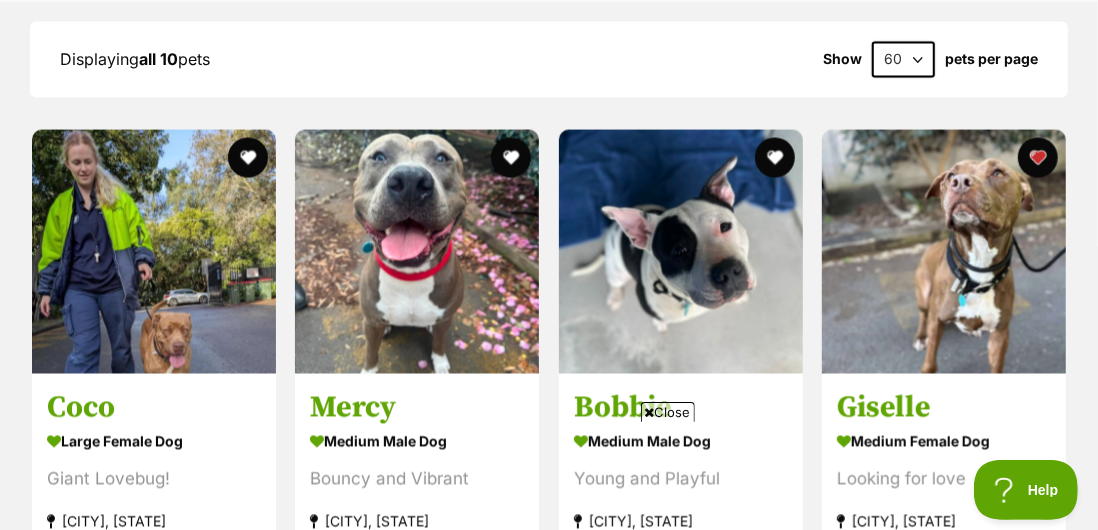 click on "large female Dog" at bounding box center [154, 440] 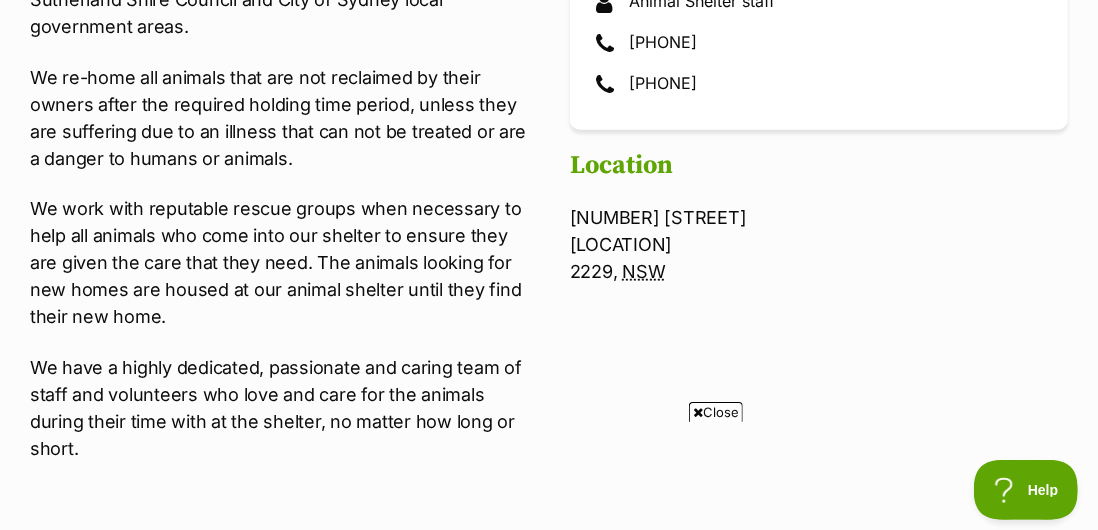 scroll, scrollTop: 961, scrollLeft: 0, axis: vertical 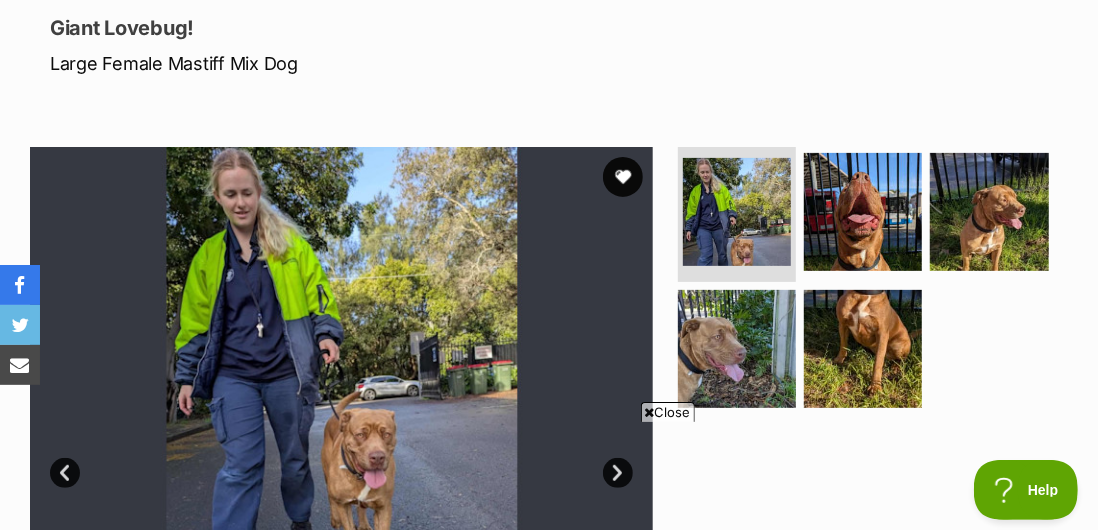 click at bounding box center [863, 212] 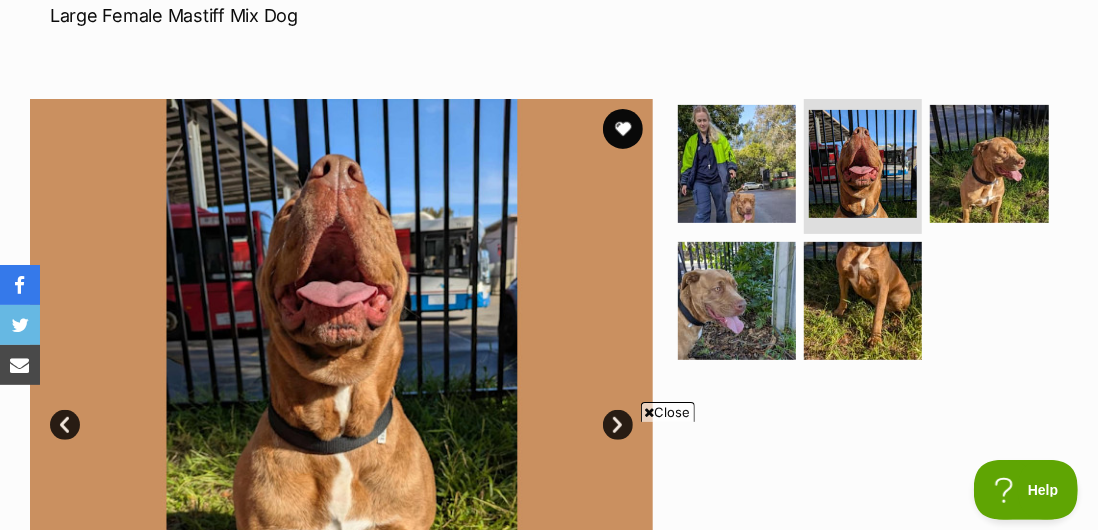 scroll, scrollTop: 317, scrollLeft: 0, axis: vertical 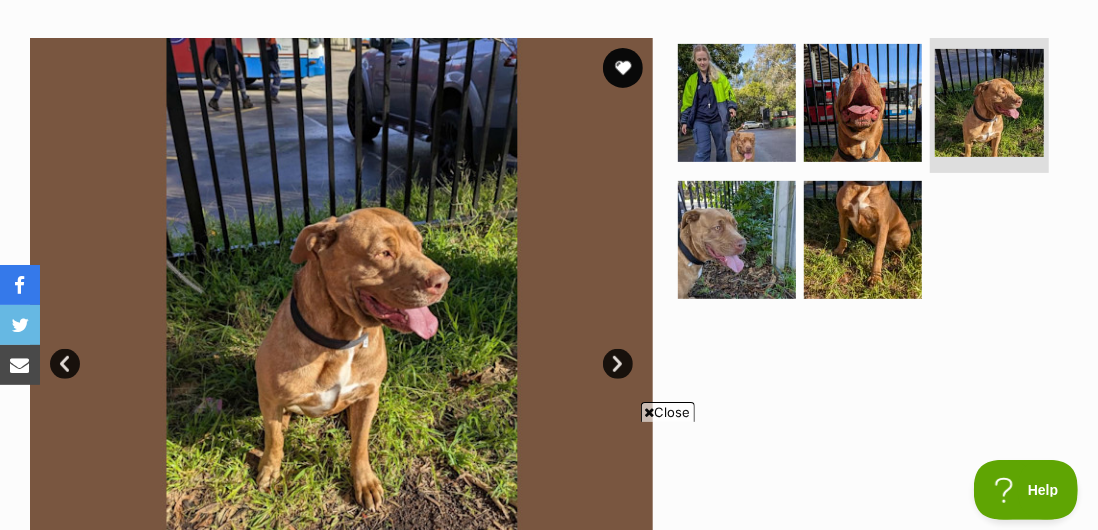 click at bounding box center (737, 240) 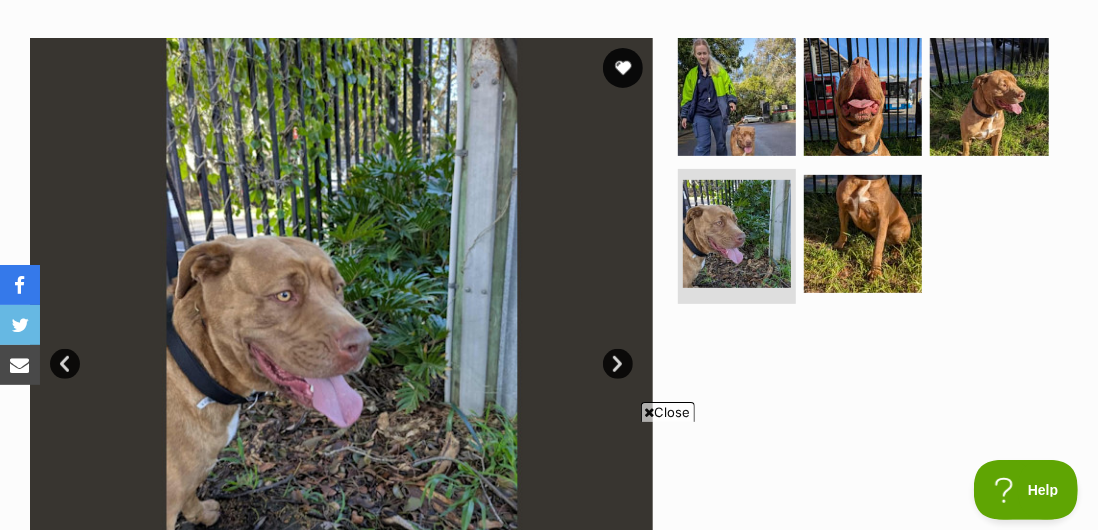 click at bounding box center (863, 234) 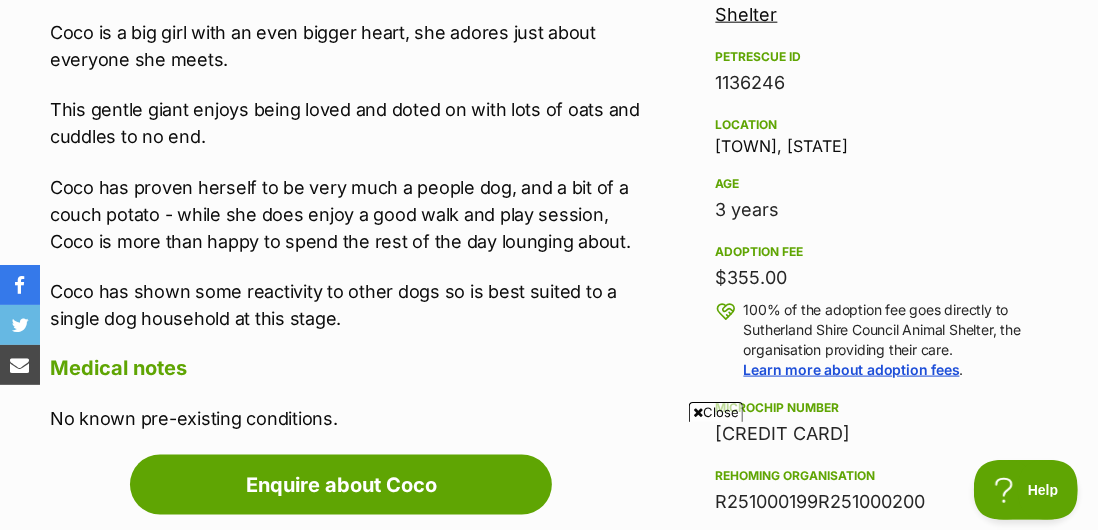 scroll, scrollTop: 1231, scrollLeft: 0, axis: vertical 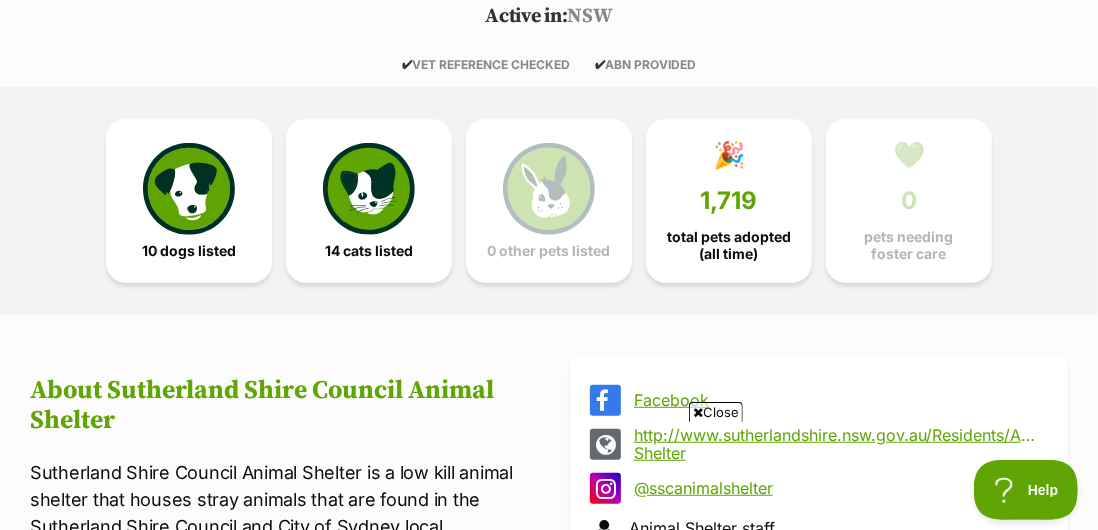 click at bounding box center [189, 189] 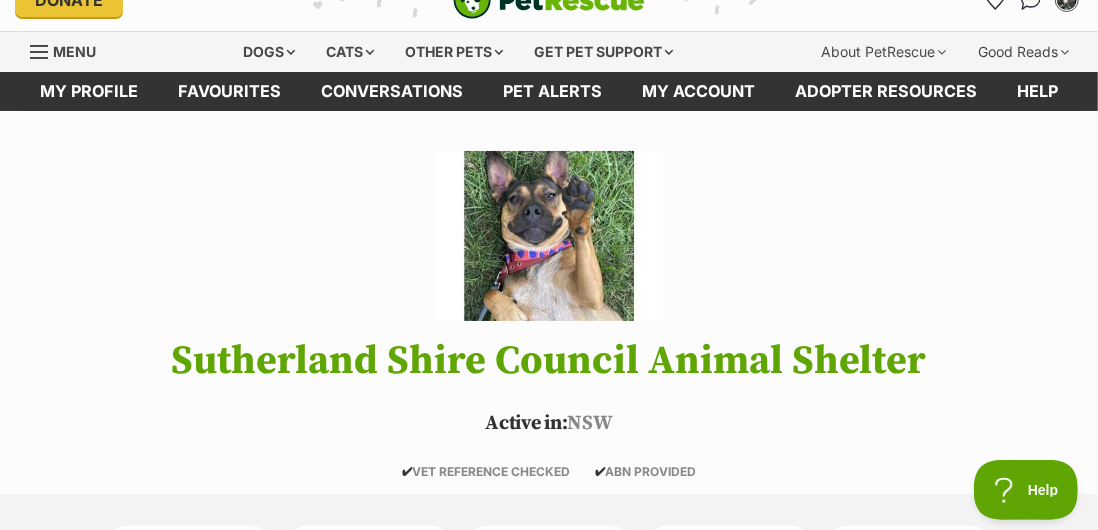 scroll, scrollTop: 0, scrollLeft: 0, axis: both 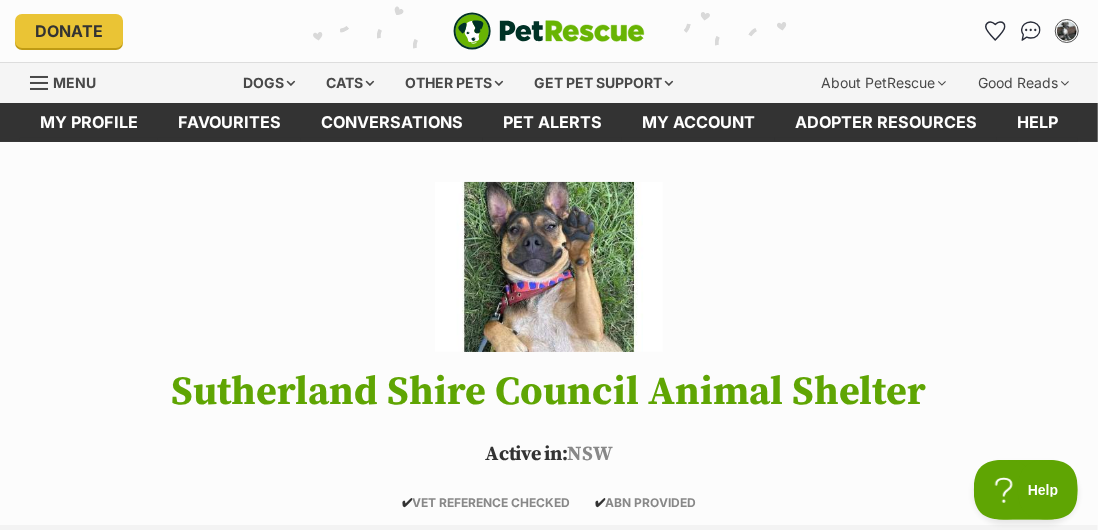 click at bounding box center (995, 31) 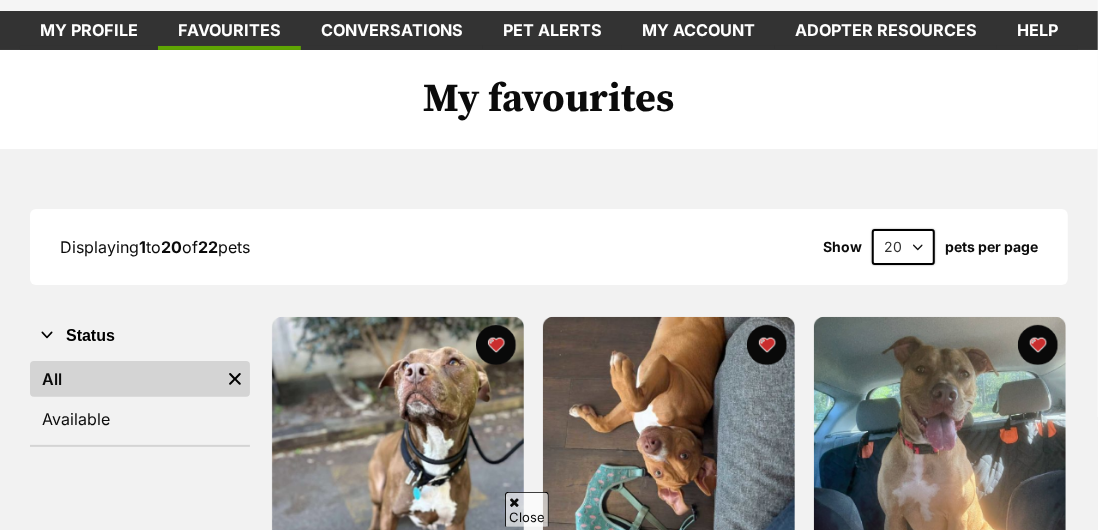 scroll, scrollTop: 124, scrollLeft: 0, axis: vertical 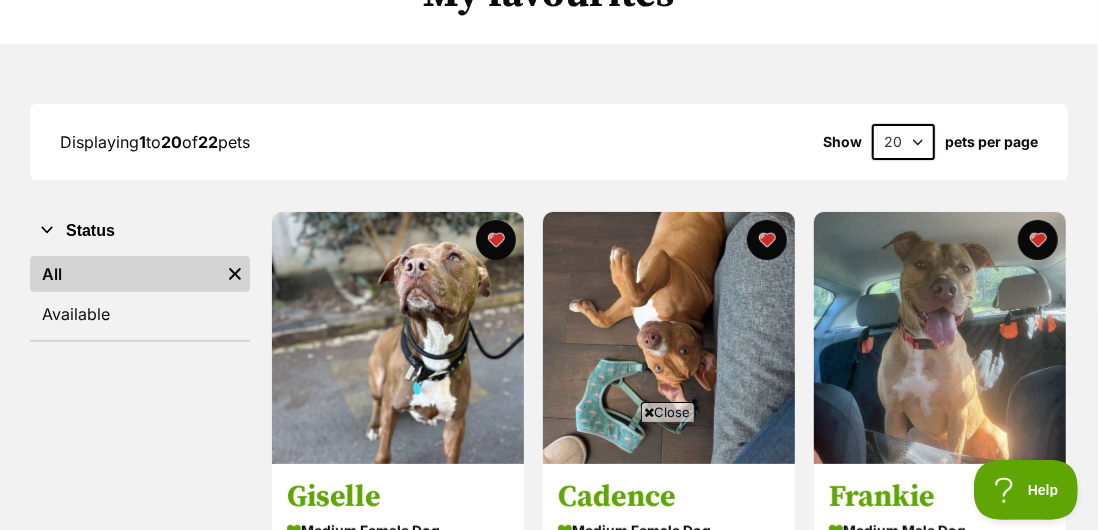 click on "20 40 60" at bounding box center (903, 142) 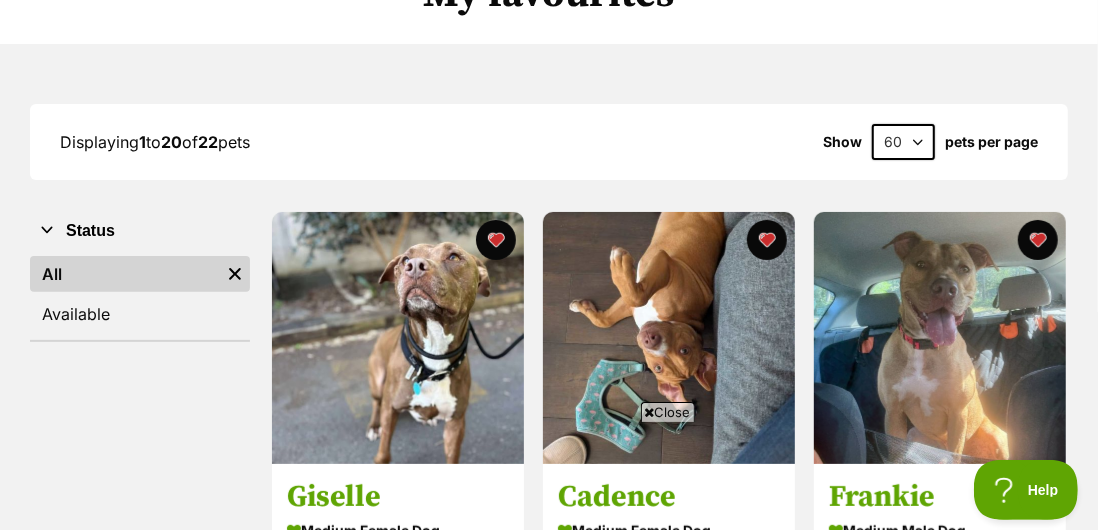 scroll, scrollTop: 281, scrollLeft: 0, axis: vertical 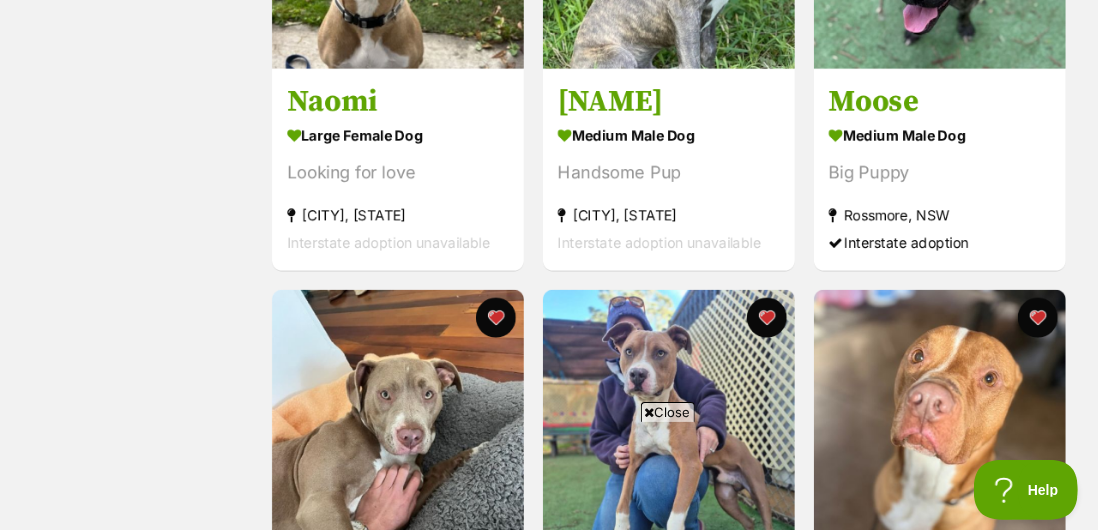 click at bounding box center [669, 416] 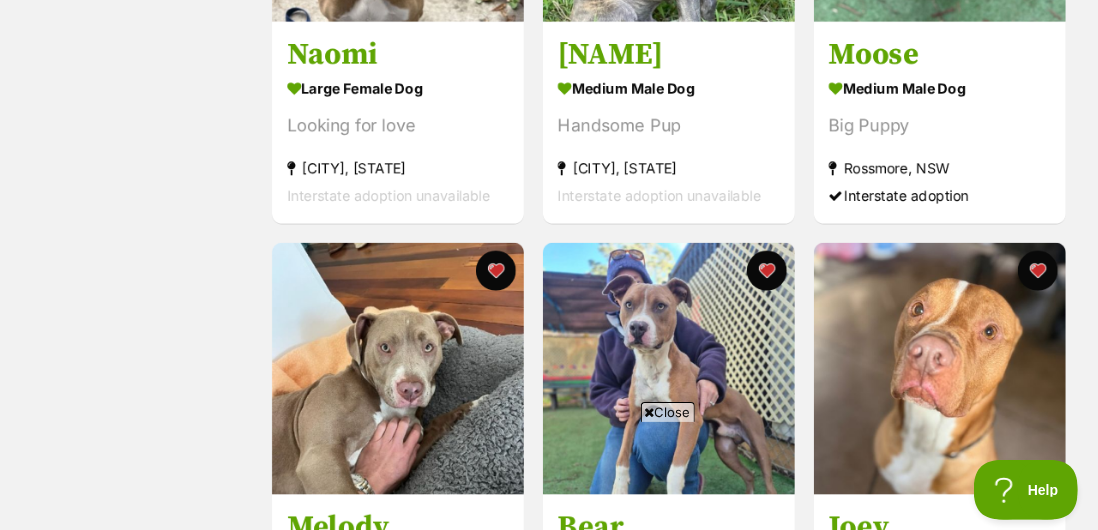 scroll, scrollTop: 1150, scrollLeft: 0, axis: vertical 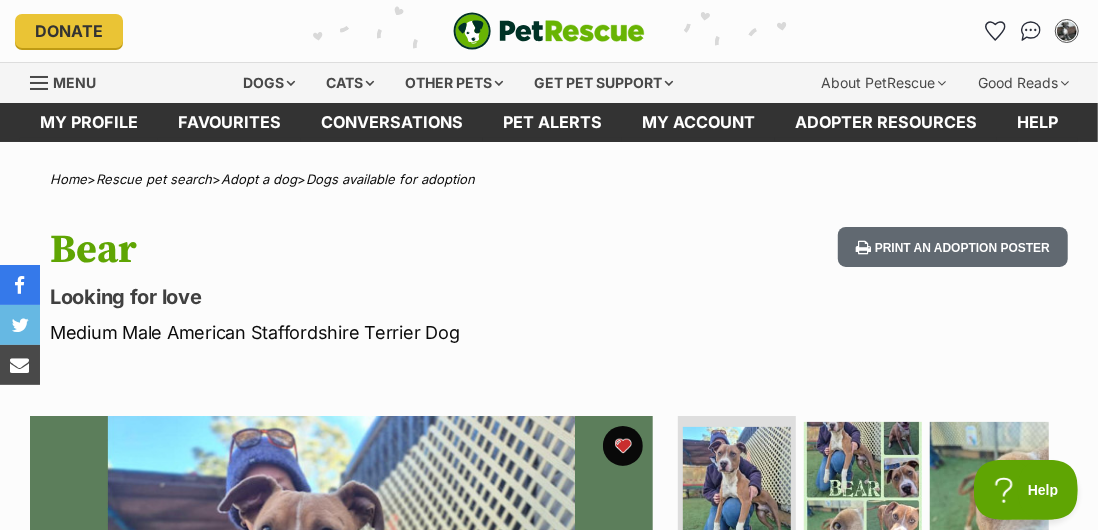 click on "Dogs" at bounding box center (270, 83) 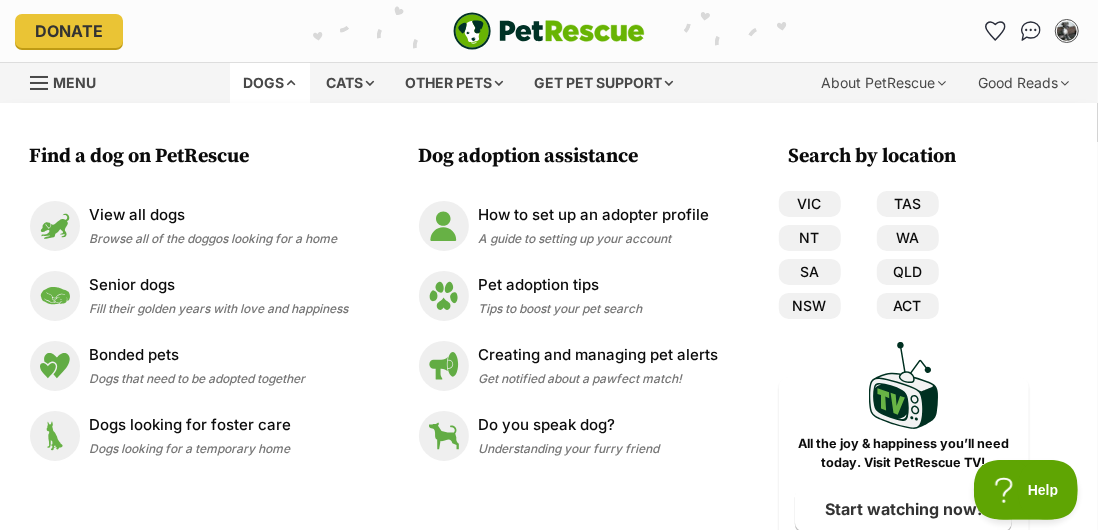 click on "NSW" at bounding box center (810, 306) 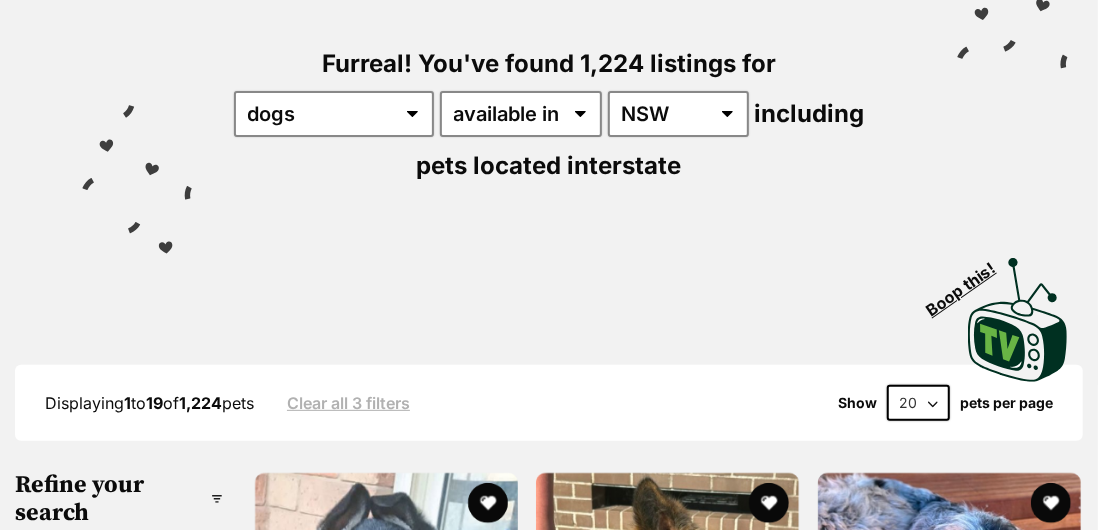 scroll, scrollTop: 508, scrollLeft: 0, axis: vertical 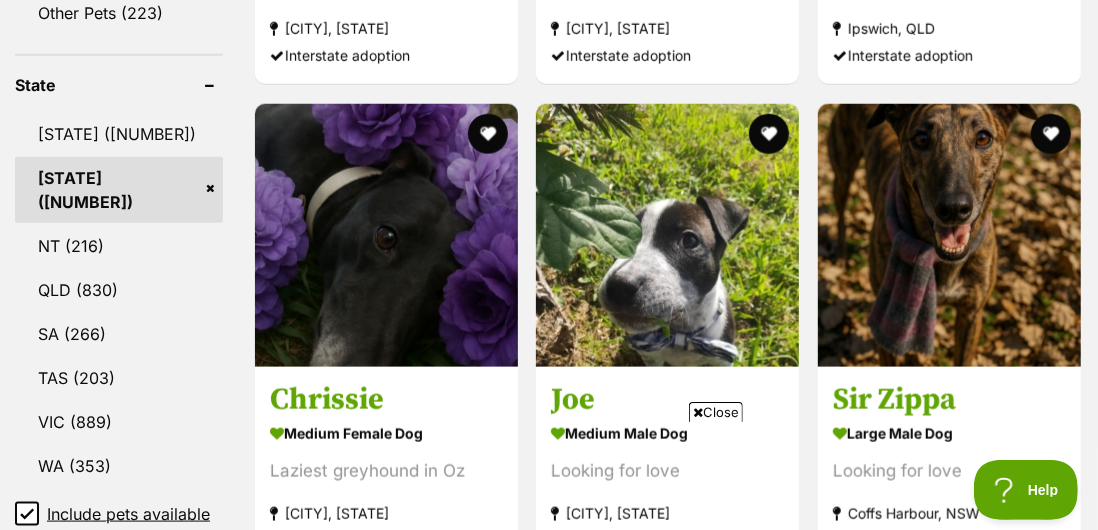 click 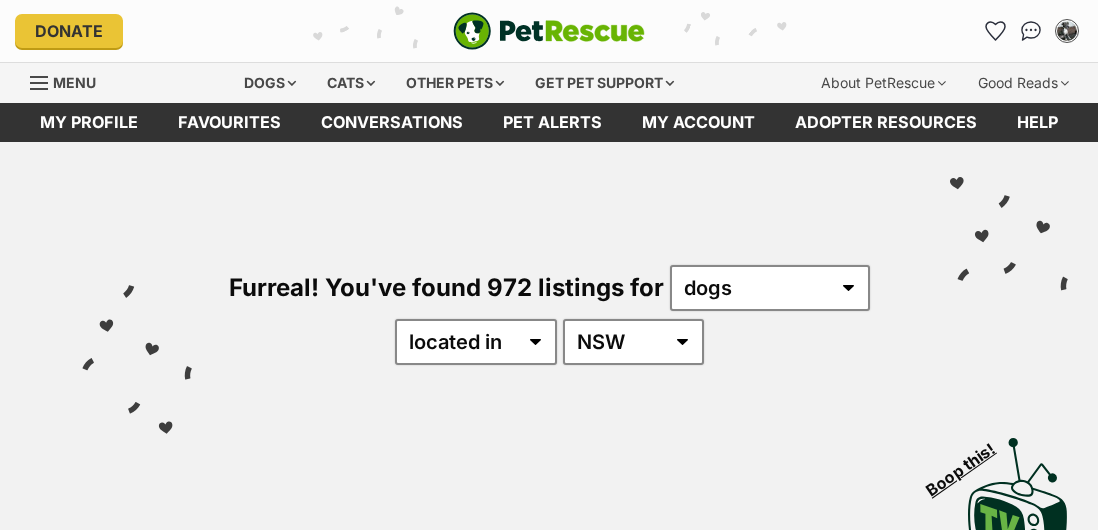 scroll, scrollTop: 0, scrollLeft: 0, axis: both 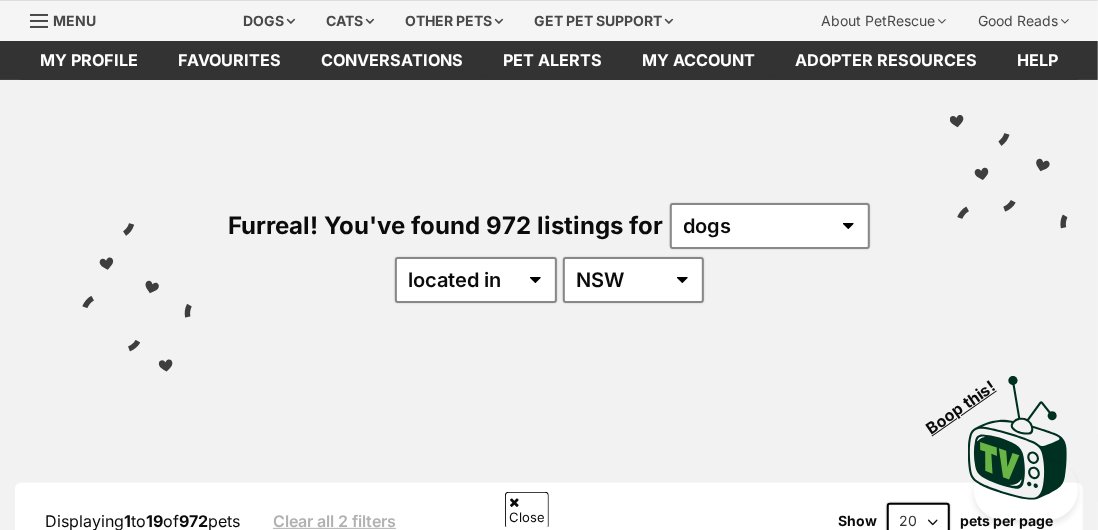 click on "20 40 60" at bounding box center [918, 521] 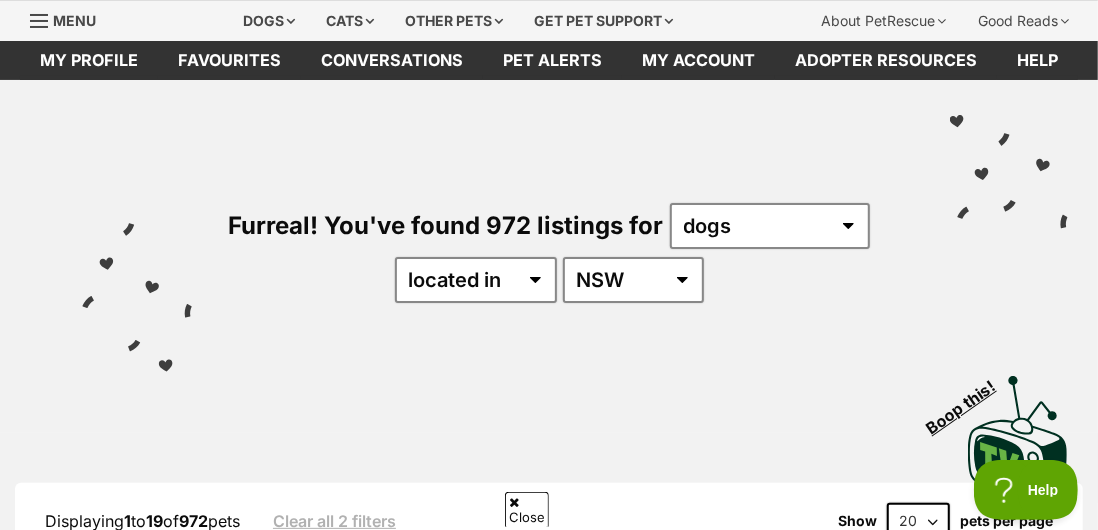 scroll, scrollTop: 0, scrollLeft: 0, axis: both 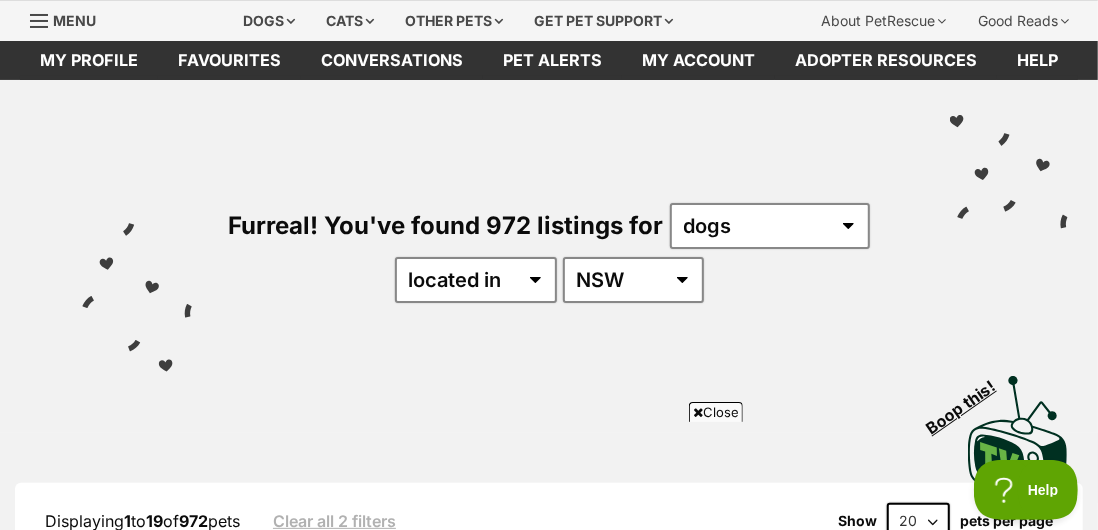 select on "60" 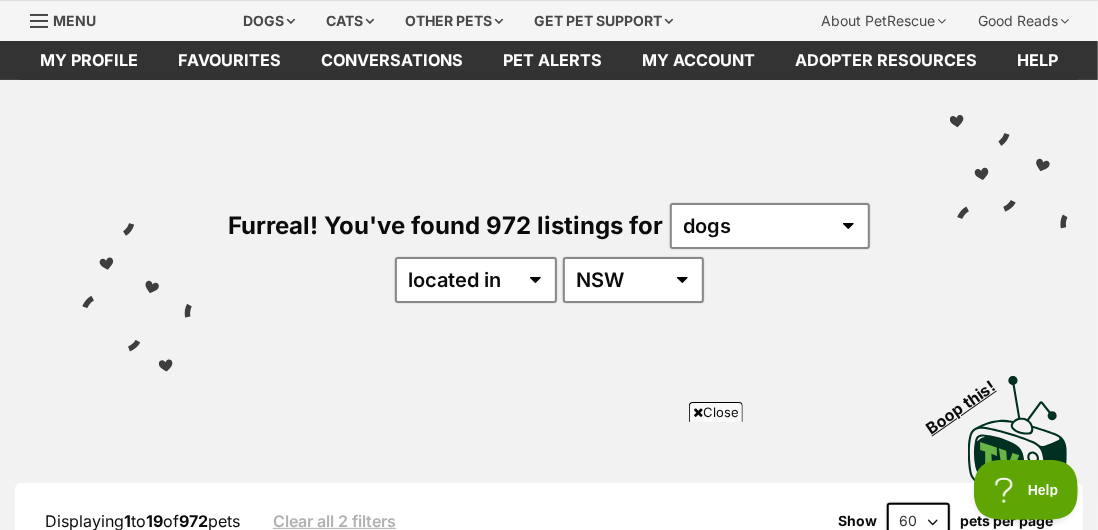 scroll, scrollTop: 146, scrollLeft: 0, axis: vertical 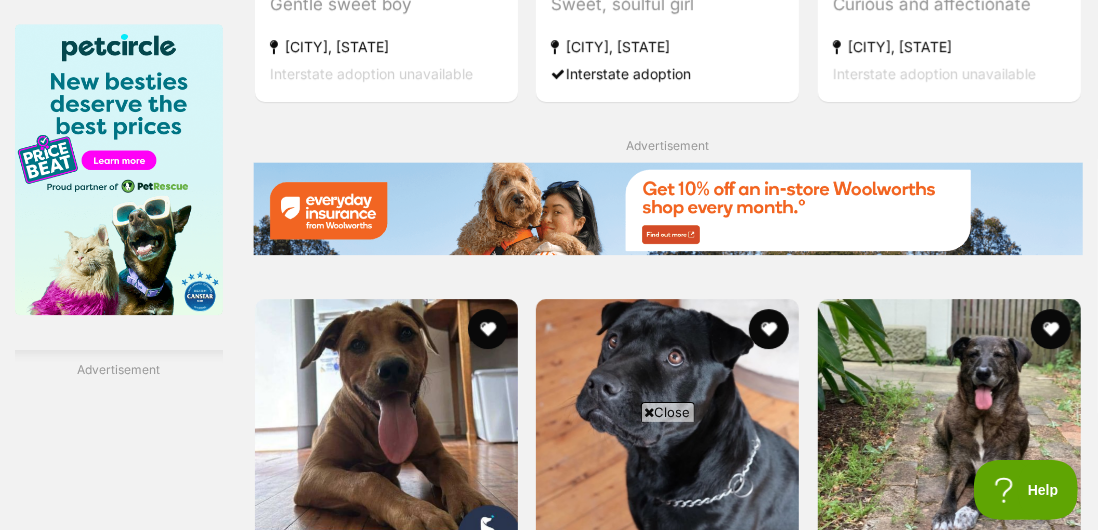 click on "Close" at bounding box center [668, 412] 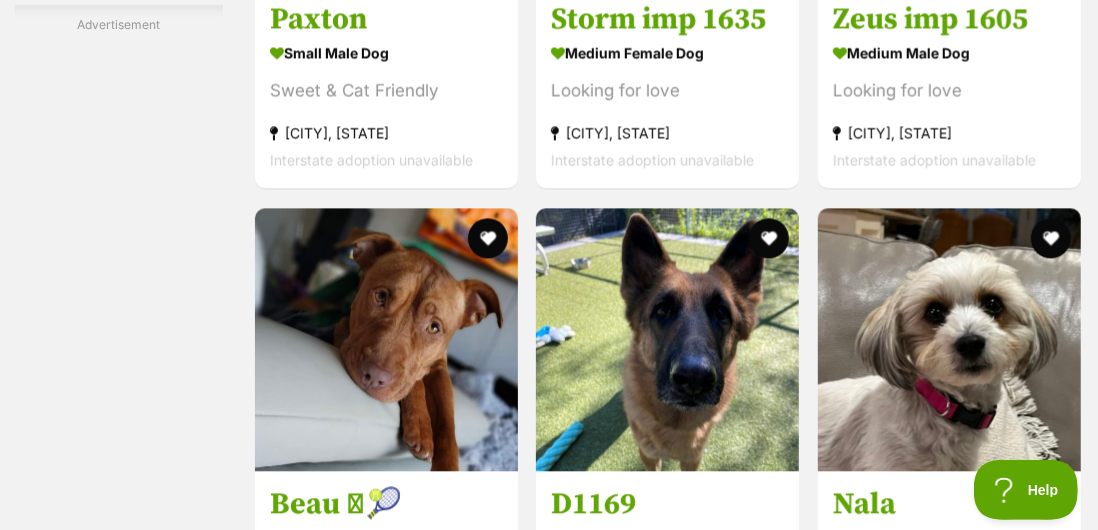 scroll, scrollTop: 6040, scrollLeft: 0, axis: vertical 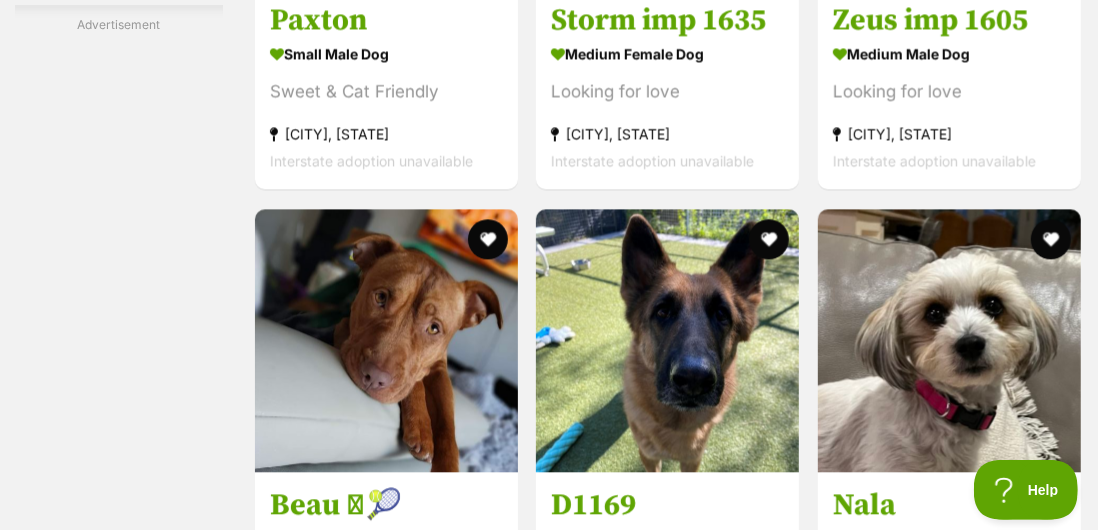 click on "I love my people!" at bounding box center (386, 576) 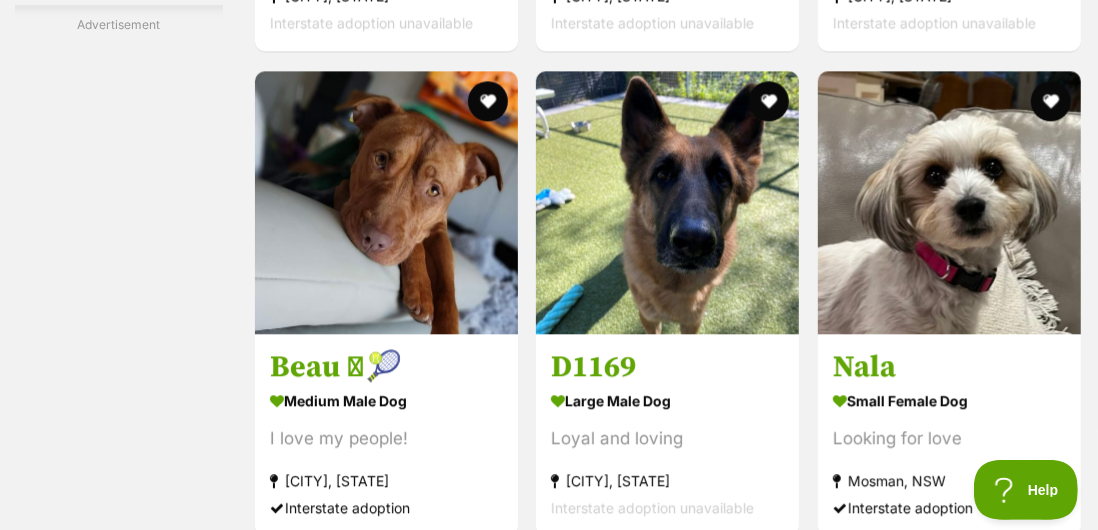 scroll, scrollTop: 6418, scrollLeft: 0, axis: vertical 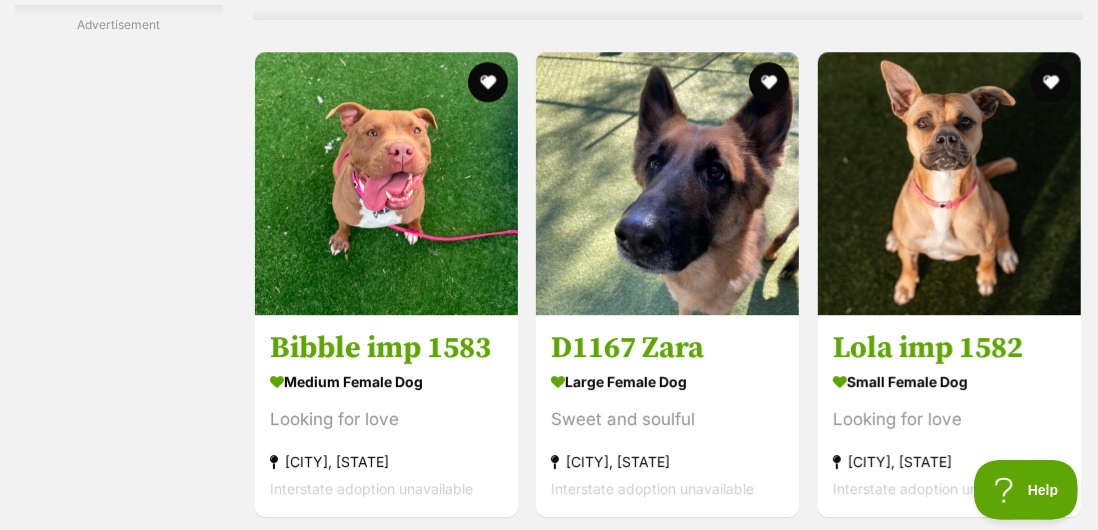 click on "Glendenning, NSW" at bounding box center [386, 461] 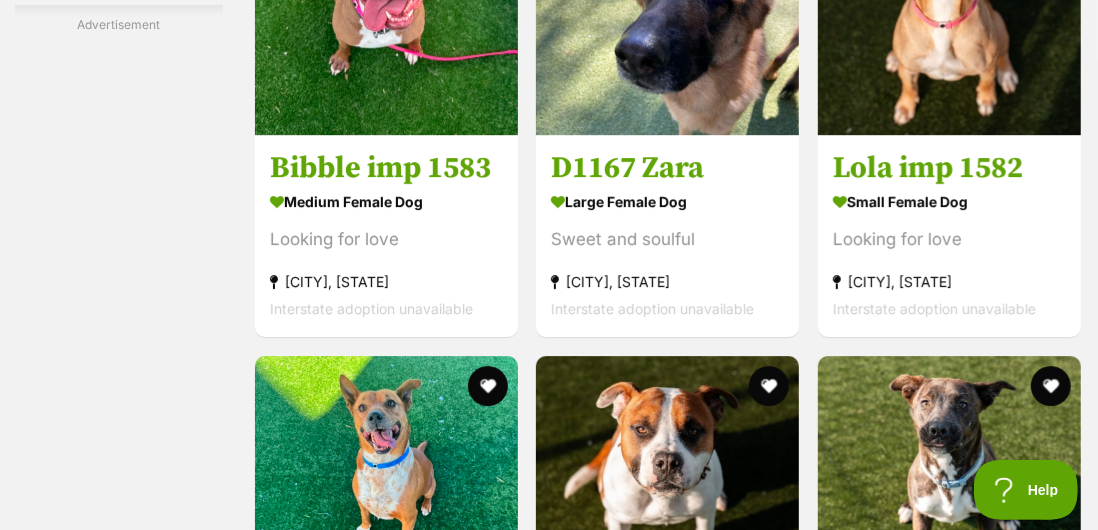 scroll, scrollTop: 0, scrollLeft: 0, axis: both 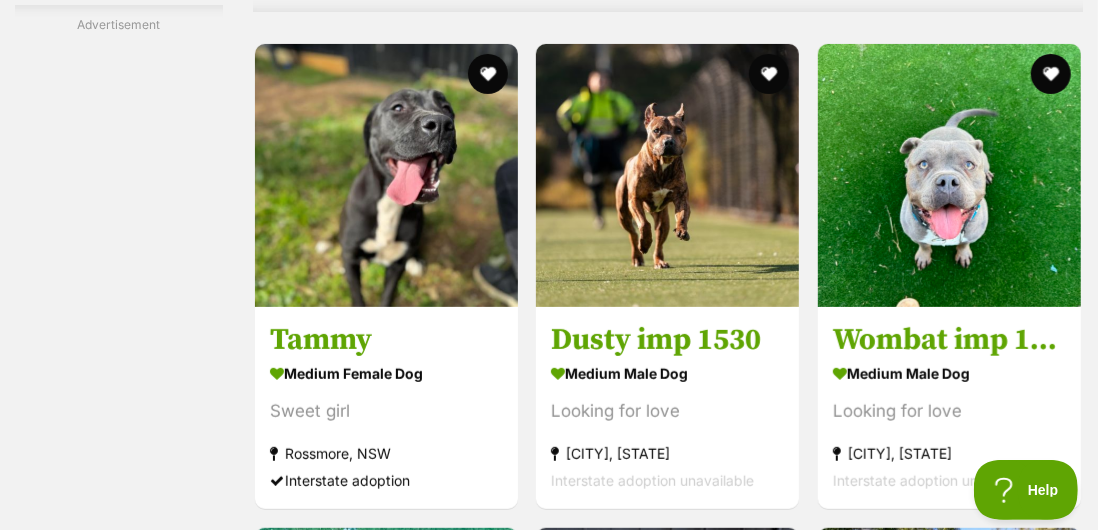 click on "Sweet girl" at bounding box center [386, 411] 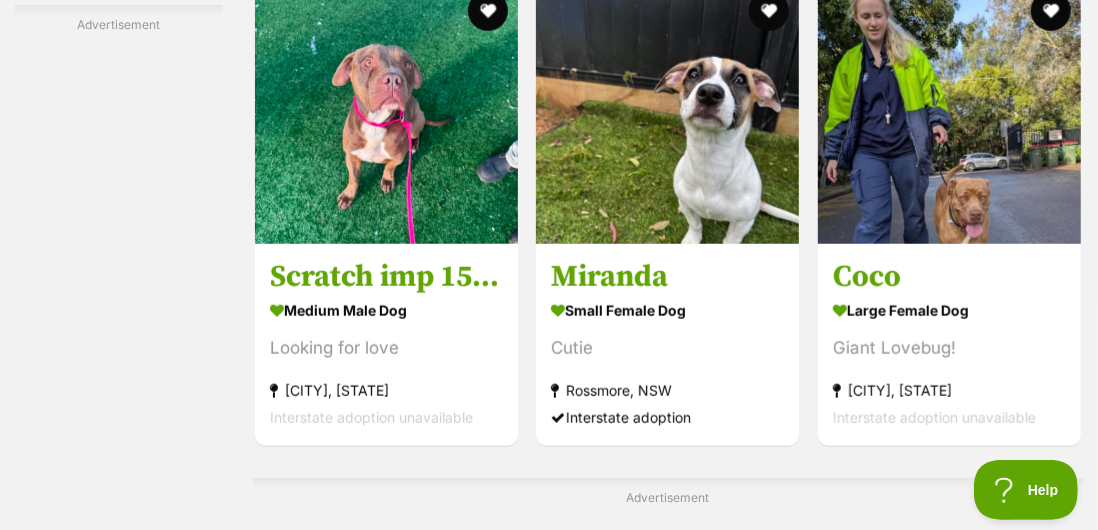 scroll, scrollTop: 8586, scrollLeft: 0, axis: vertical 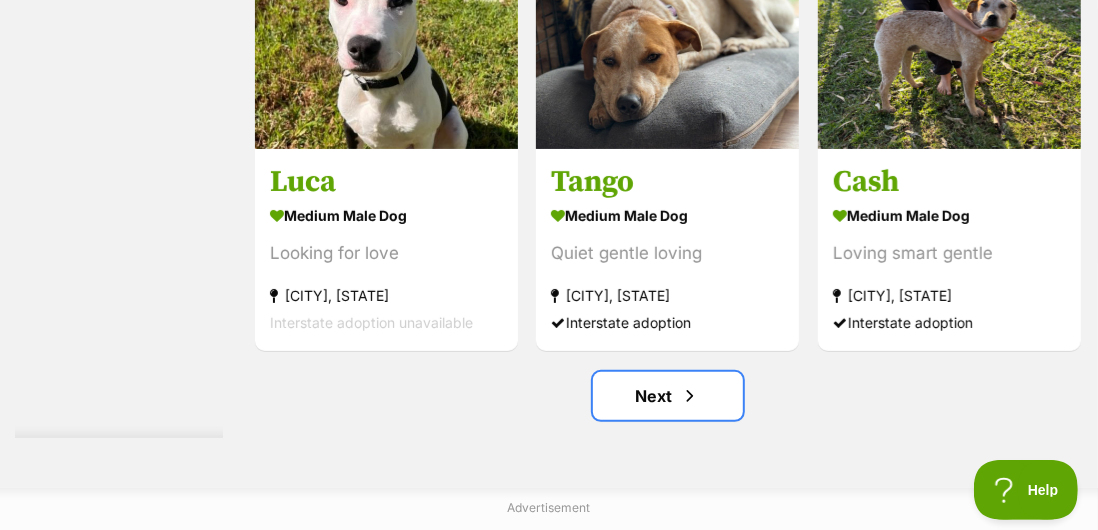 click on "Next" at bounding box center (668, 396) 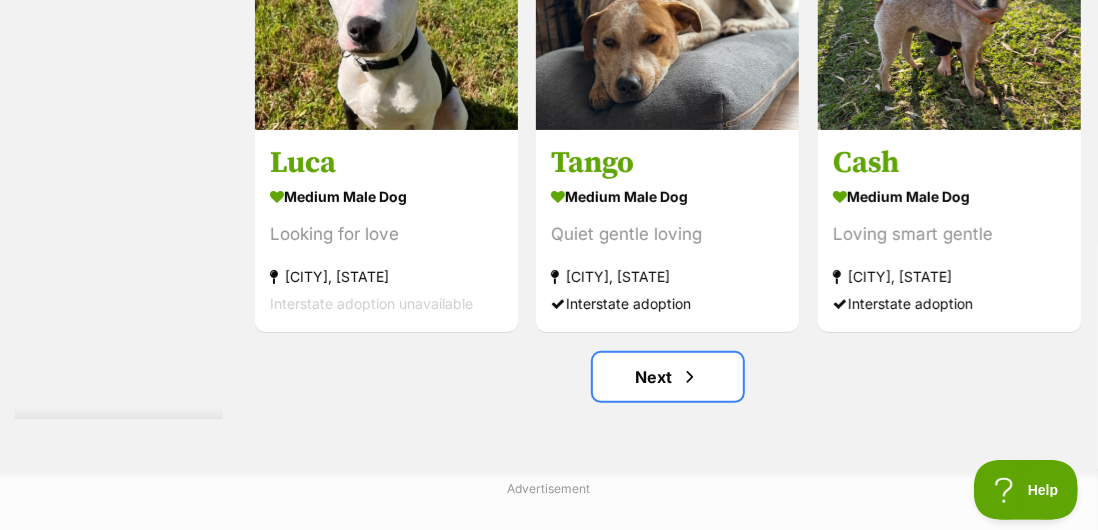scroll, scrollTop: 11763, scrollLeft: 0, axis: vertical 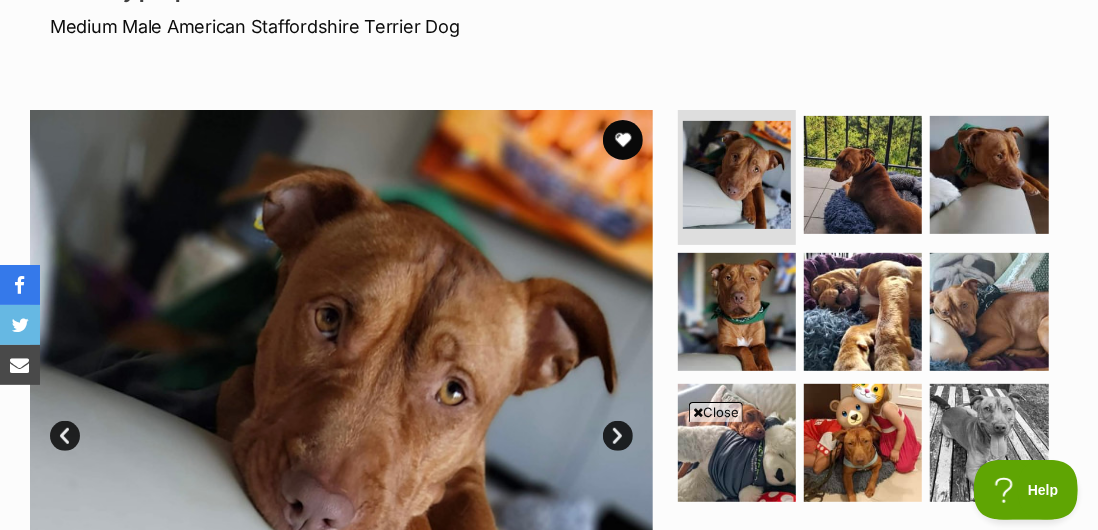 click at bounding box center (863, 175) 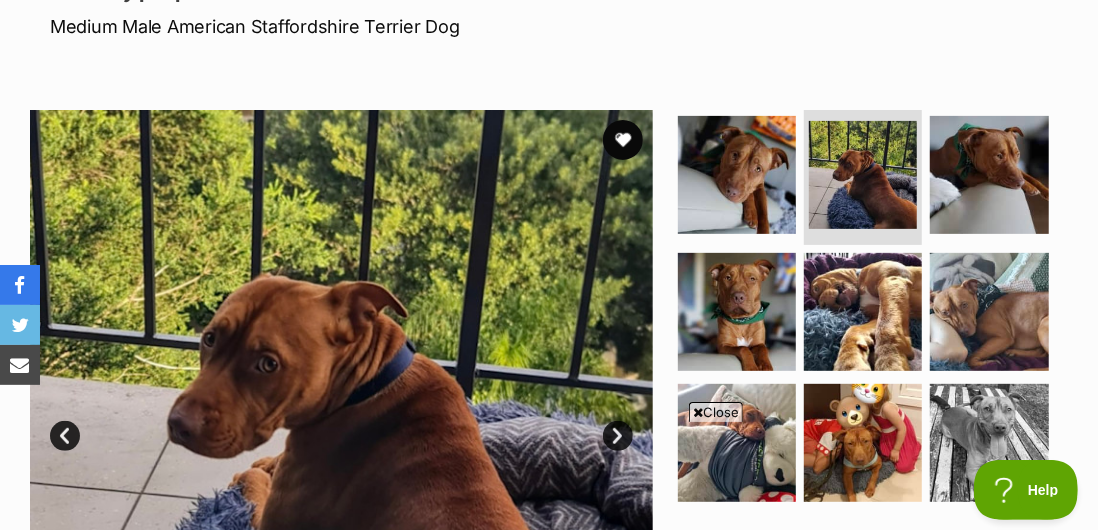 click at bounding box center [989, 175] 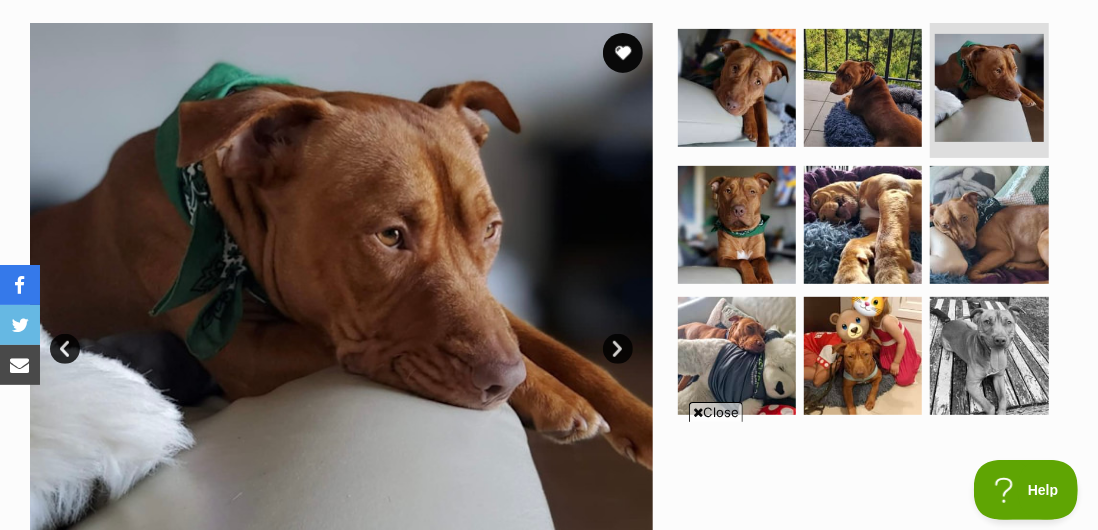scroll, scrollTop: 397, scrollLeft: 0, axis: vertical 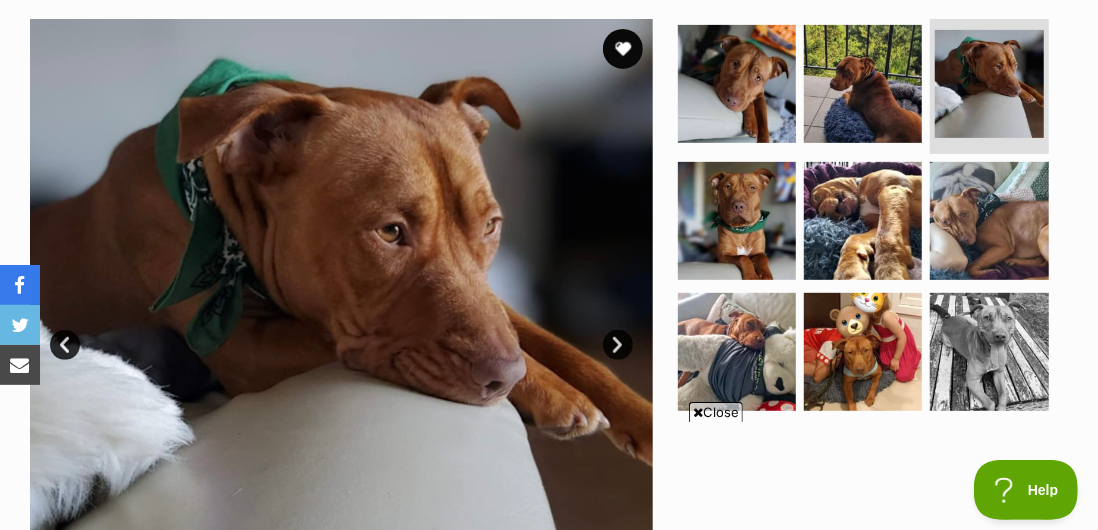 click at bounding box center [737, 221] 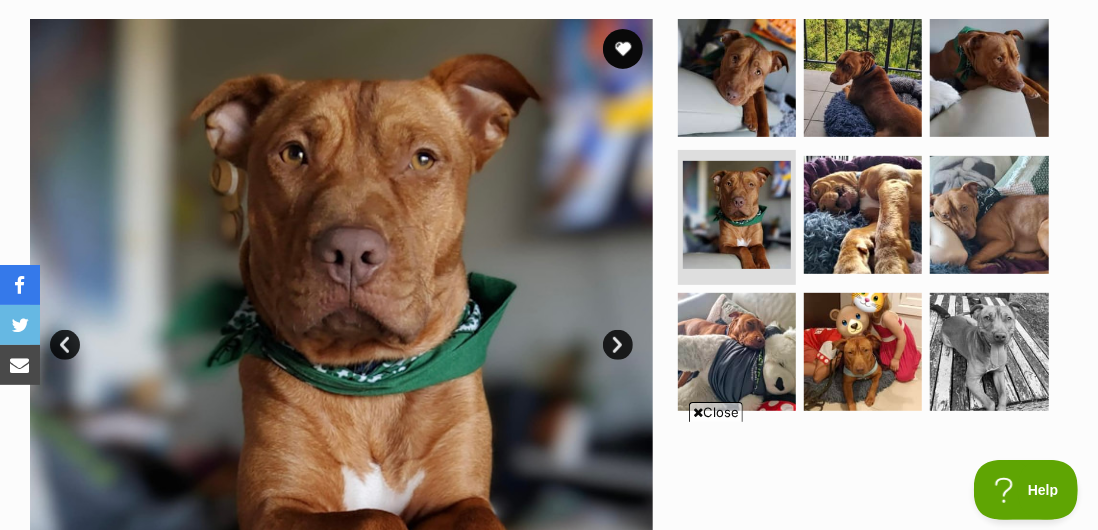 click at bounding box center [863, 215] 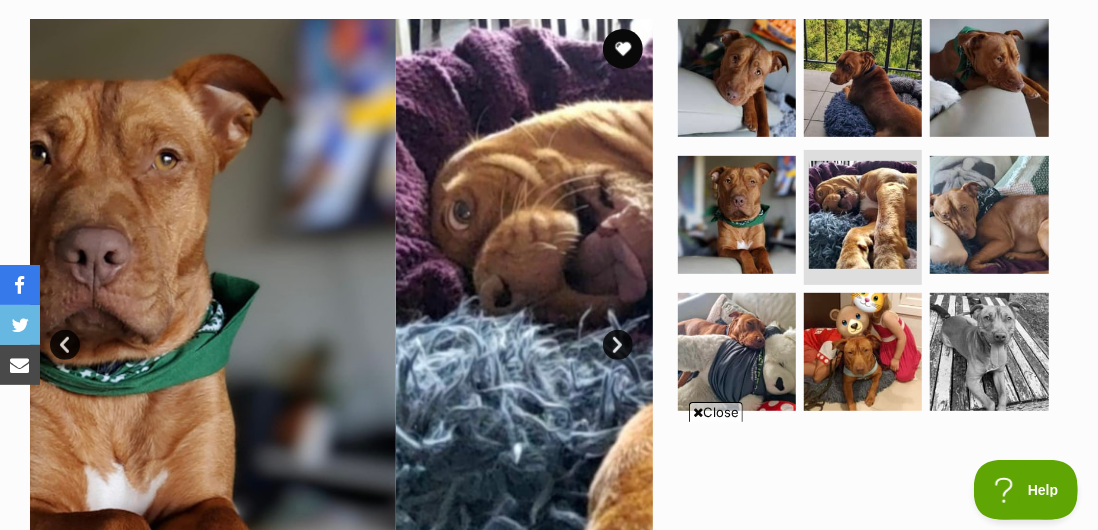 click at bounding box center [863, 215] 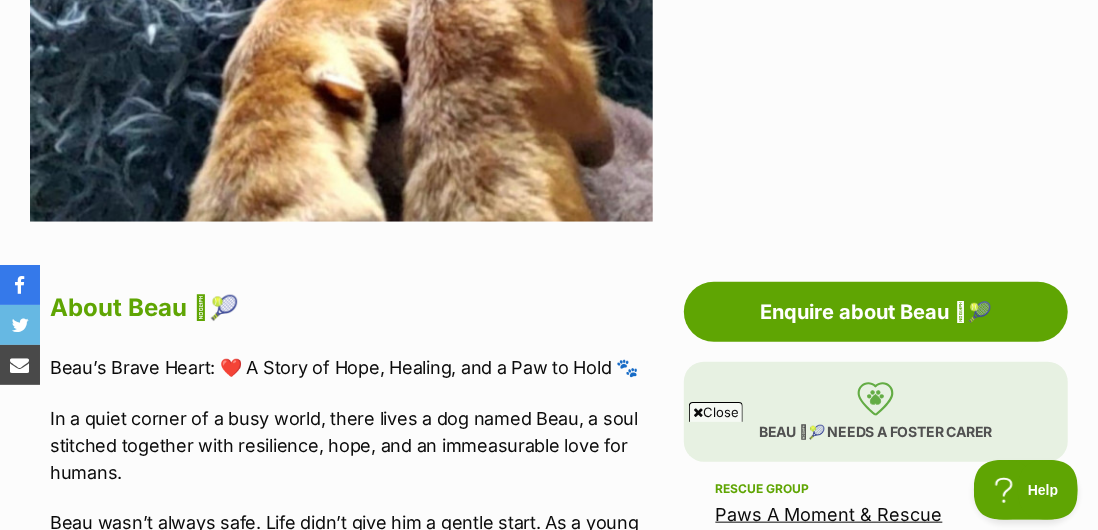 scroll, scrollTop: 808, scrollLeft: 0, axis: vertical 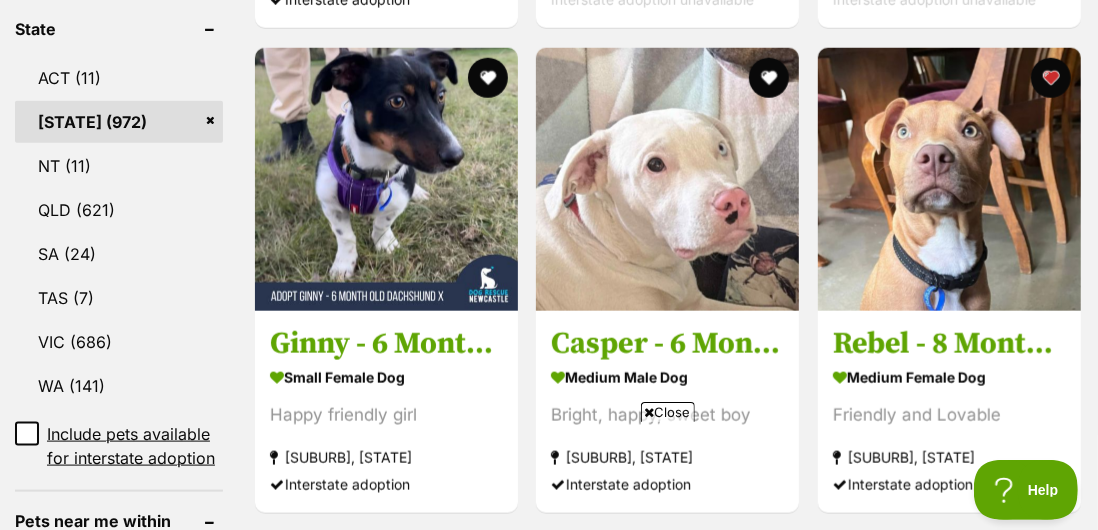 click on "Friendly and Lovable" at bounding box center (949, 415) 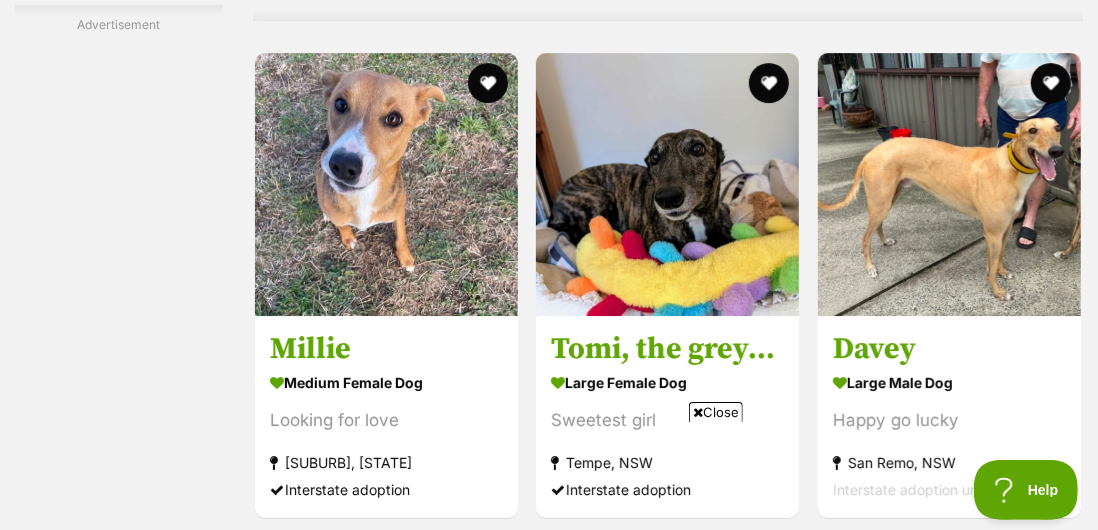 scroll, scrollTop: 11029, scrollLeft: 0, axis: vertical 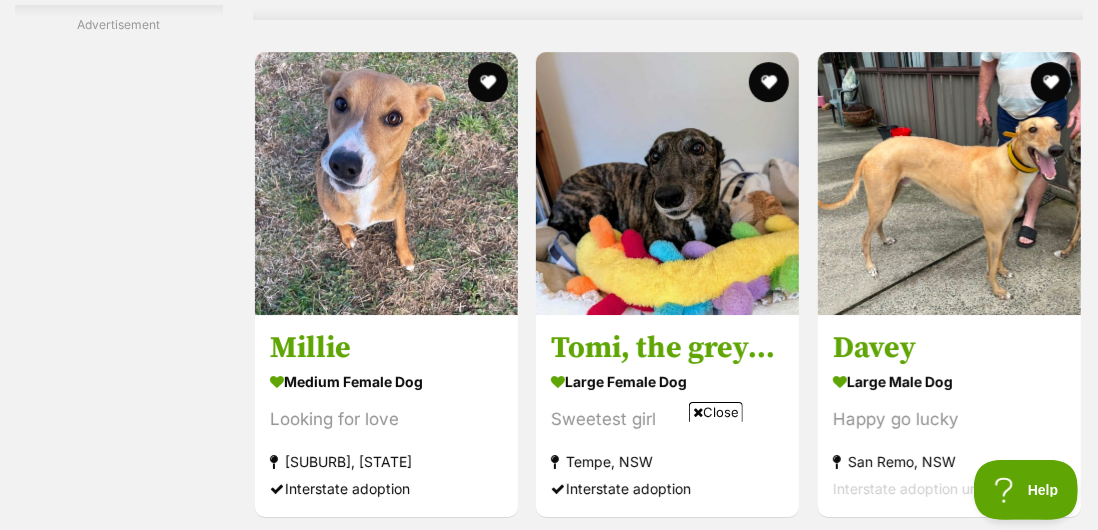 click on "Looking for love" at bounding box center [386, 419] 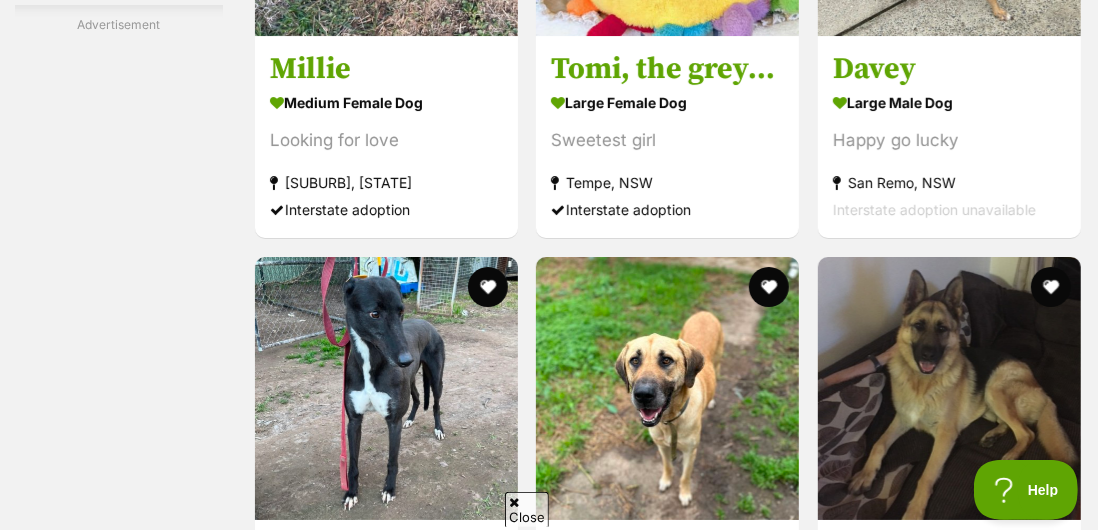 scroll, scrollTop: 0, scrollLeft: 0, axis: both 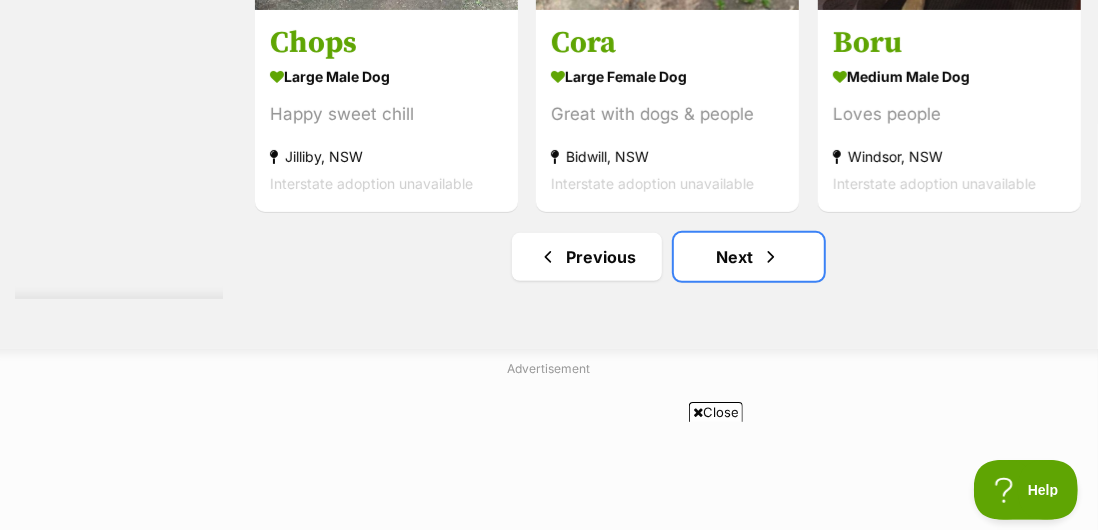 click on "Next" at bounding box center [749, 257] 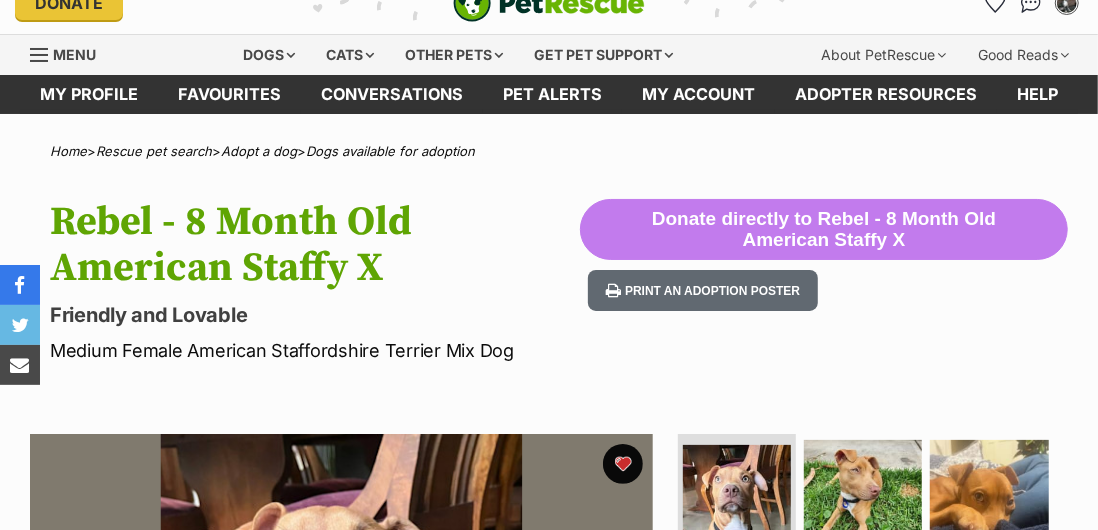 scroll, scrollTop: 116, scrollLeft: 0, axis: vertical 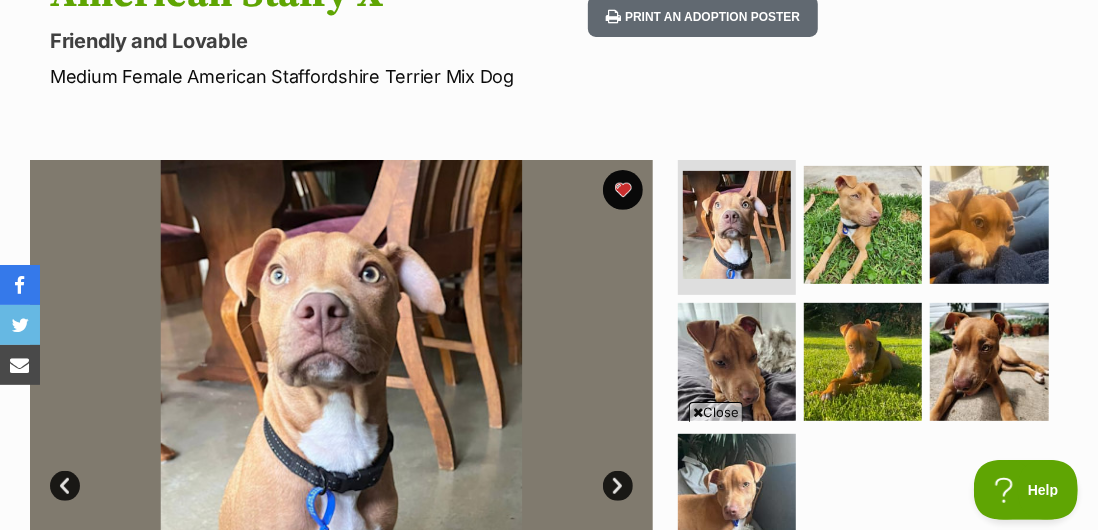 click at bounding box center [989, 225] 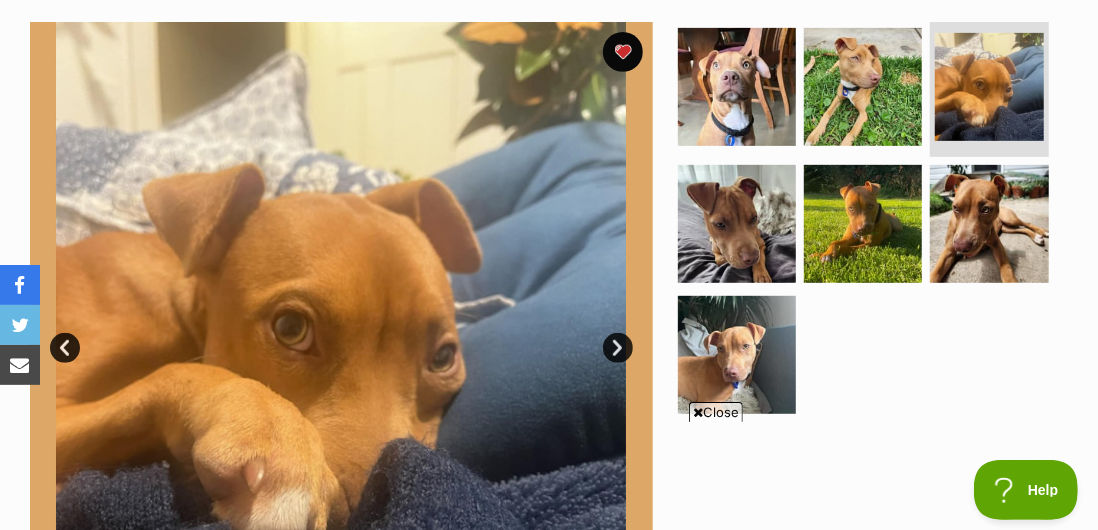 scroll, scrollTop: 439, scrollLeft: 0, axis: vertical 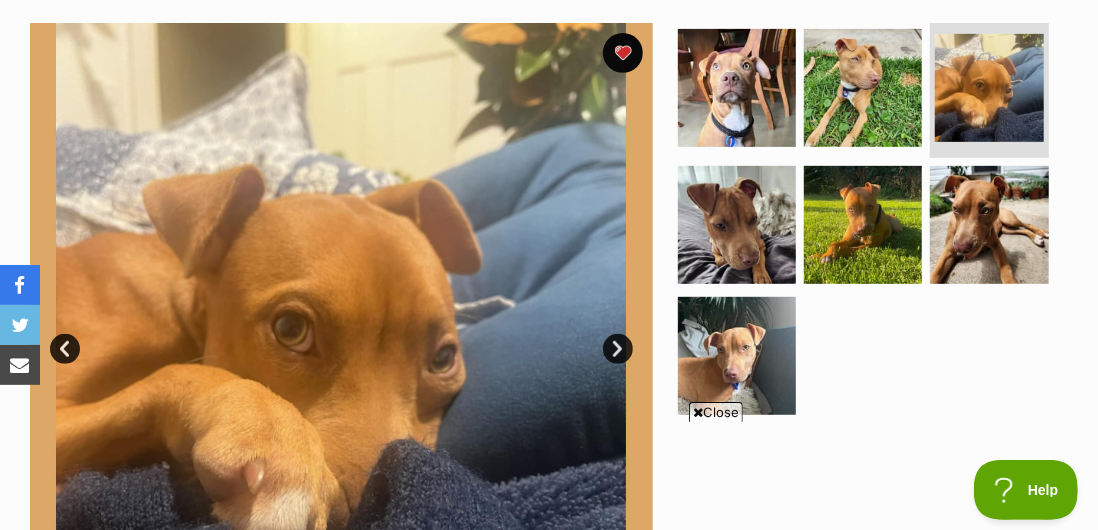 click at bounding box center (863, 88) 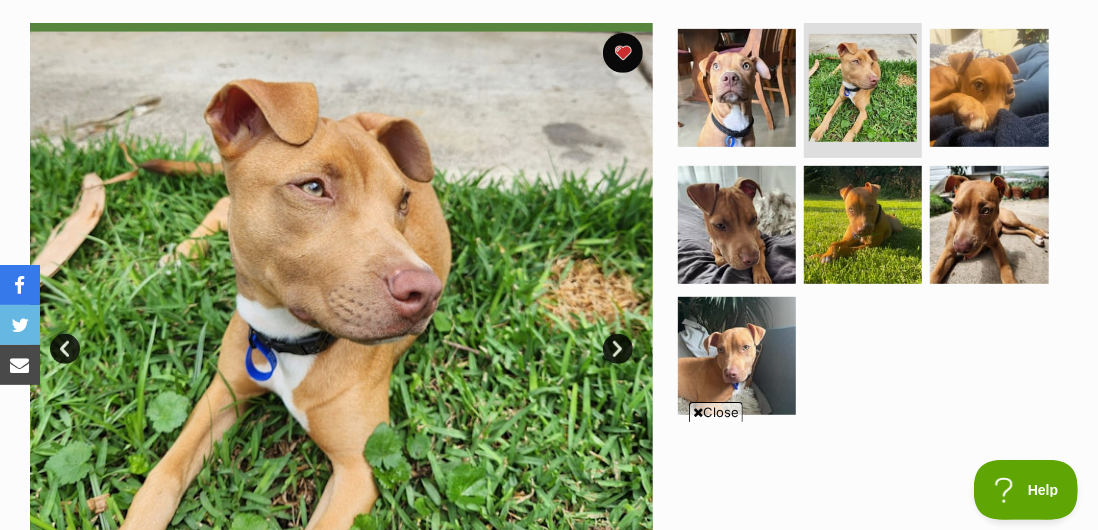 click at bounding box center (863, 225) 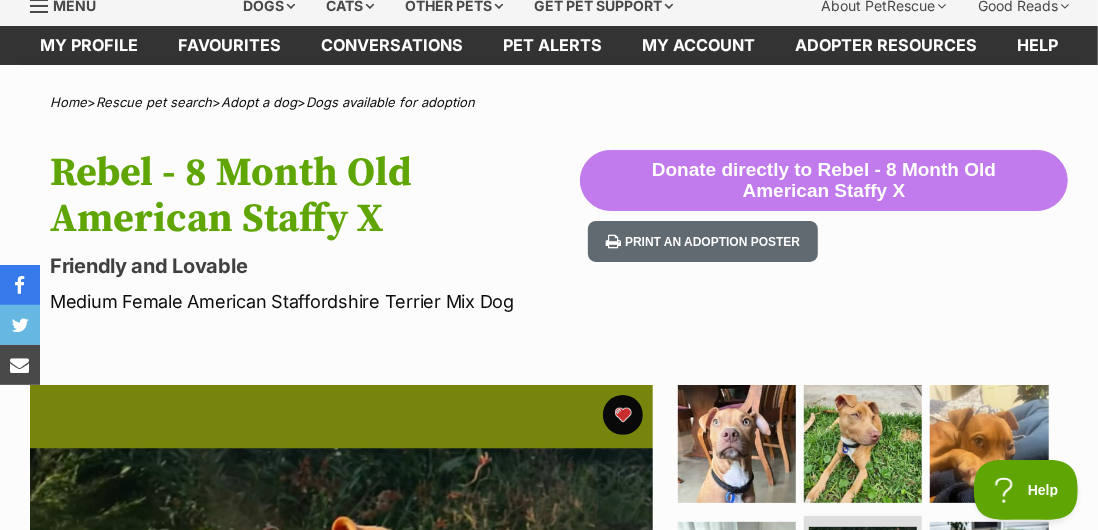 scroll, scrollTop: 86, scrollLeft: 0, axis: vertical 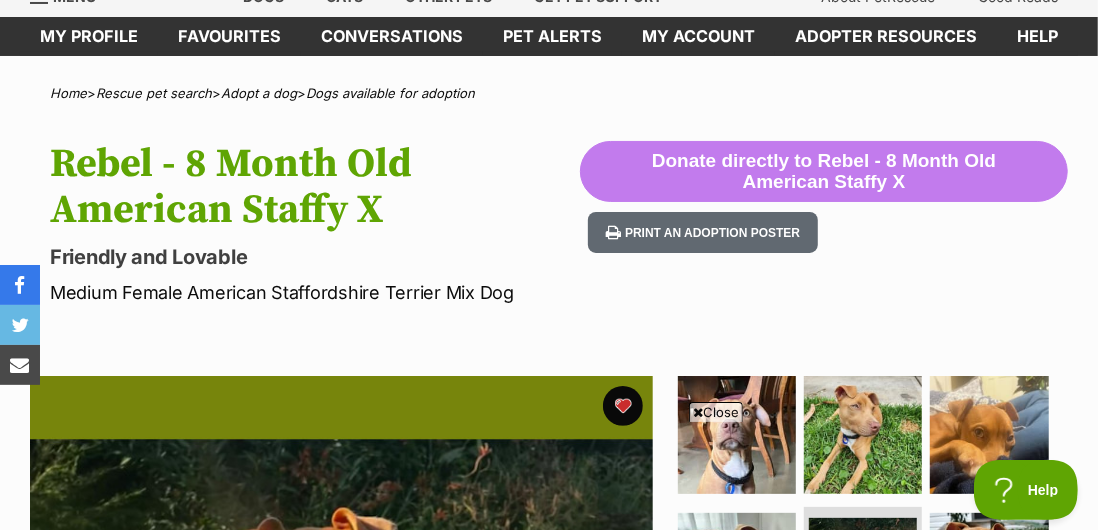 click at bounding box center [737, 435] 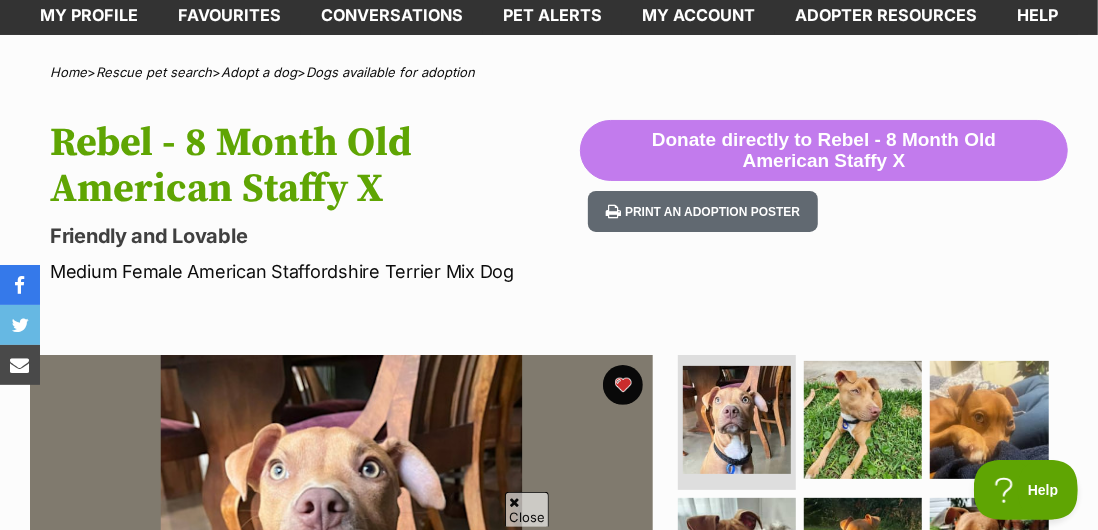 scroll, scrollTop: 0, scrollLeft: 0, axis: both 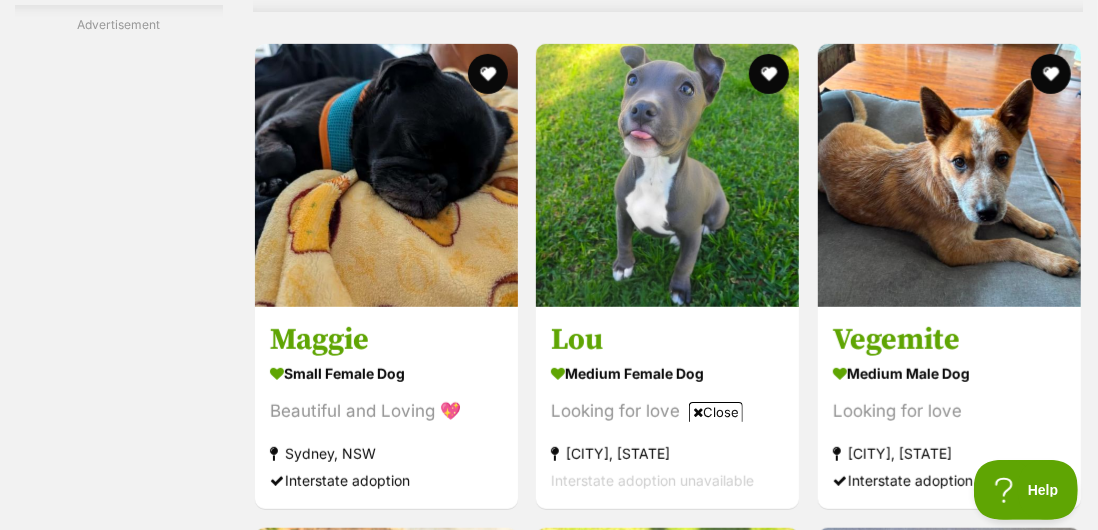 click on "medium female Dog
Looking for love
Holsworthy, NSW
Interstate adoption unavailable" at bounding box center [667, 426] 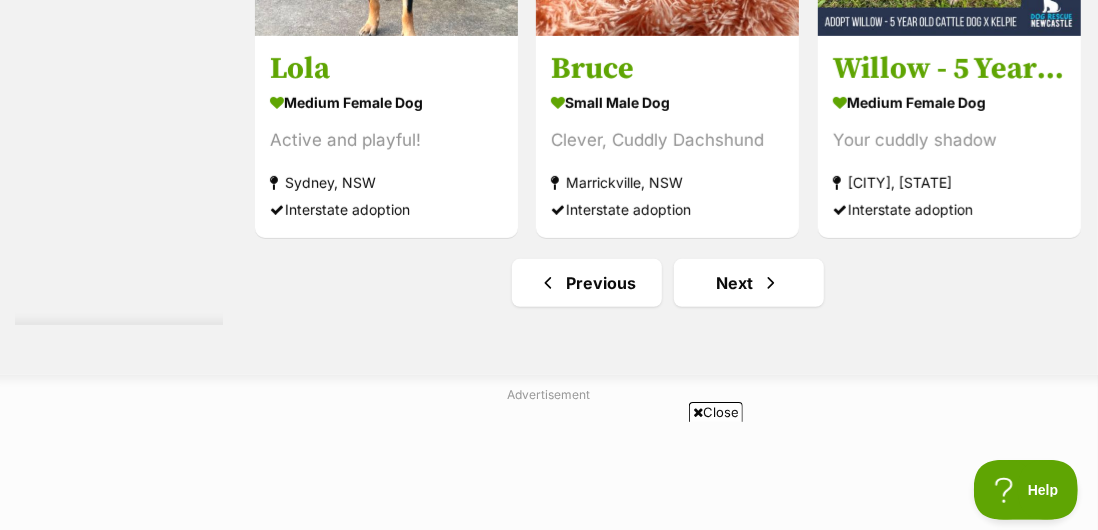 scroll, scrollTop: 12016, scrollLeft: 0, axis: vertical 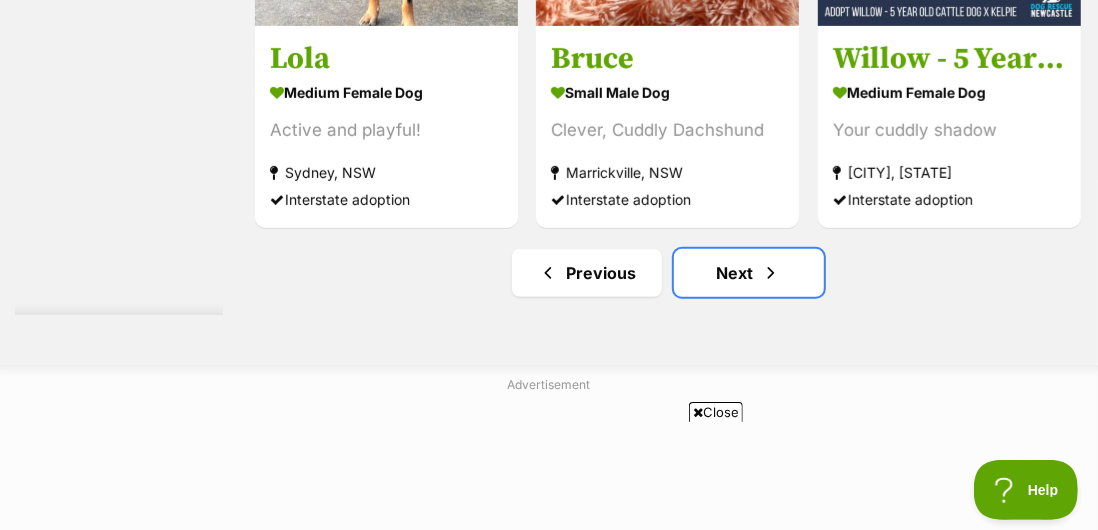 click on "Next" at bounding box center [749, 273] 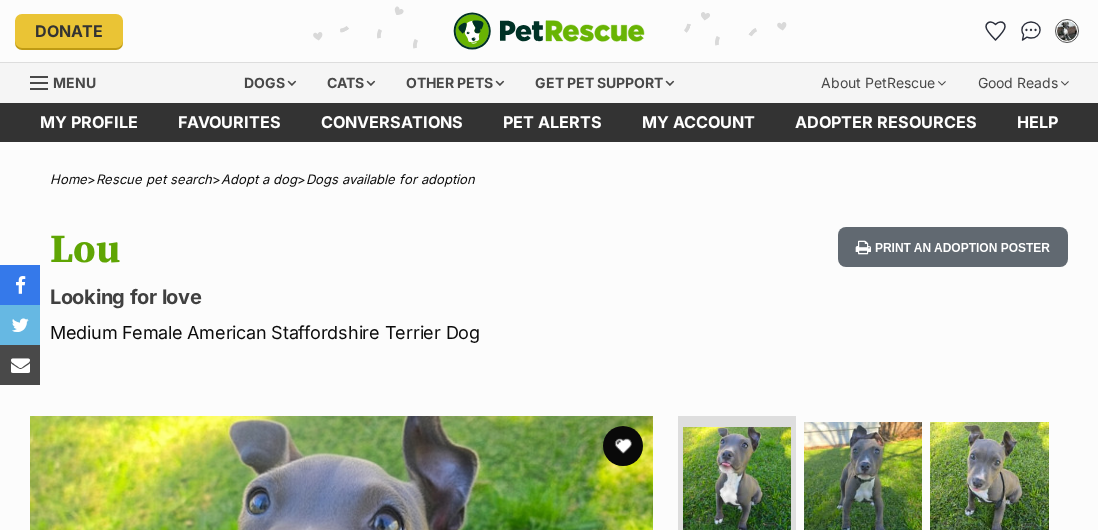 scroll, scrollTop: 0, scrollLeft: 0, axis: both 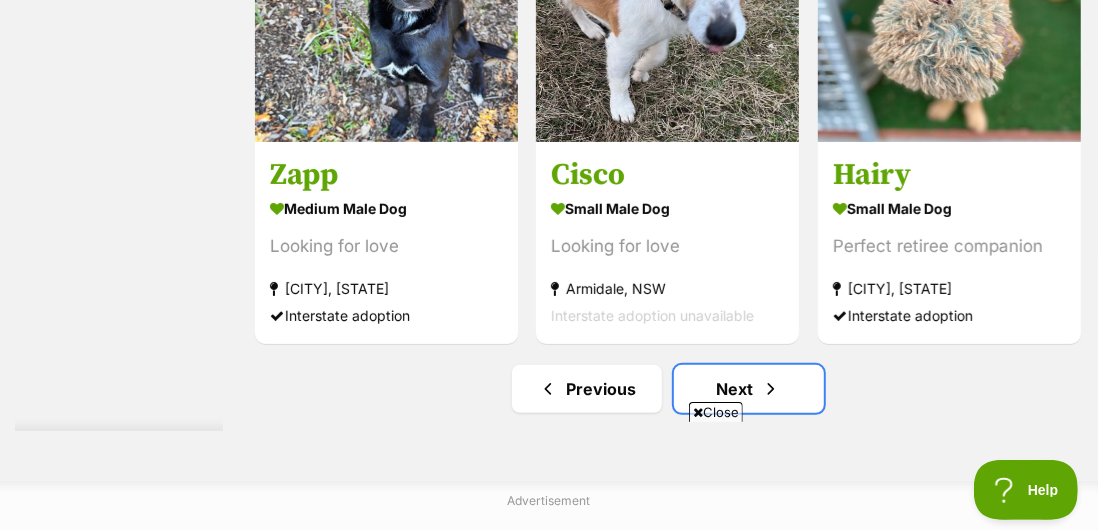 click at bounding box center [771, 389] 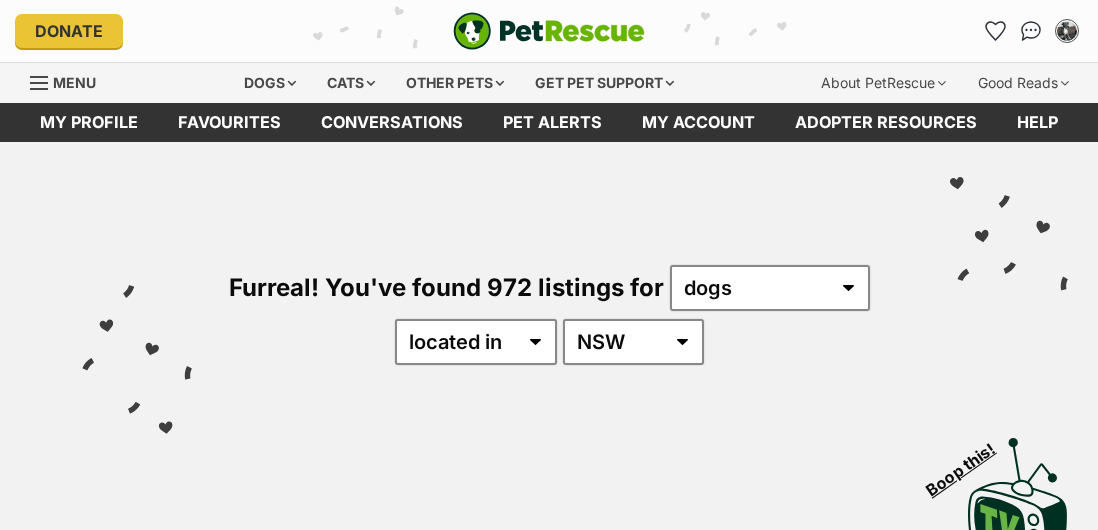scroll, scrollTop: 0, scrollLeft: 0, axis: both 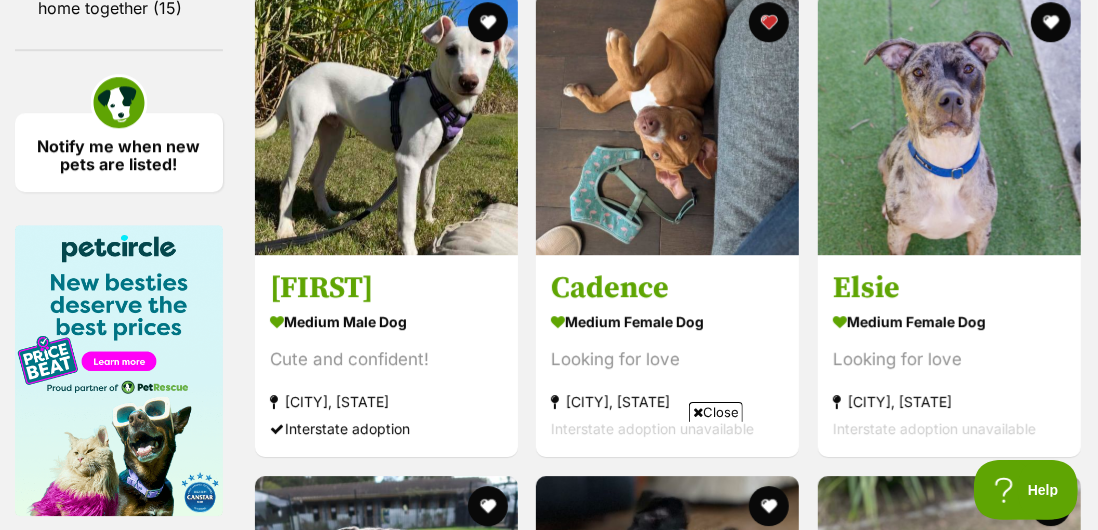 click on "[CITY], [STATE]" at bounding box center (667, 401) 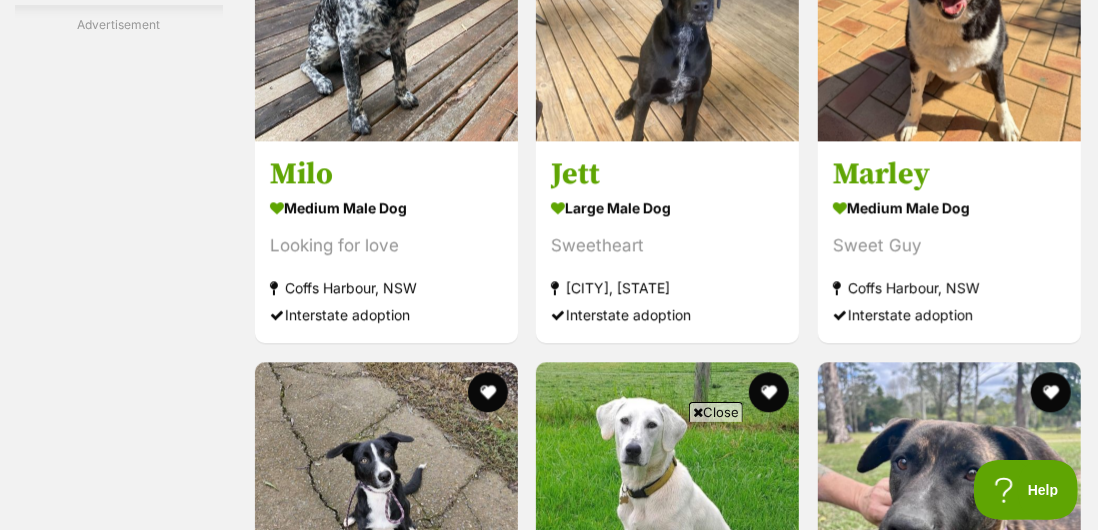 scroll, scrollTop: 10044, scrollLeft: 0, axis: vertical 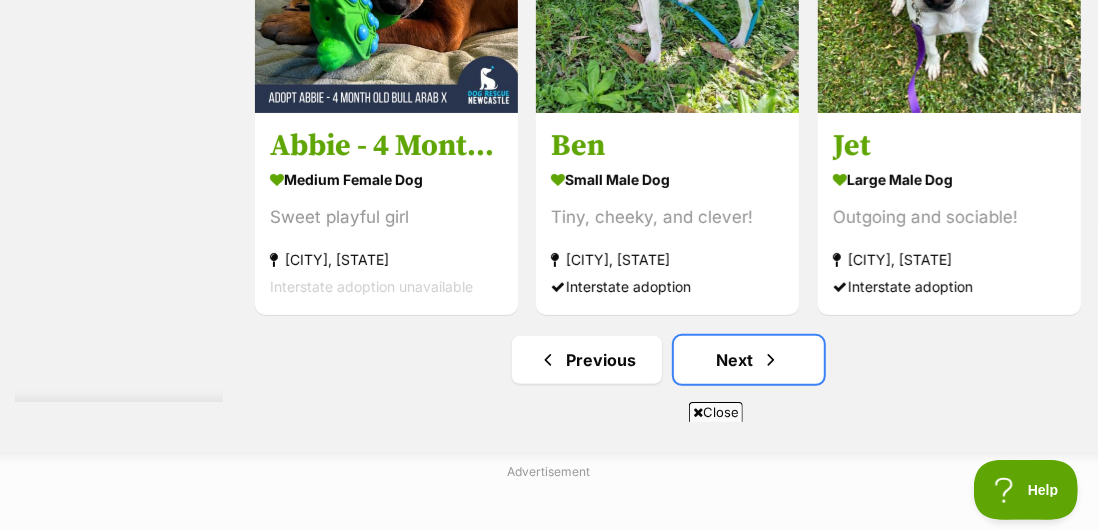 click on "Next" at bounding box center [749, 360] 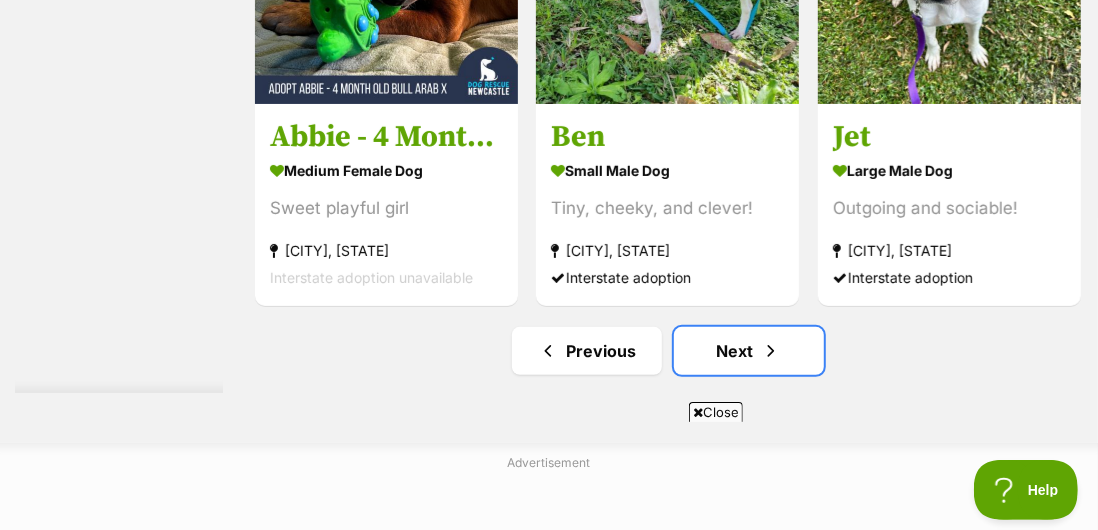 scroll, scrollTop: 11799, scrollLeft: 0, axis: vertical 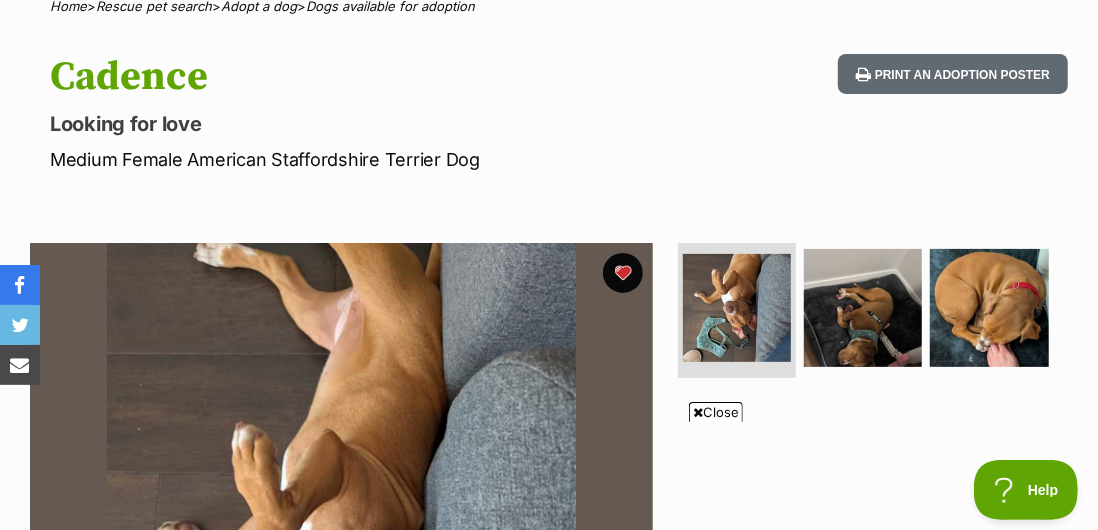 click at bounding box center [989, 308] 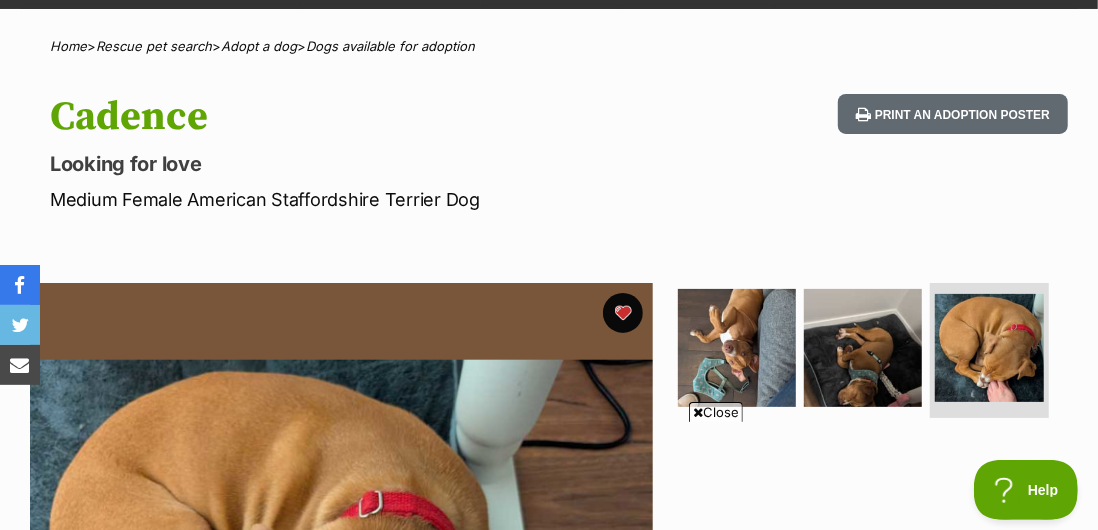 scroll, scrollTop: 0, scrollLeft: 0, axis: both 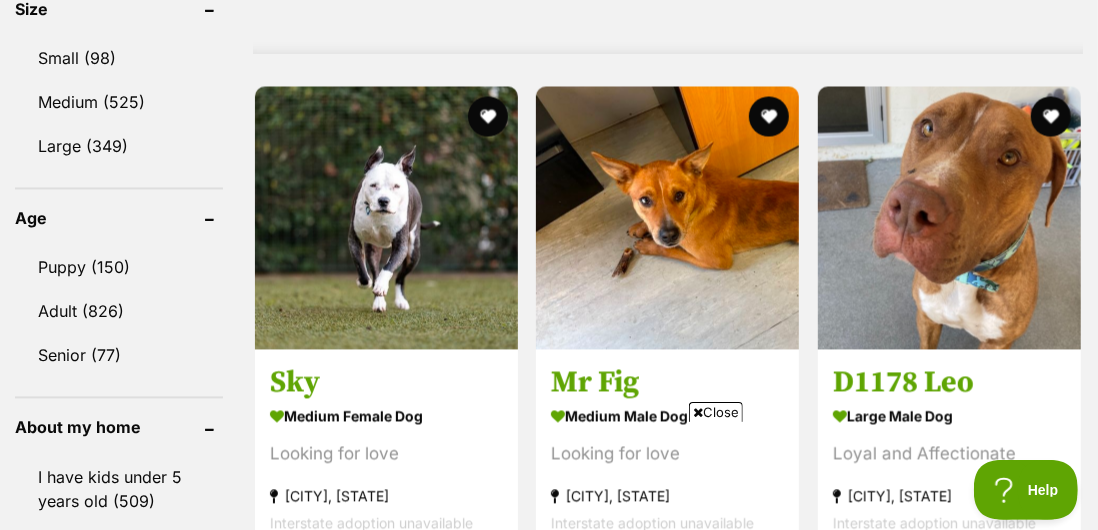 click on "large male Dog
Loyal and Affectionate
Ballina, NSW
Interstate adoption unavailable" at bounding box center [949, 468] 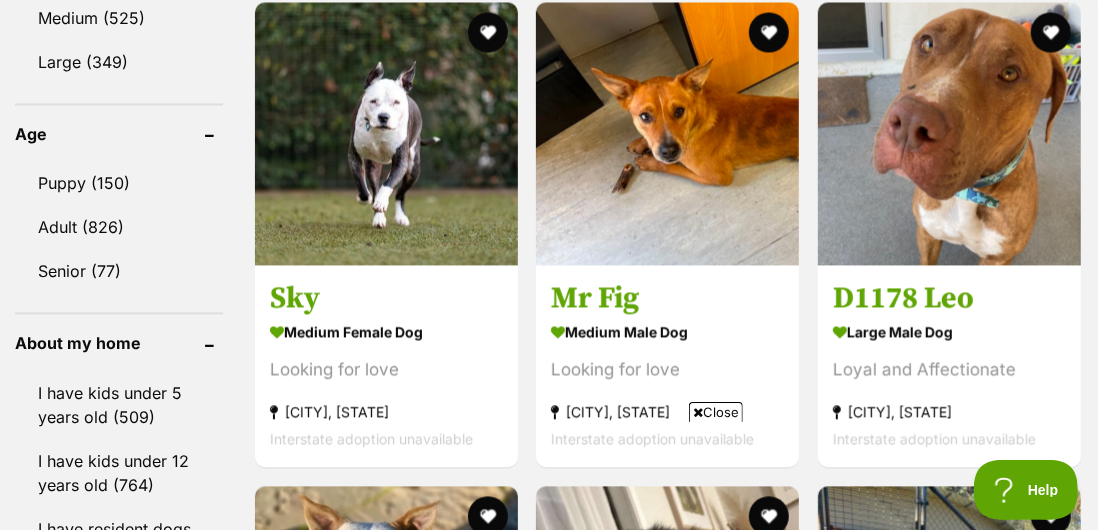 click at bounding box center (1051, 32) 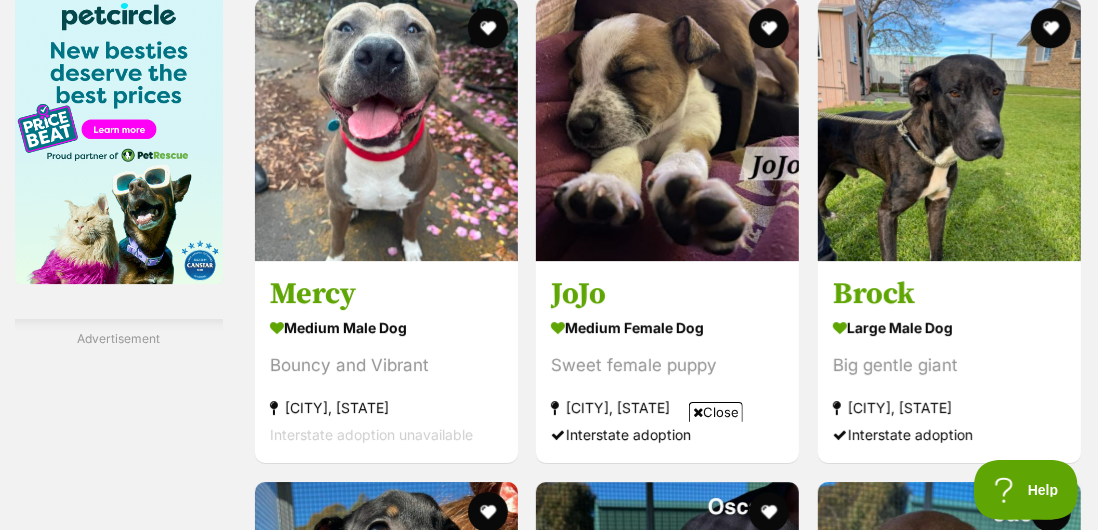 scroll, scrollTop: 3175, scrollLeft: 0, axis: vertical 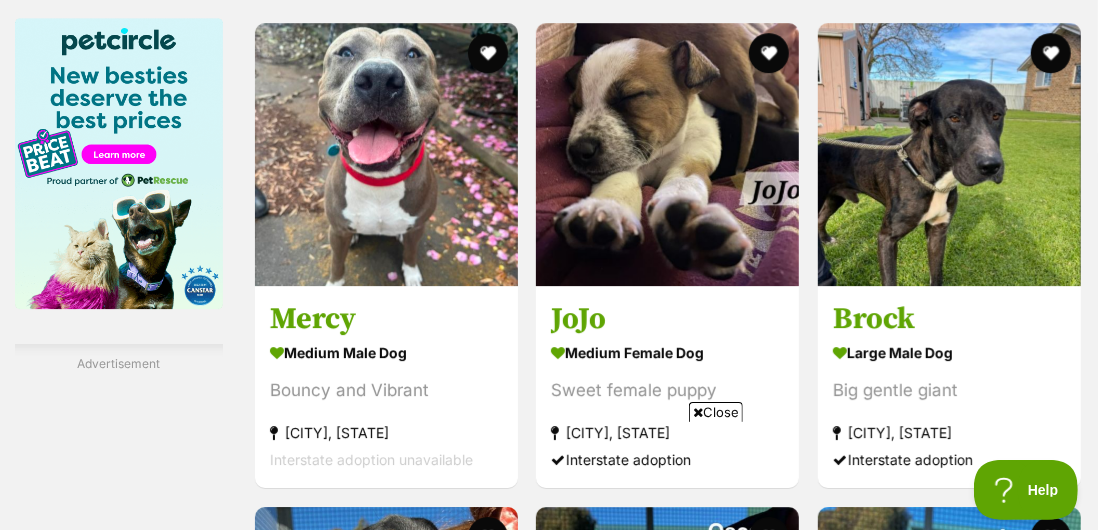 click on "large male Dog
Big gentle giant
Wollongong, NSW
Interstate adoption" at bounding box center (949, 405) 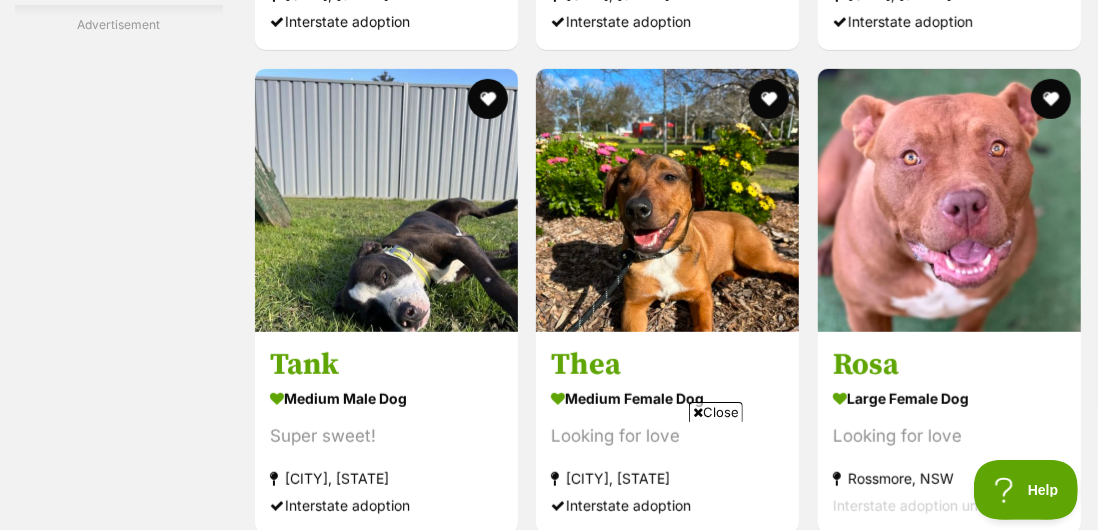 scroll, scrollTop: 8233, scrollLeft: 0, axis: vertical 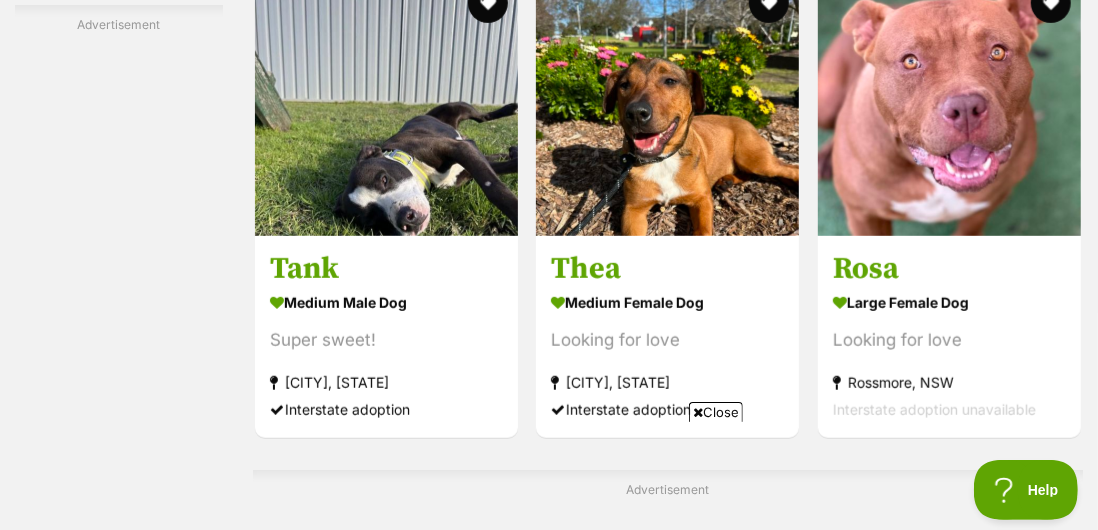 click on "large female Dog
Looking for love
Rossmore, NSW
Interstate adoption unavailable" at bounding box center [949, 355] 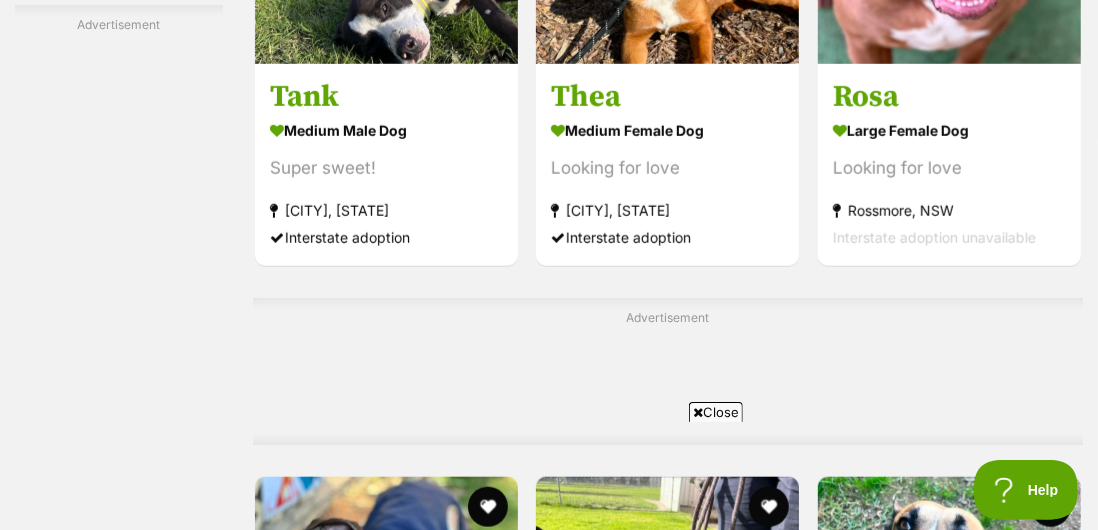 scroll, scrollTop: 8529, scrollLeft: 0, axis: vertical 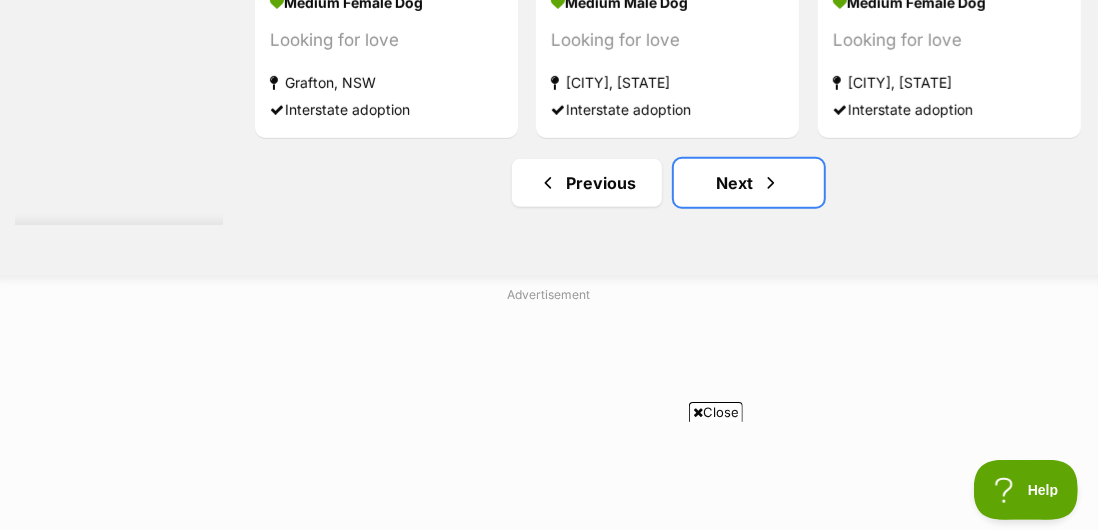 click on "Next" at bounding box center (749, 183) 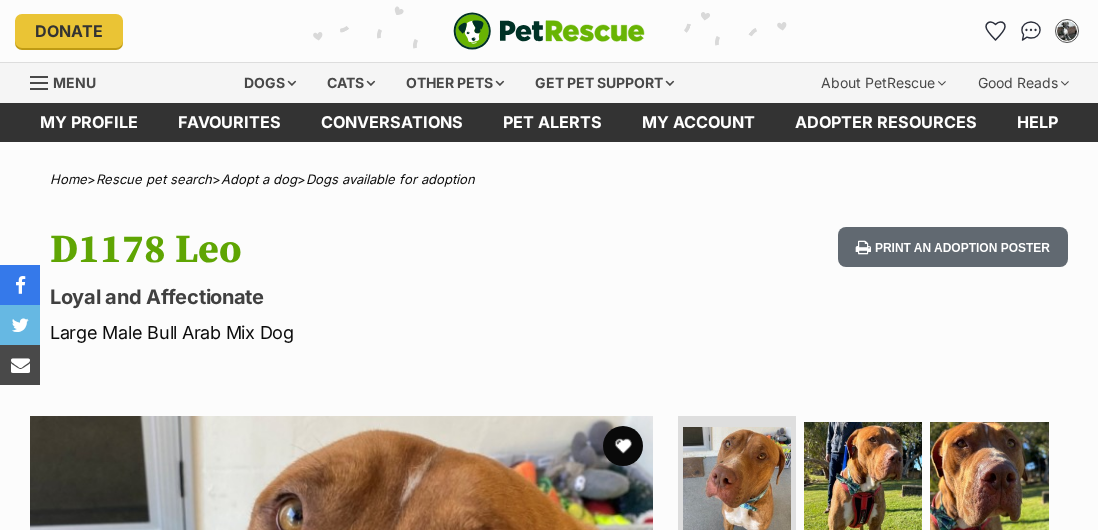 scroll, scrollTop: 0, scrollLeft: 0, axis: both 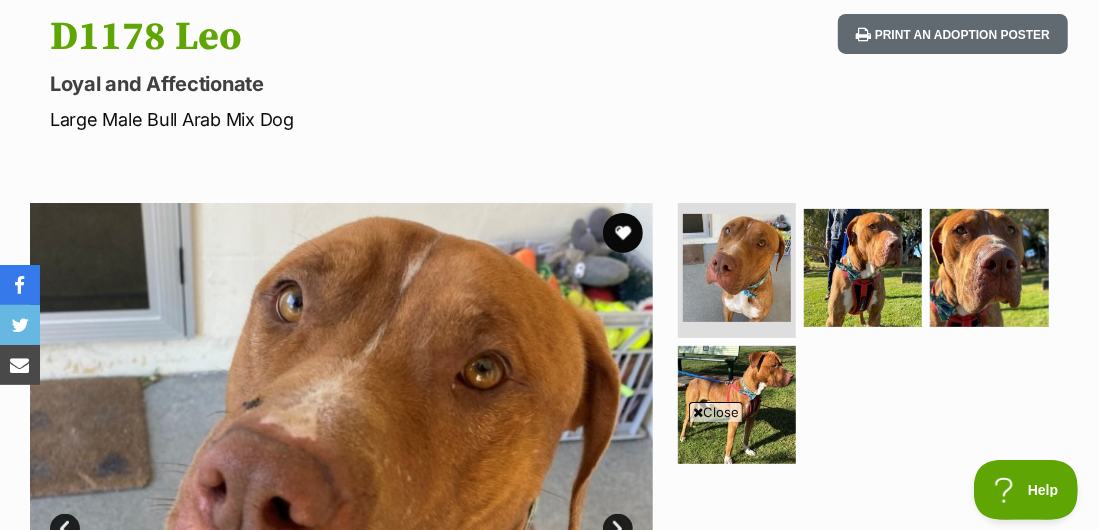 click at bounding box center (863, 268) 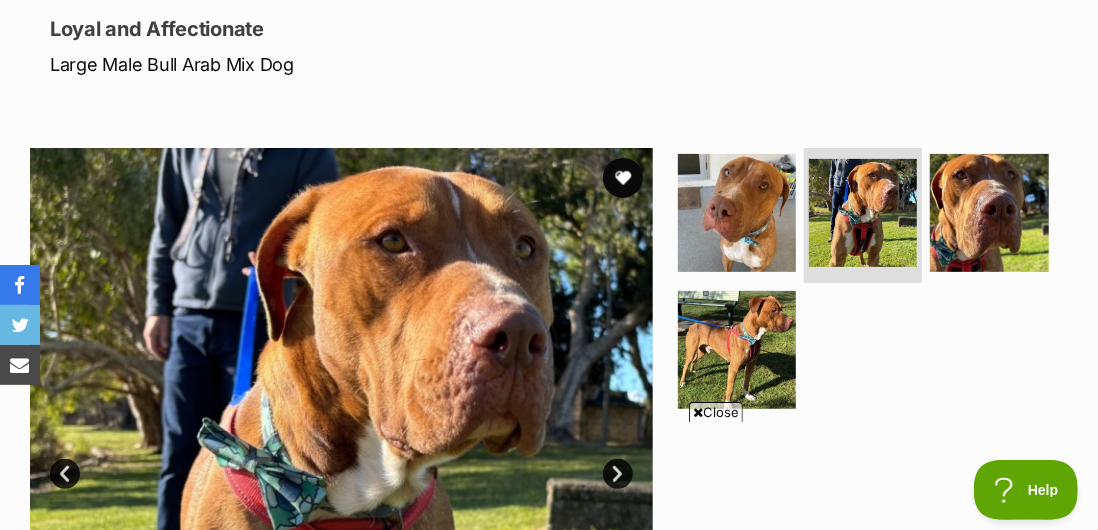 scroll, scrollTop: 260, scrollLeft: 0, axis: vertical 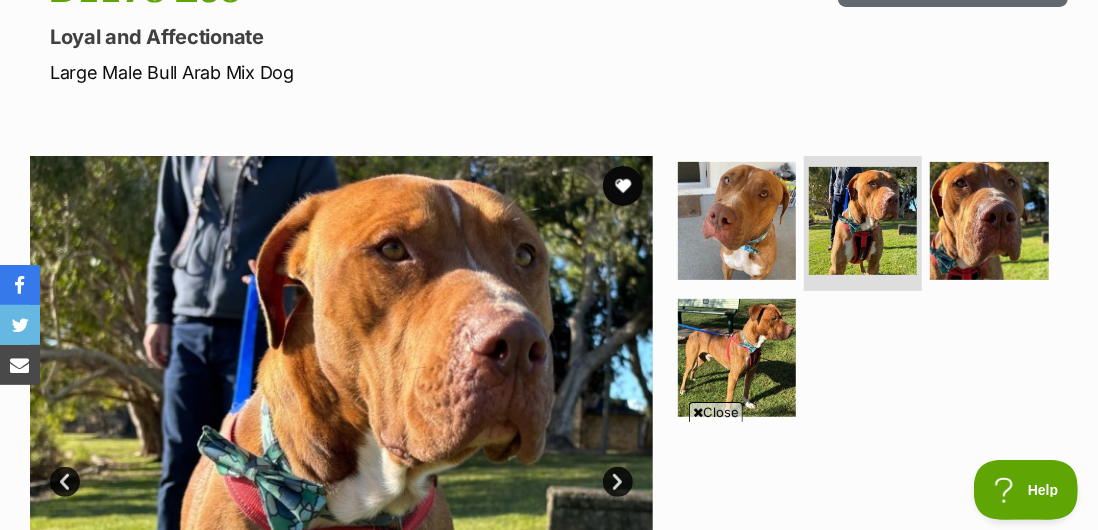 click at bounding box center (989, 221) 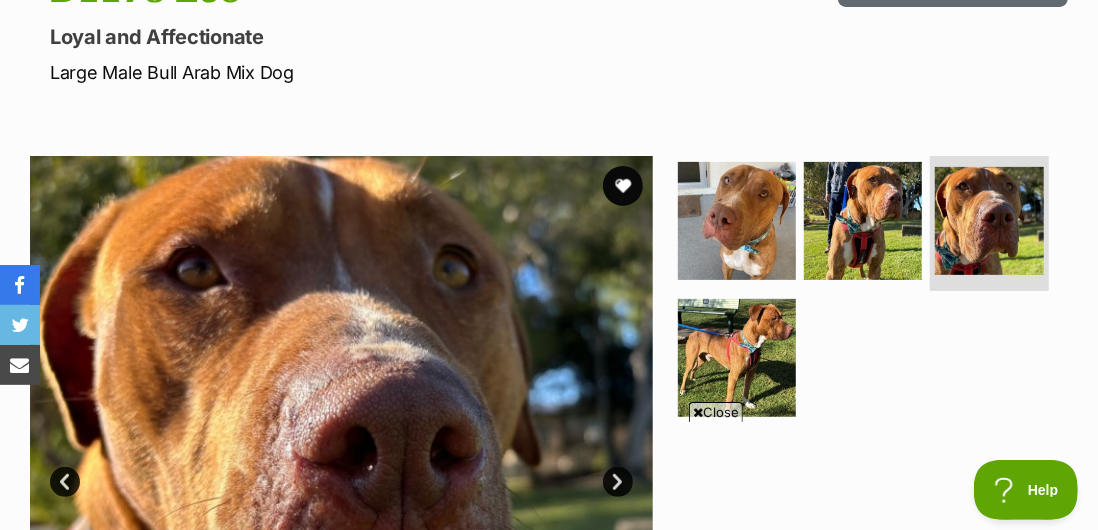 click at bounding box center [737, 358] 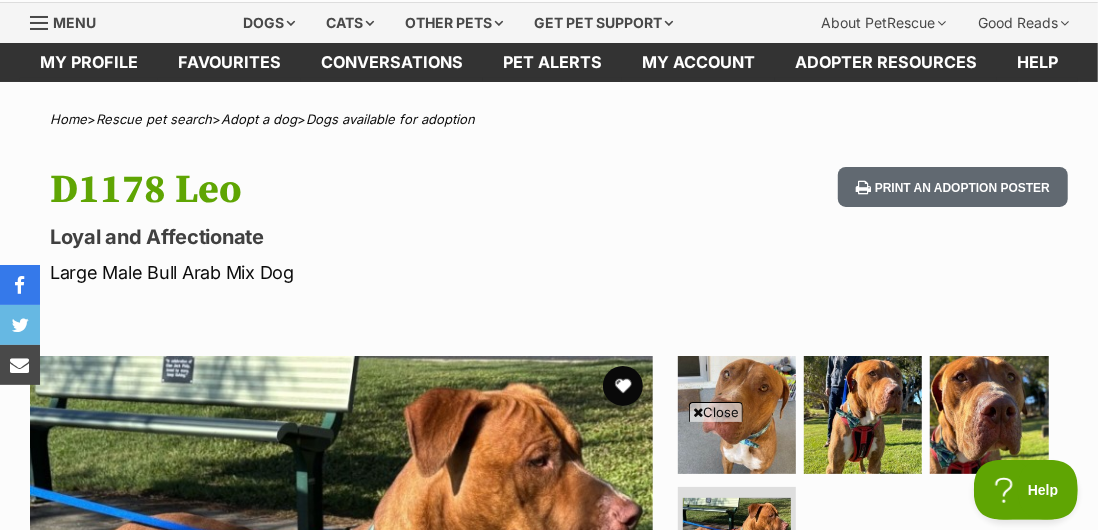 scroll, scrollTop: 59, scrollLeft: 0, axis: vertical 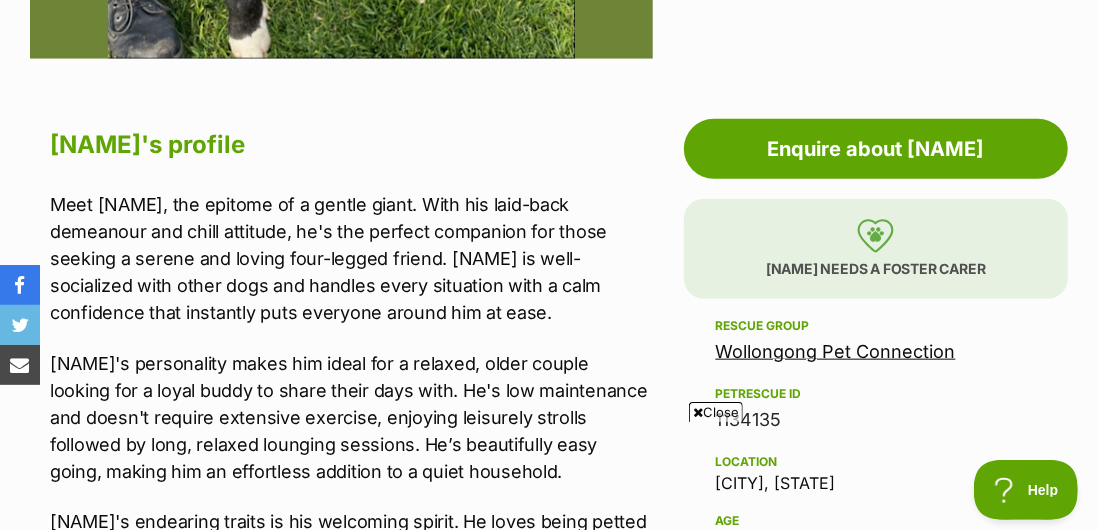click on "Wollongong Pet Connection" at bounding box center (836, 351) 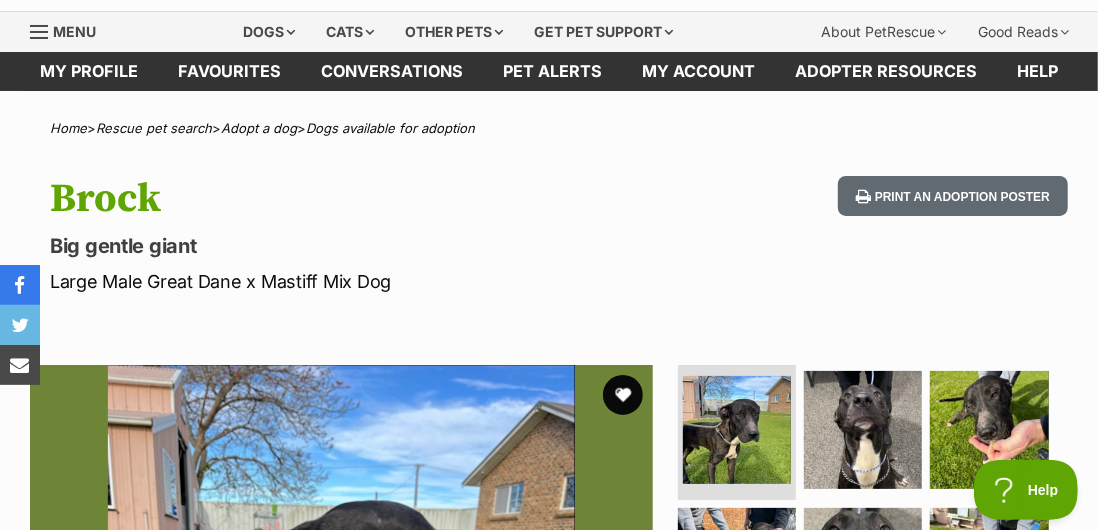 scroll, scrollTop: 0, scrollLeft: 0, axis: both 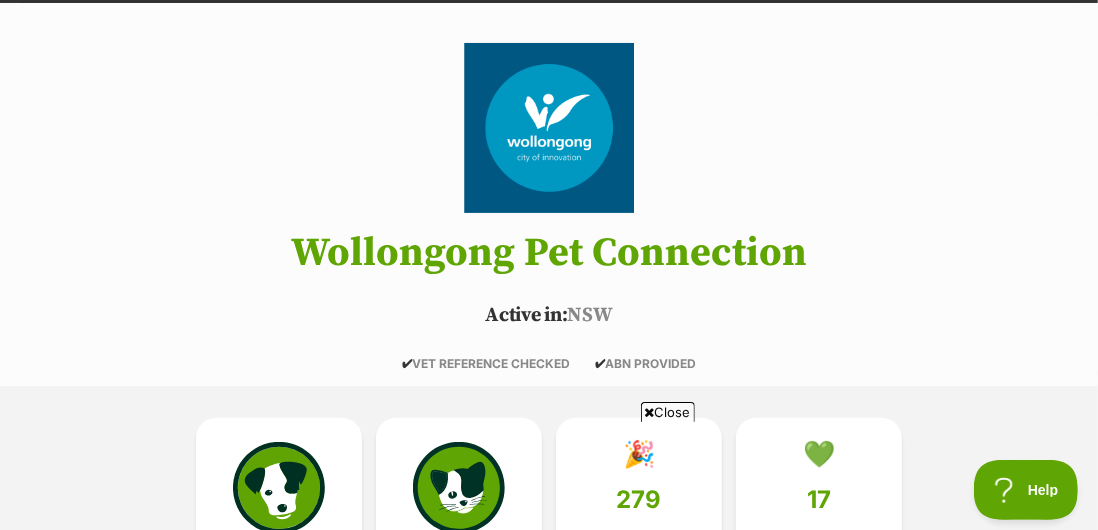 click at bounding box center [279, 488] 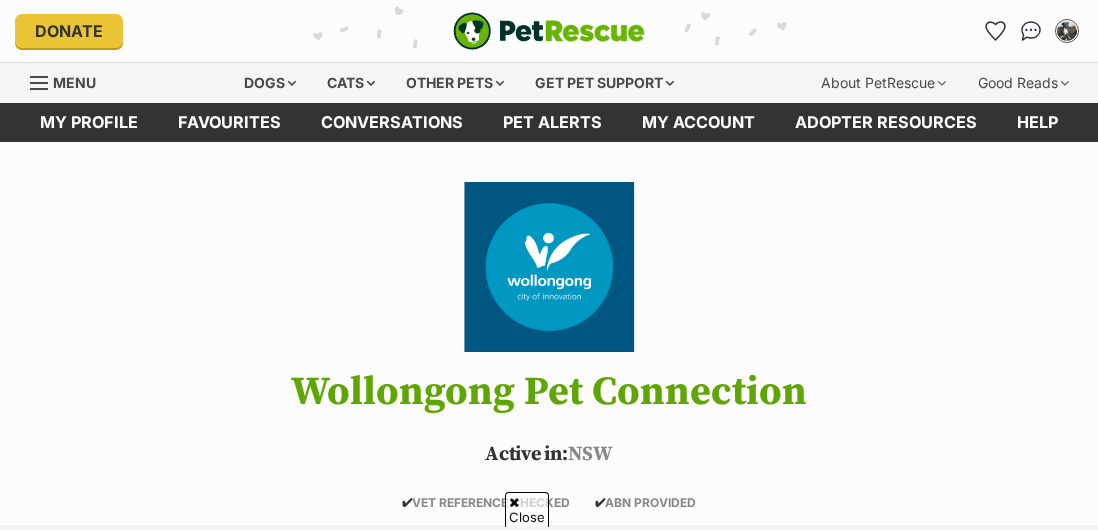 scroll, scrollTop: 1577, scrollLeft: 0, axis: vertical 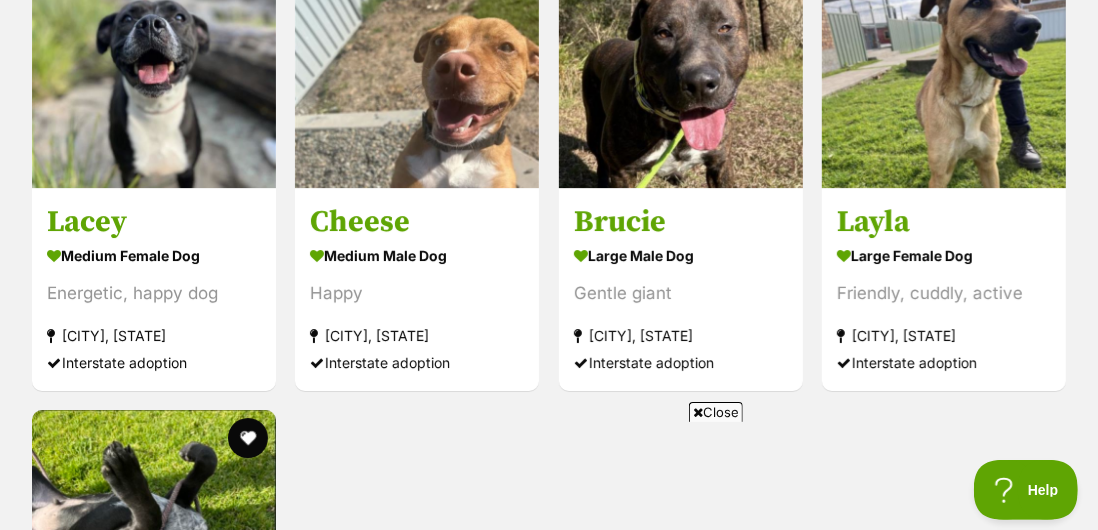 click on "Happy" at bounding box center [417, 293] 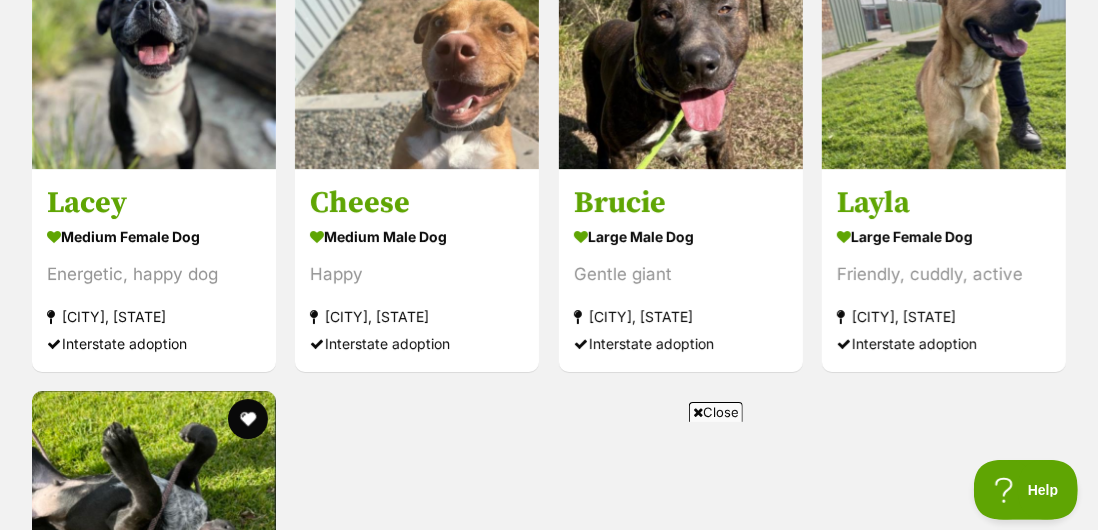 scroll, scrollTop: 3465, scrollLeft: 0, axis: vertical 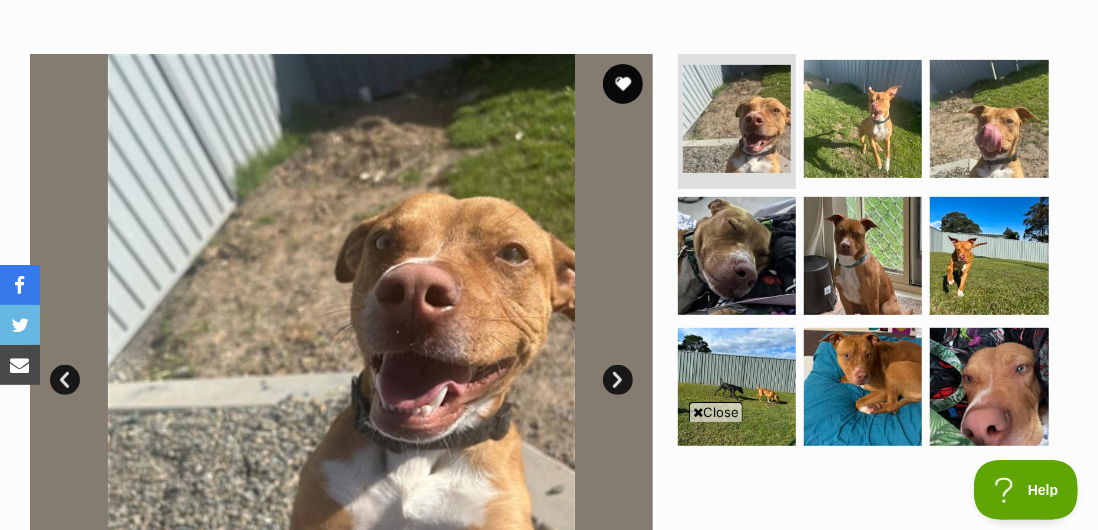 click at bounding box center (989, 119) 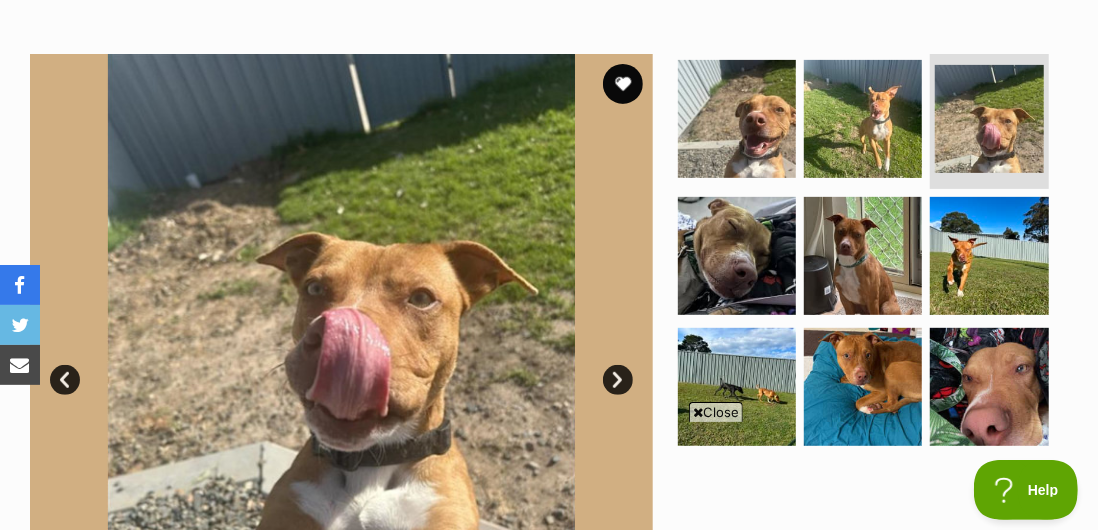 click at bounding box center [863, 119] 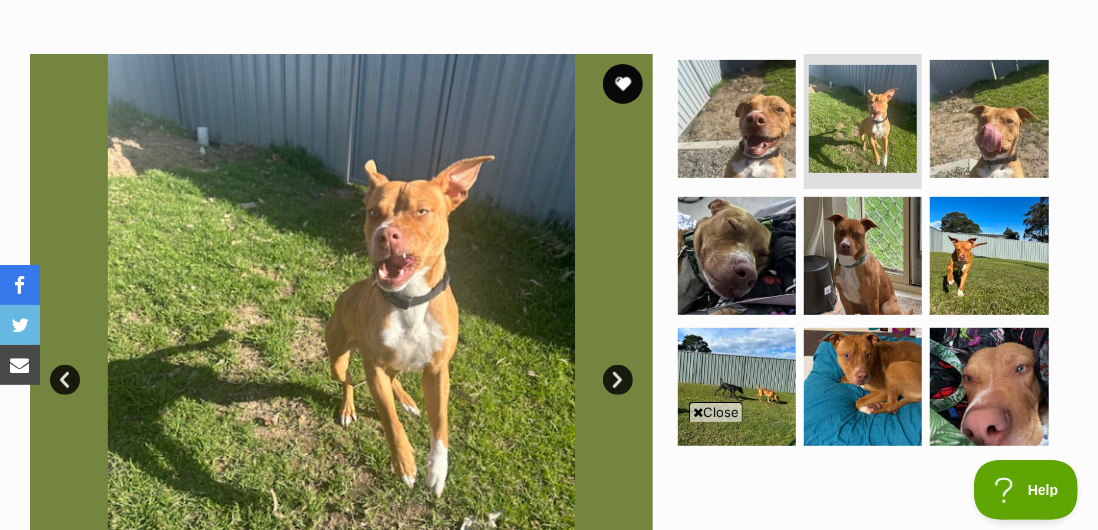 click at bounding box center [737, 256] 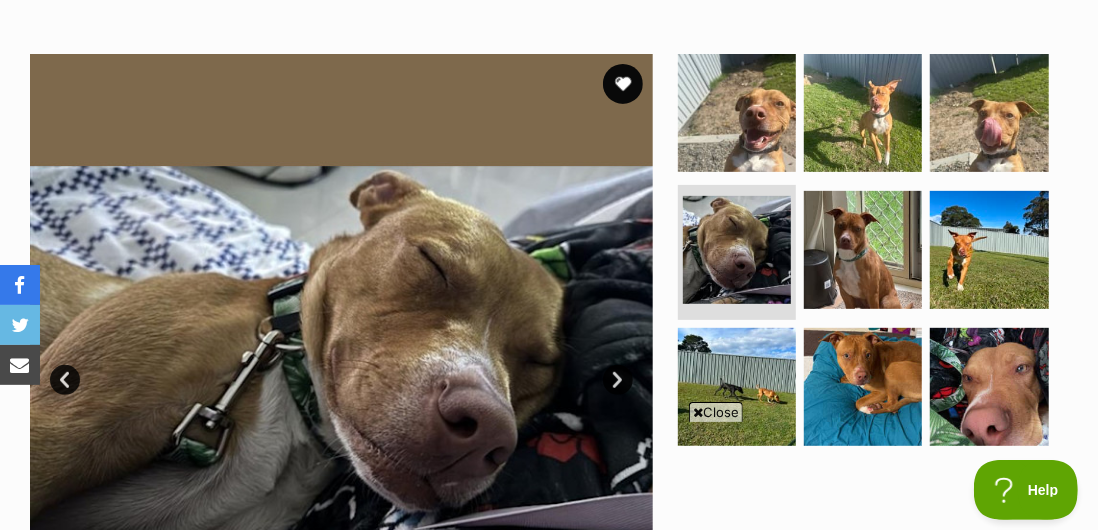 click at bounding box center [863, 387] 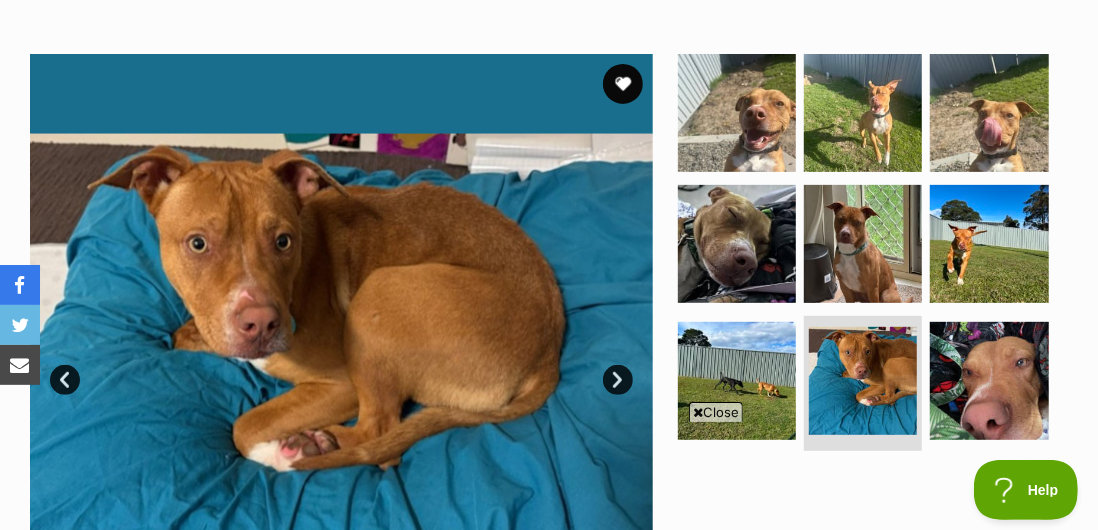 click at bounding box center [989, 244] 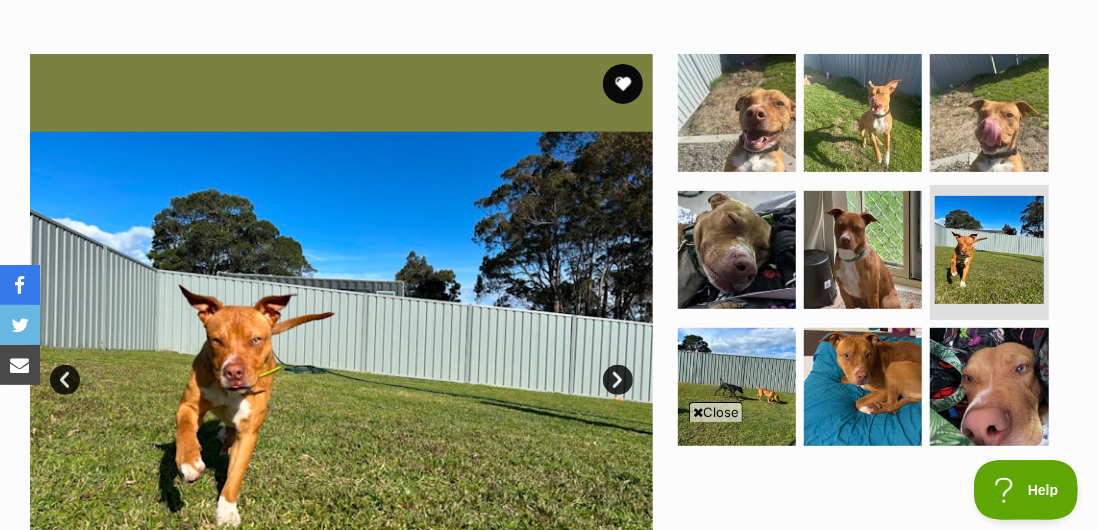 click at bounding box center [863, 387] 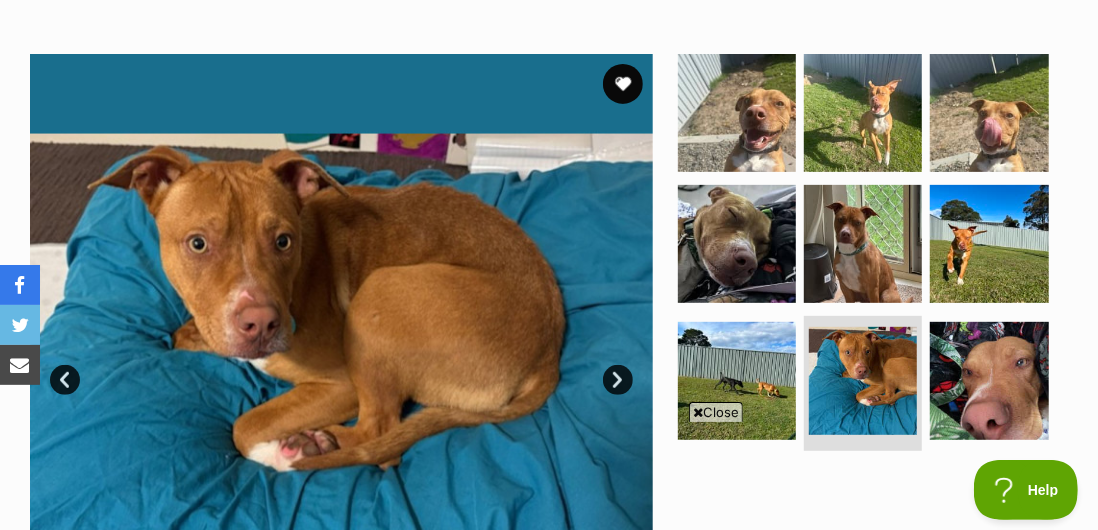 click at bounding box center (989, 381) 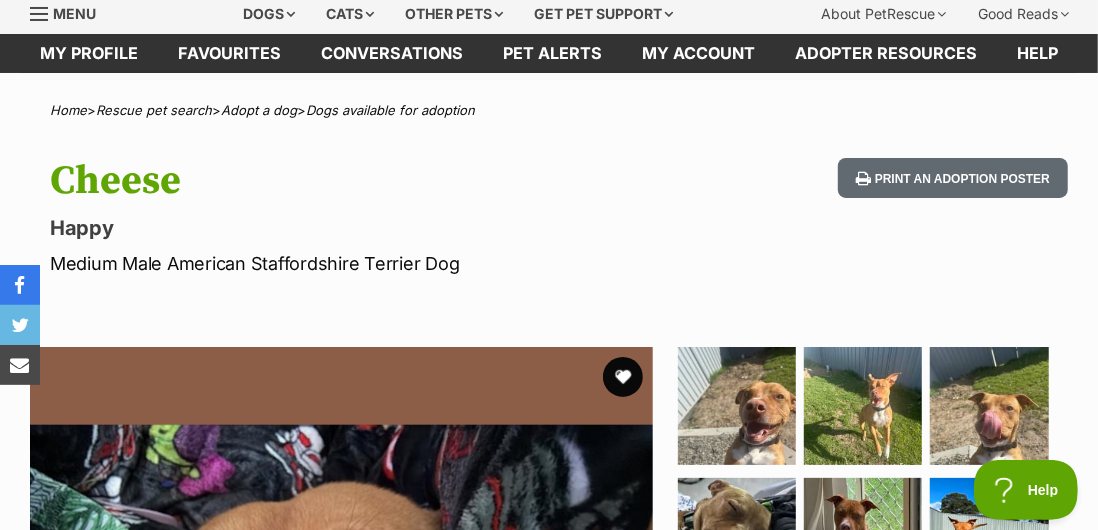 scroll, scrollTop: 0, scrollLeft: 0, axis: both 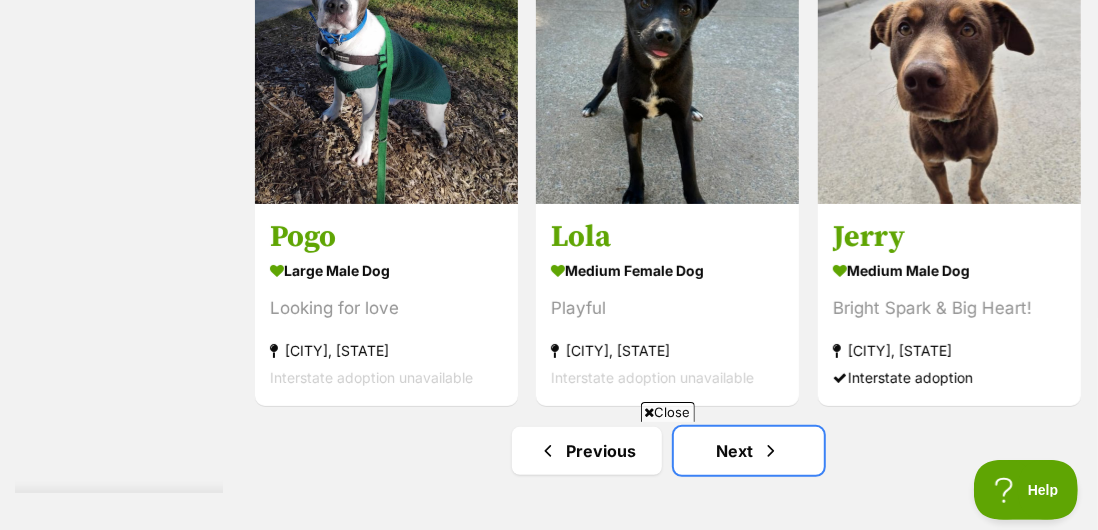 click on "Next" at bounding box center (749, 451) 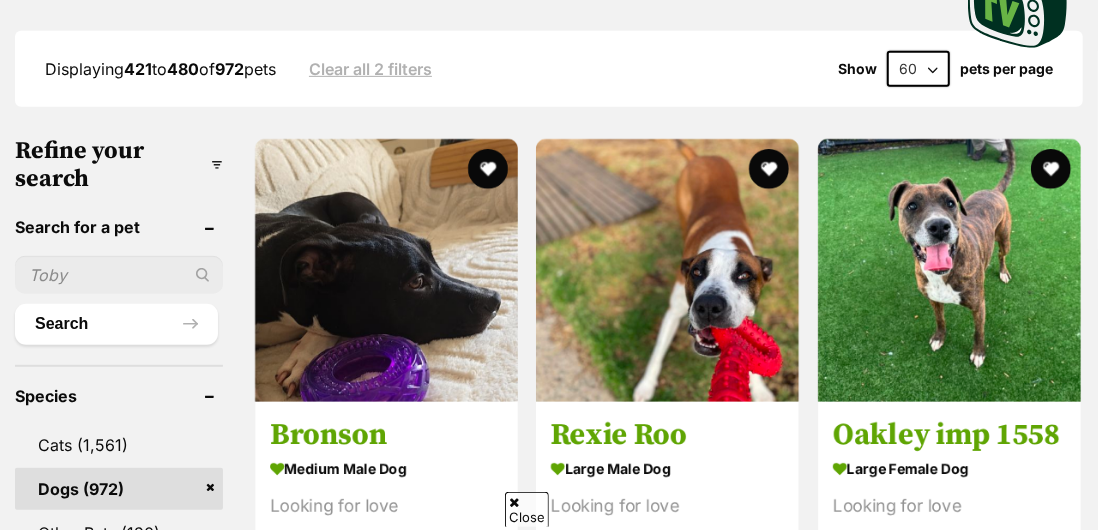 scroll, scrollTop: 590, scrollLeft: 0, axis: vertical 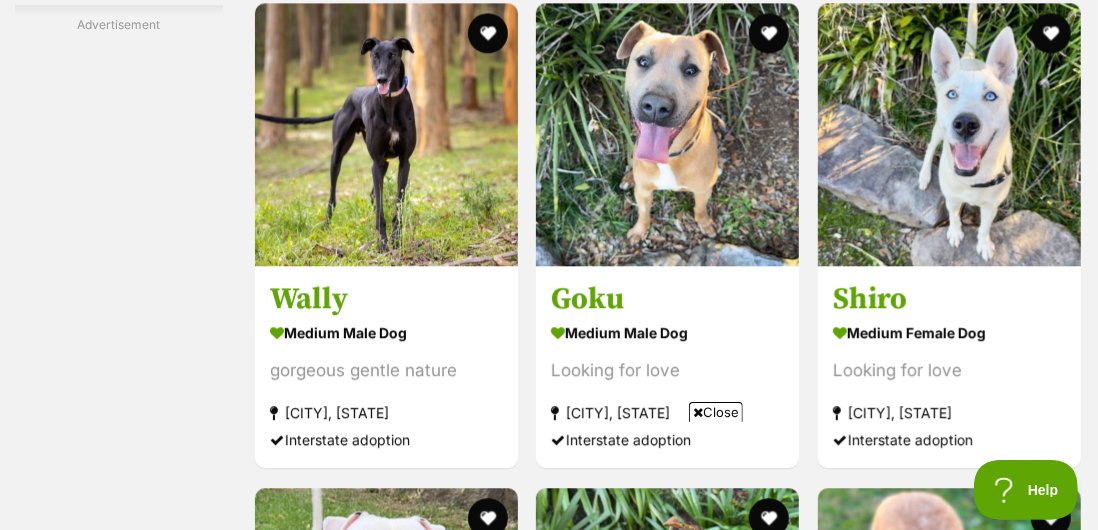 click on "Campbelltown, NSW" at bounding box center [949, 413] 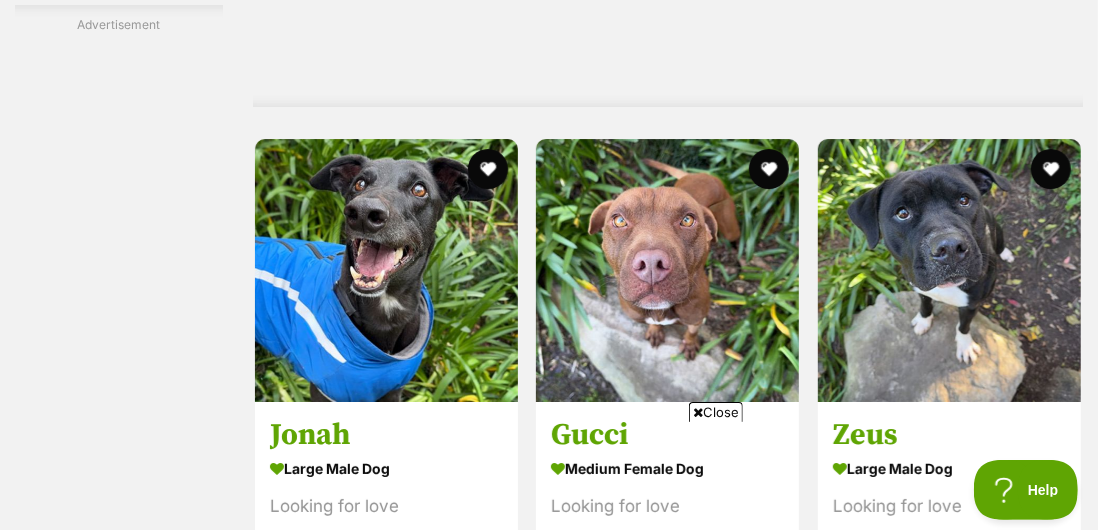 scroll, scrollTop: 7464, scrollLeft: 0, axis: vertical 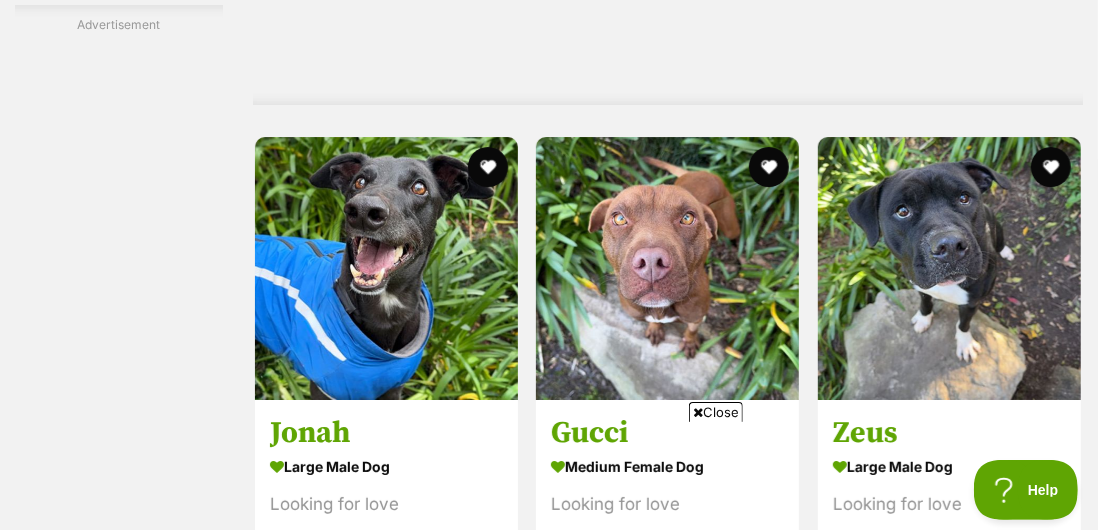 click on "Close" at bounding box center [716, 412] 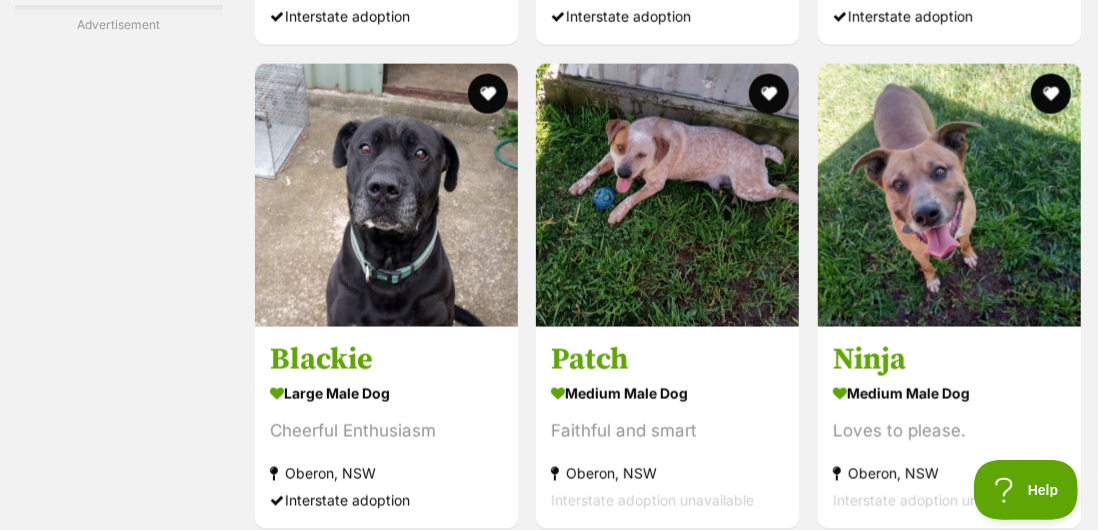 scroll, scrollTop: 9230, scrollLeft: 0, axis: vertical 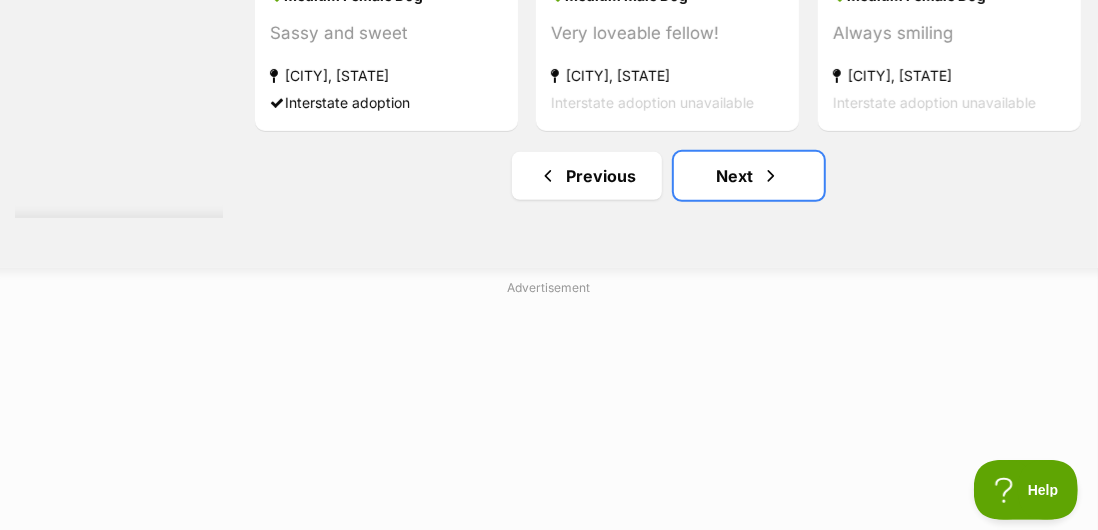click on "Next" at bounding box center (749, 176) 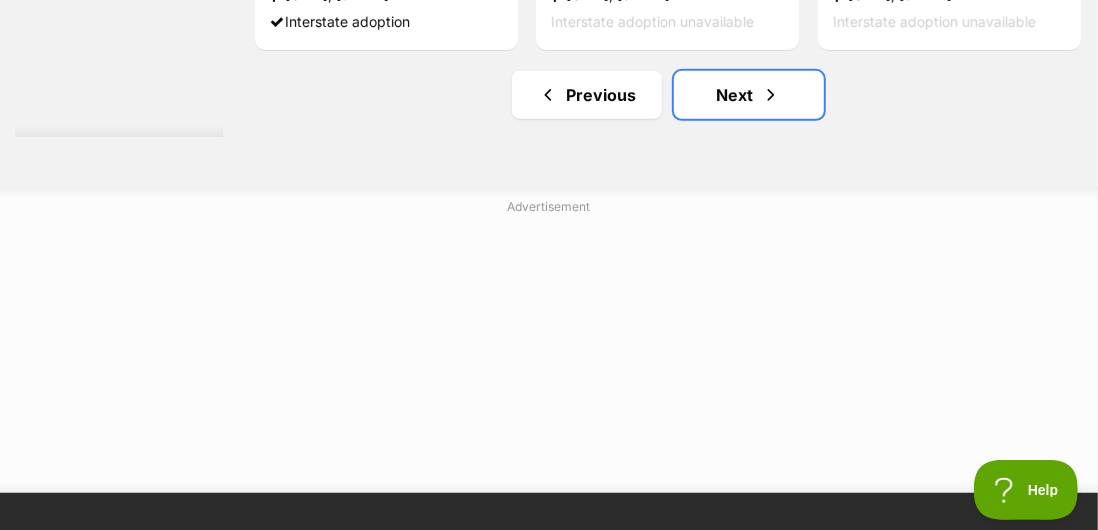 scroll, scrollTop: 11983, scrollLeft: 0, axis: vertical 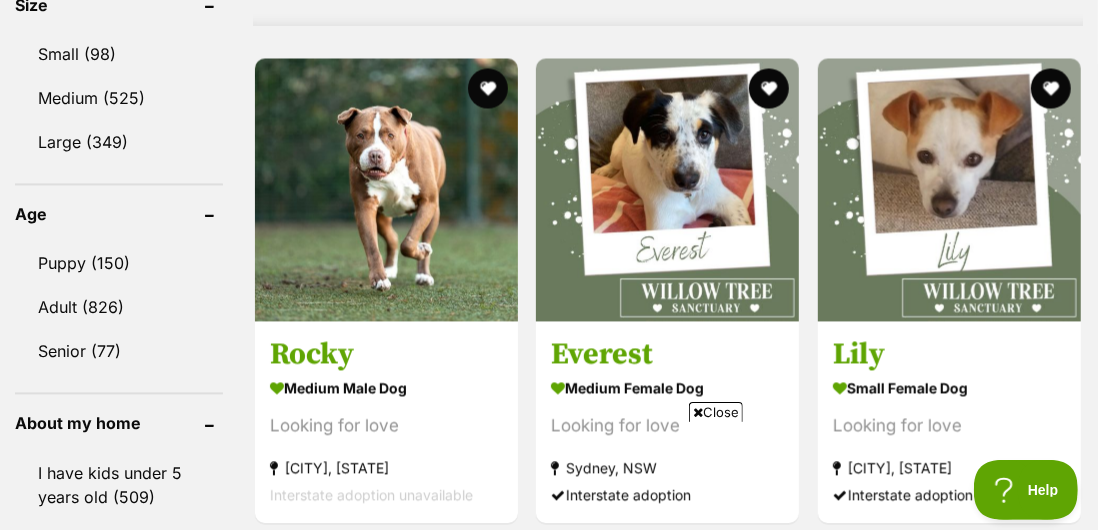 click on "medium male Dog" at bounding box center (386, 387) 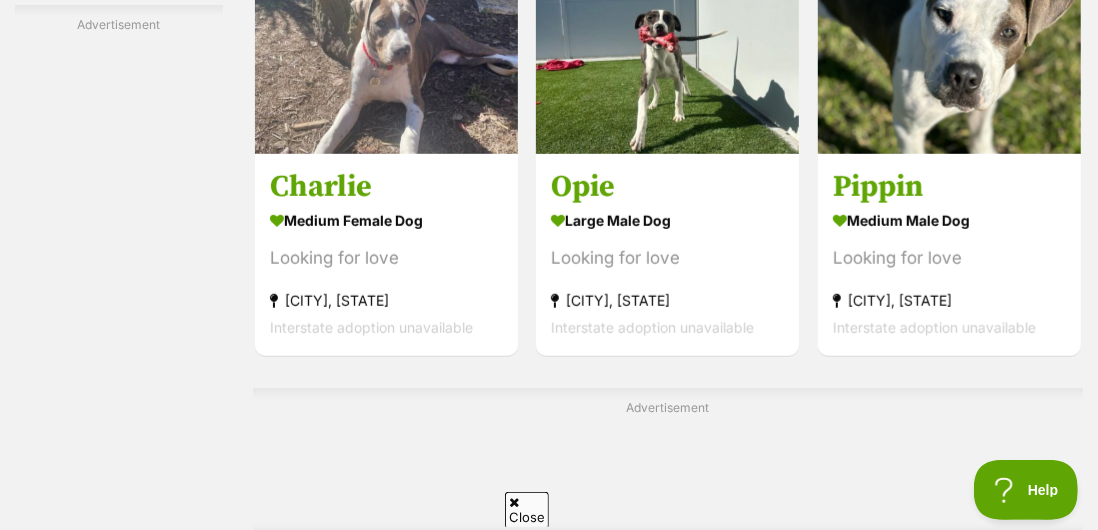 scroll, scrollTop: 0, scrollLeft: 0, axis: both 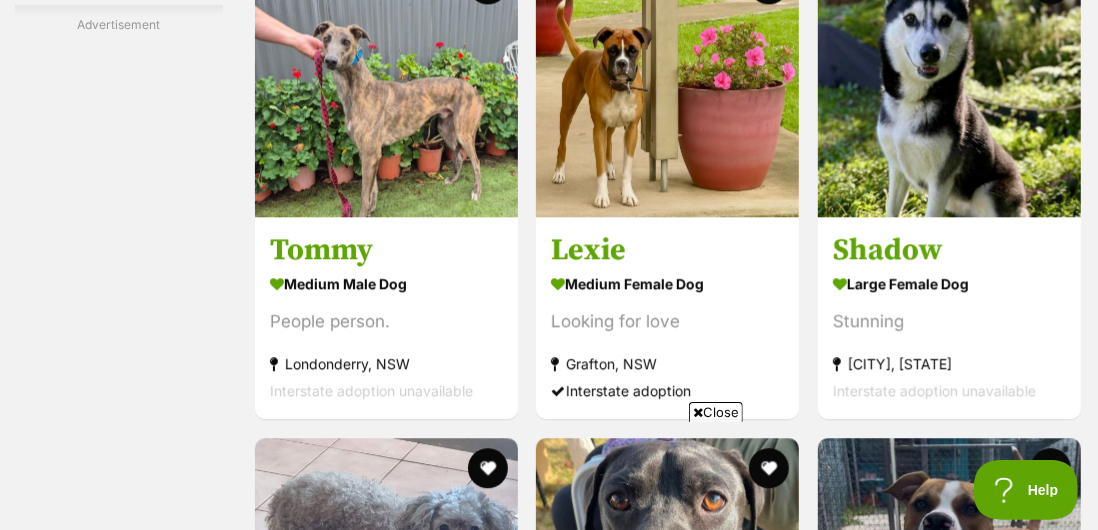 click on "Close" at bounding box center (716, 412) 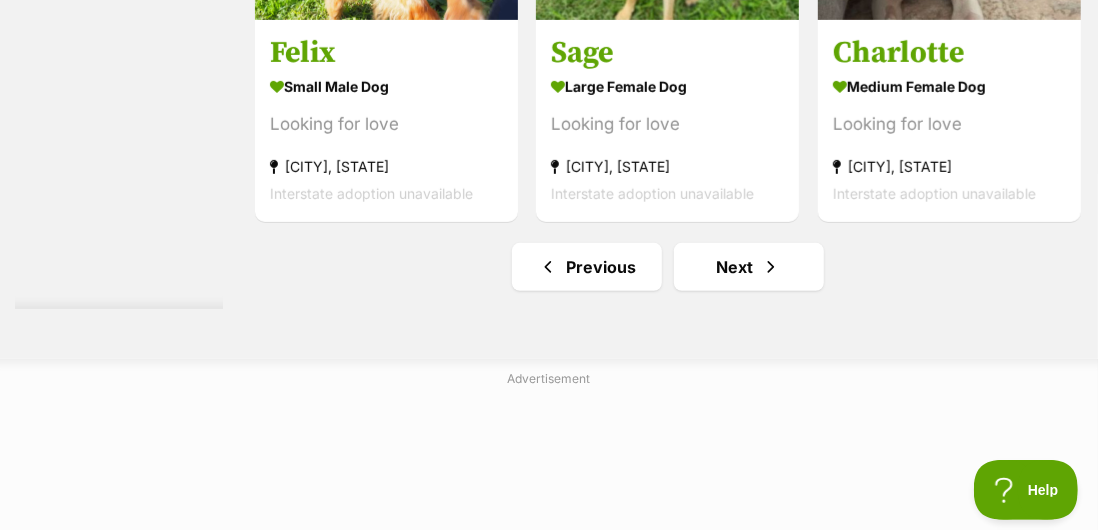 scroll, scrollTop: 12026, scrollLeft: 0, axis: vertical 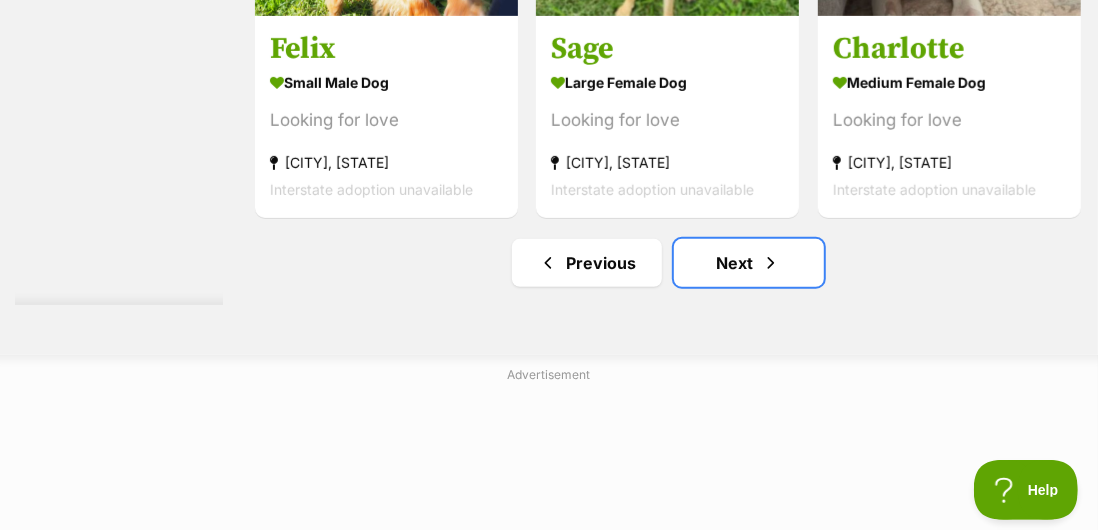 click on "Next" at bounding box center [749, 263] 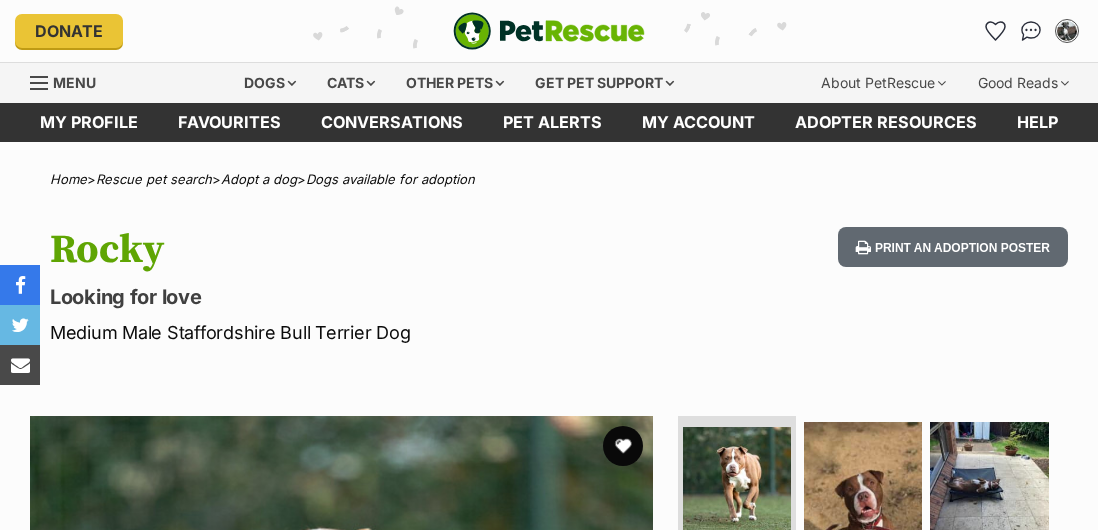scroll, scrollTop: 0, scrollLeft: 0, axis: both 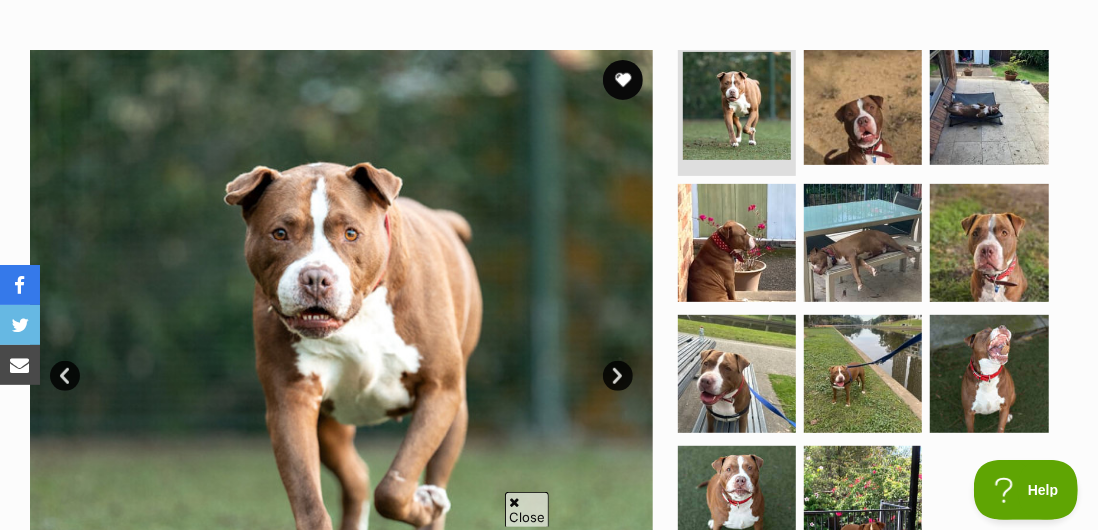 click at bounding box center [989, 243] 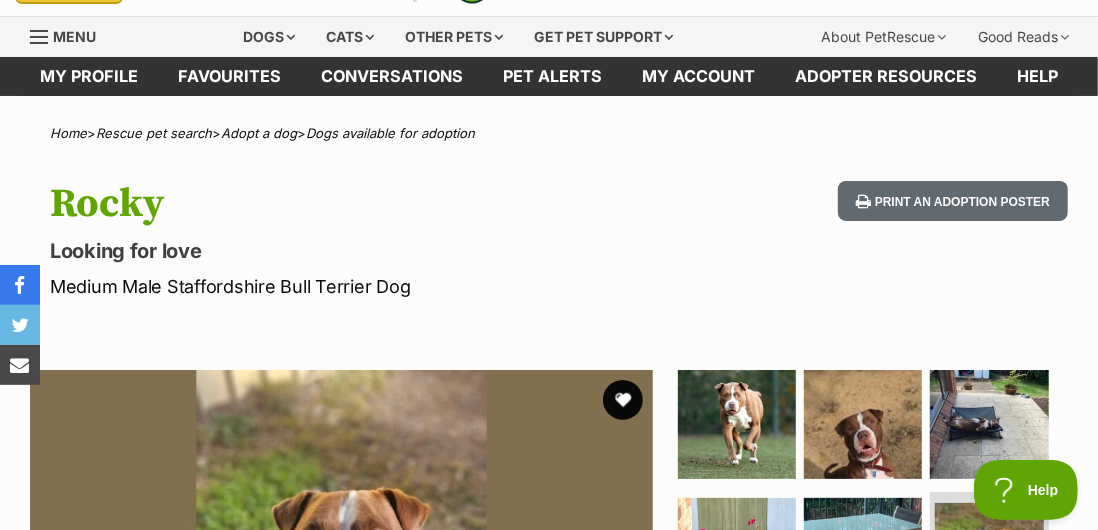 scroll, scrollTop: 0, scrollLeft: 0, axis: both 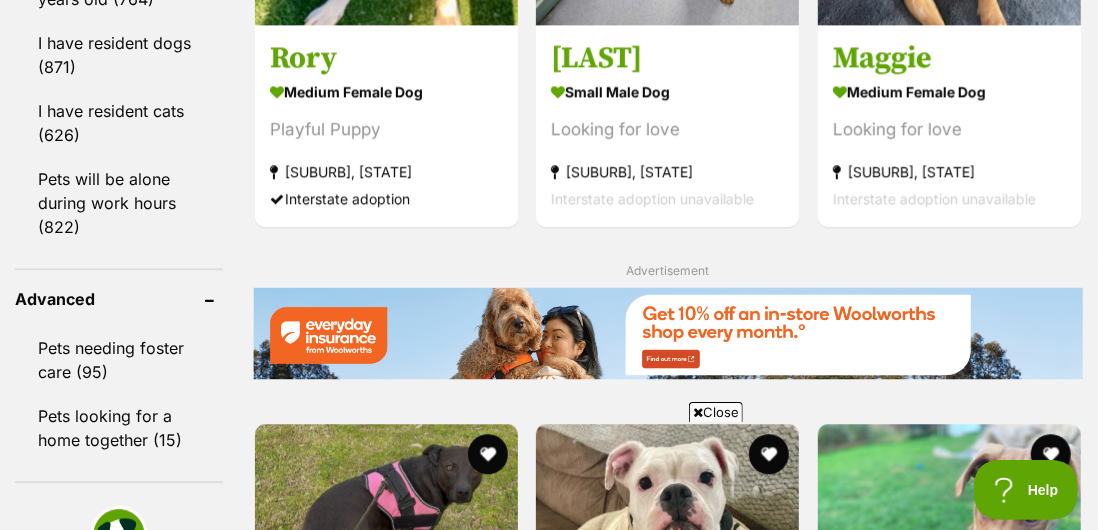 click on "Close" at bounding box center [716, 412] 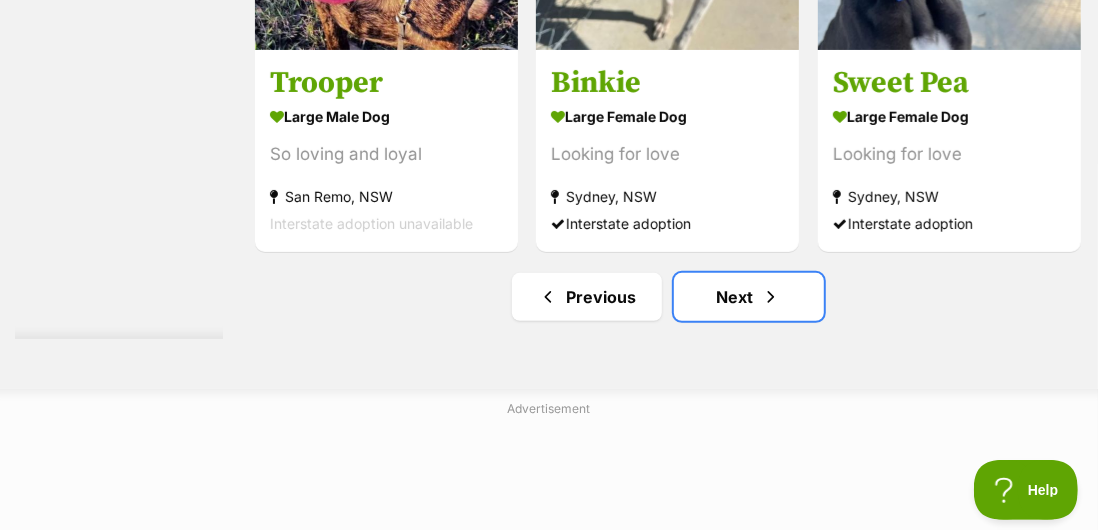 click on "Next" at bounding box center [749, 297] 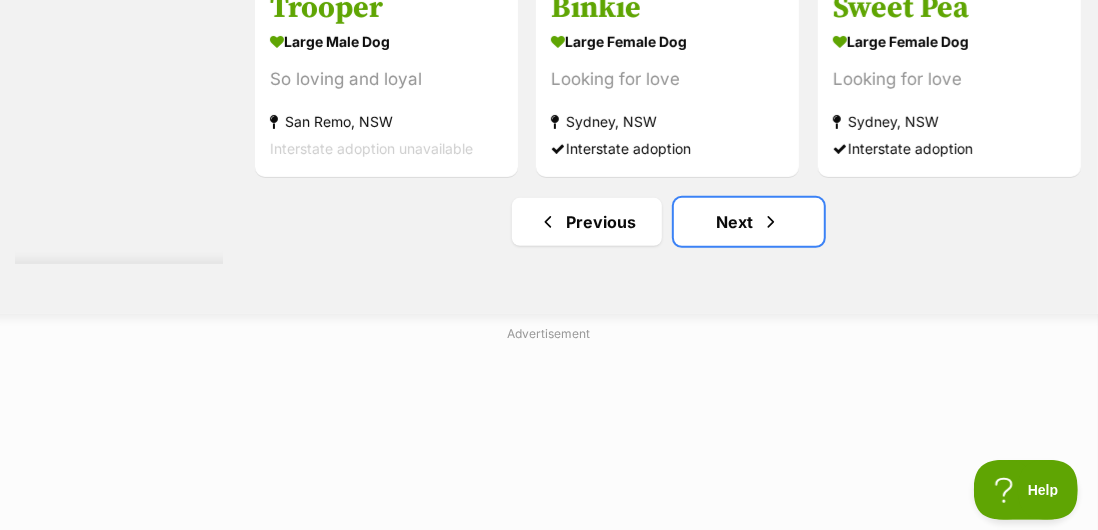 scroll, scrollTop: 11862, scrollLeft: 0, axis: vertical 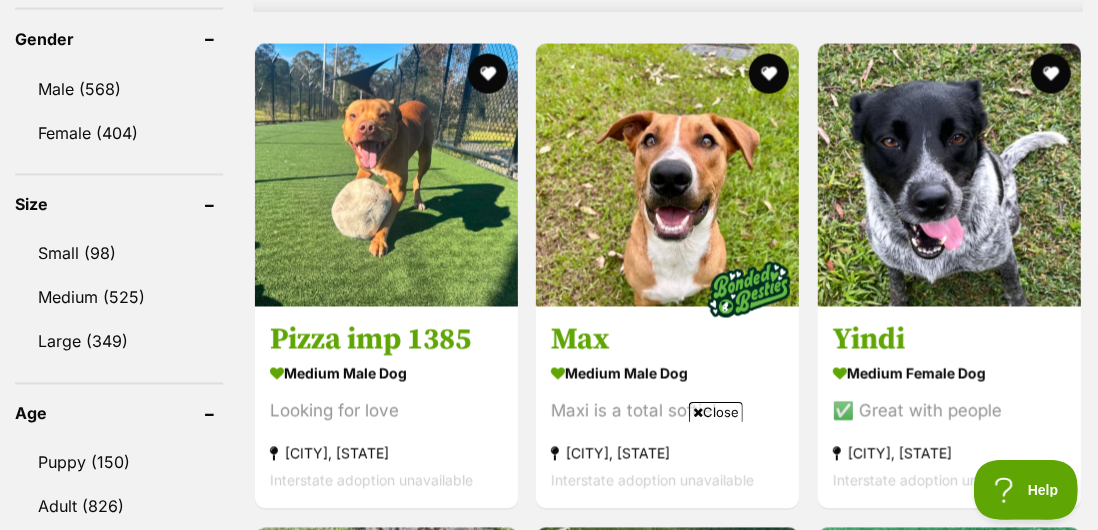 click on "Looking for love" at bounding box center [386, 411] 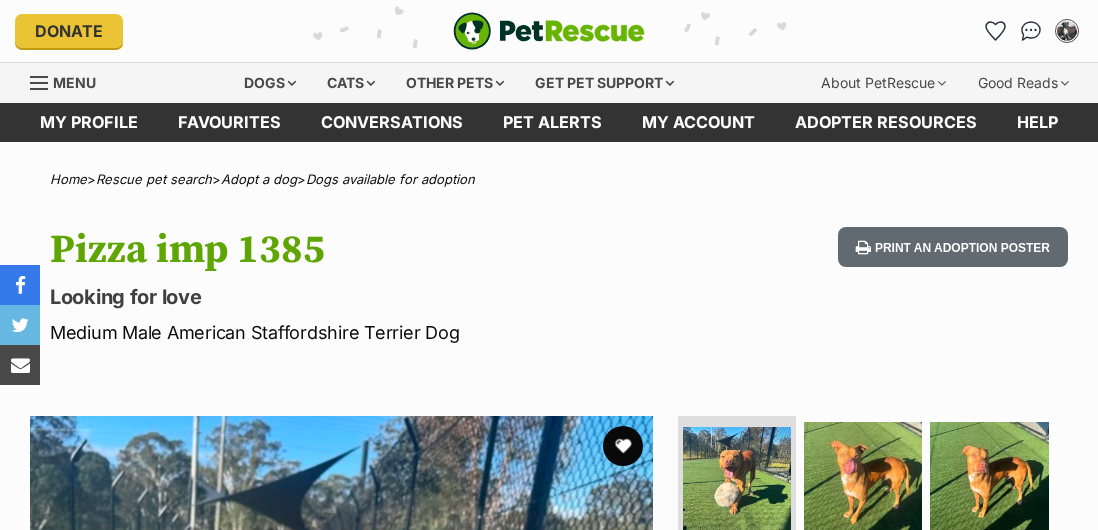 scroll, scrollTop: 118, scrollLeft: 0, axis: vertical 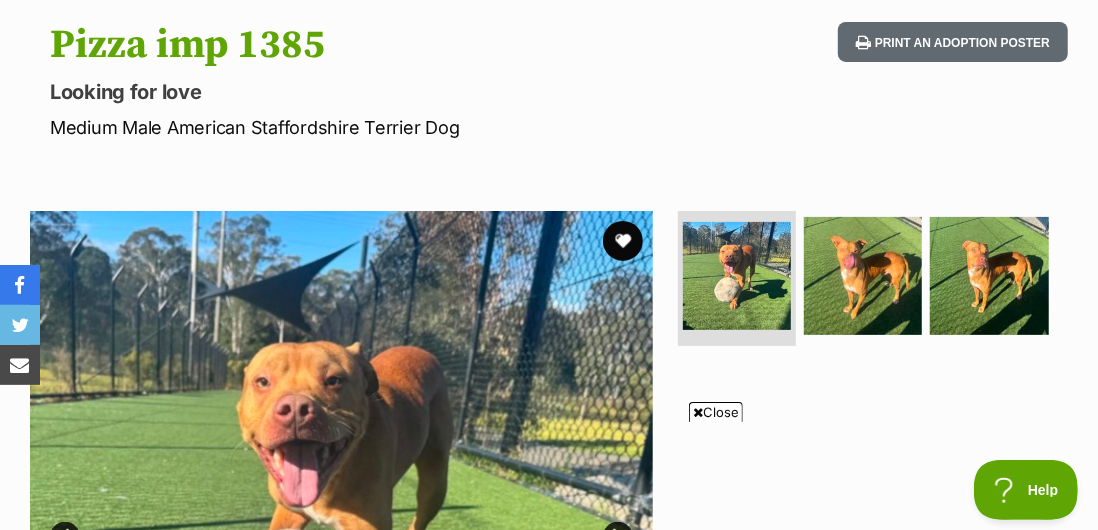 click at bounding box center [863, 276] 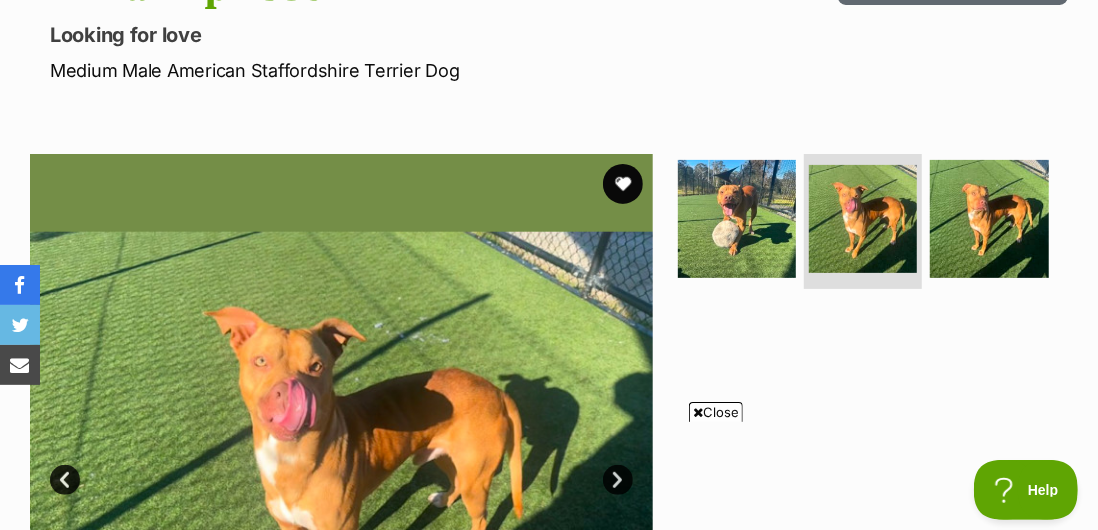 scroll, scrollTop: 263, scrollLeft: 0, axis: vertical 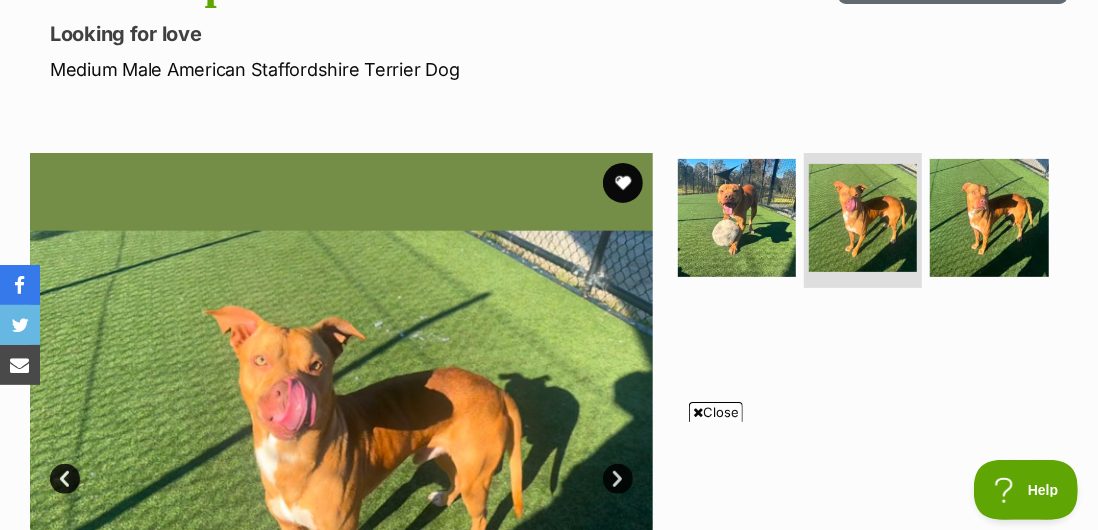 click at bounding box center (989, 218) 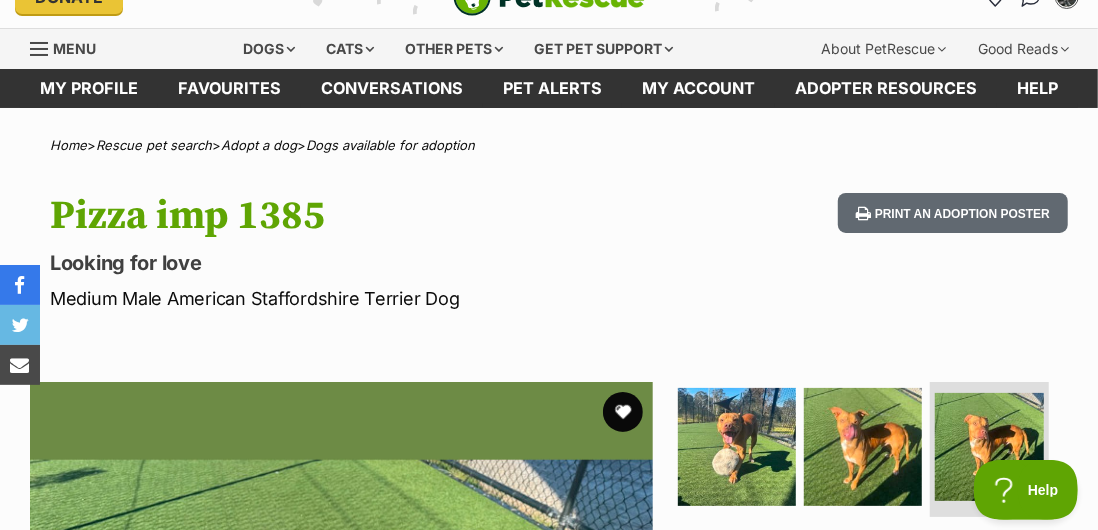 scroll, scrollTop: 0, scrollLeft: 0, axis: both 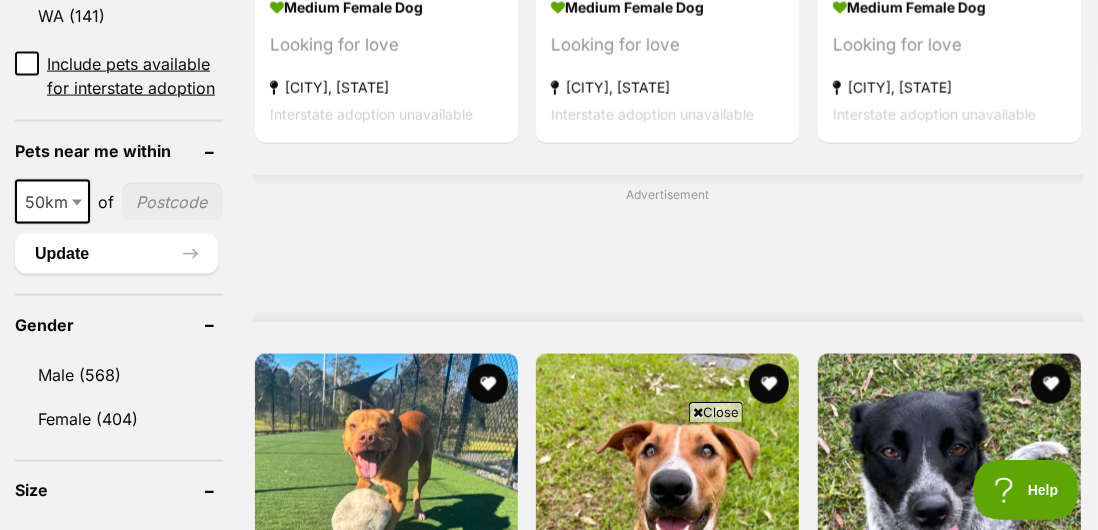 click at bounding box center [487, 384] 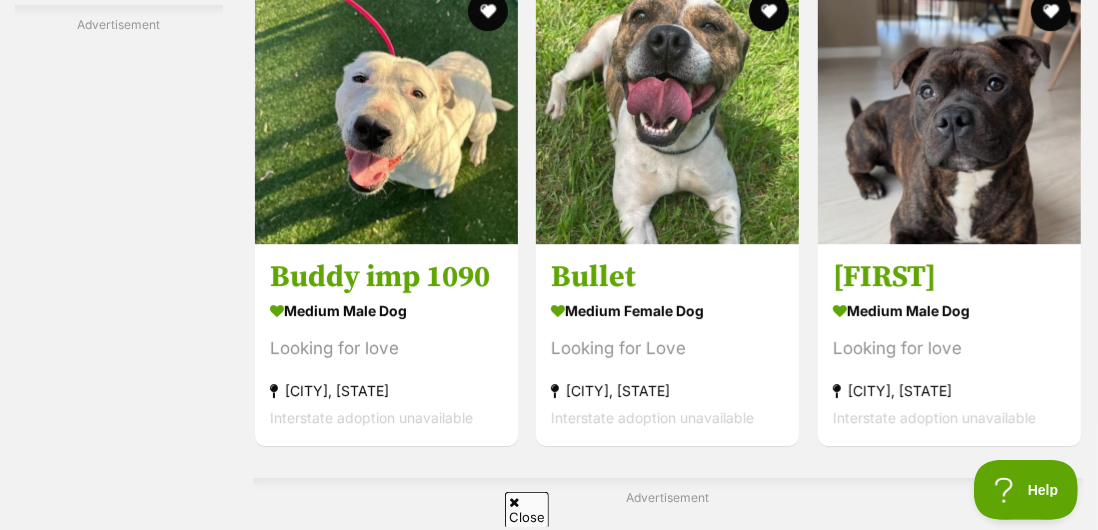 scroll, scrollTop: 6977, scrollLeft: 0, axis: vertical 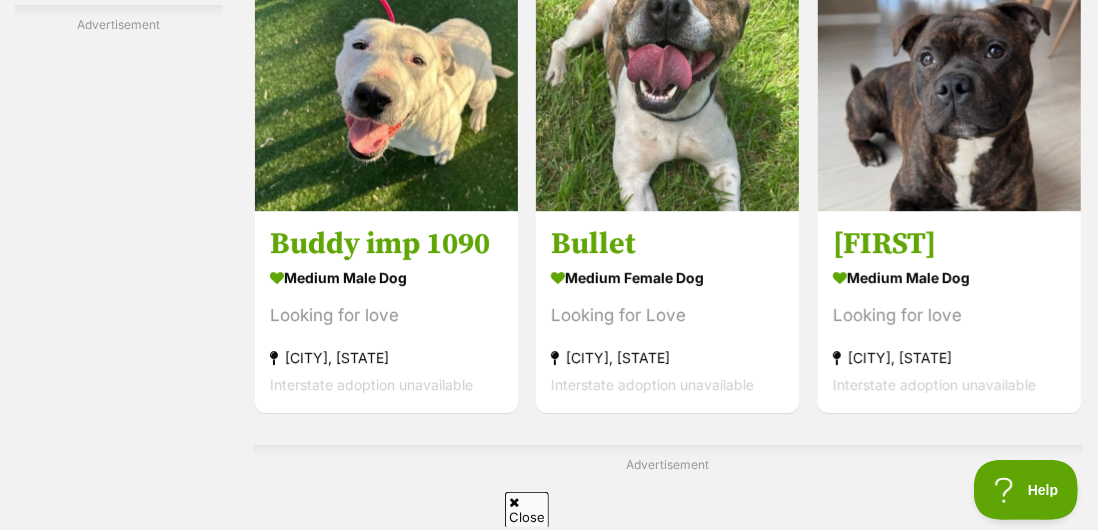 click on "Looking for love" at bounding box center [949, 315] 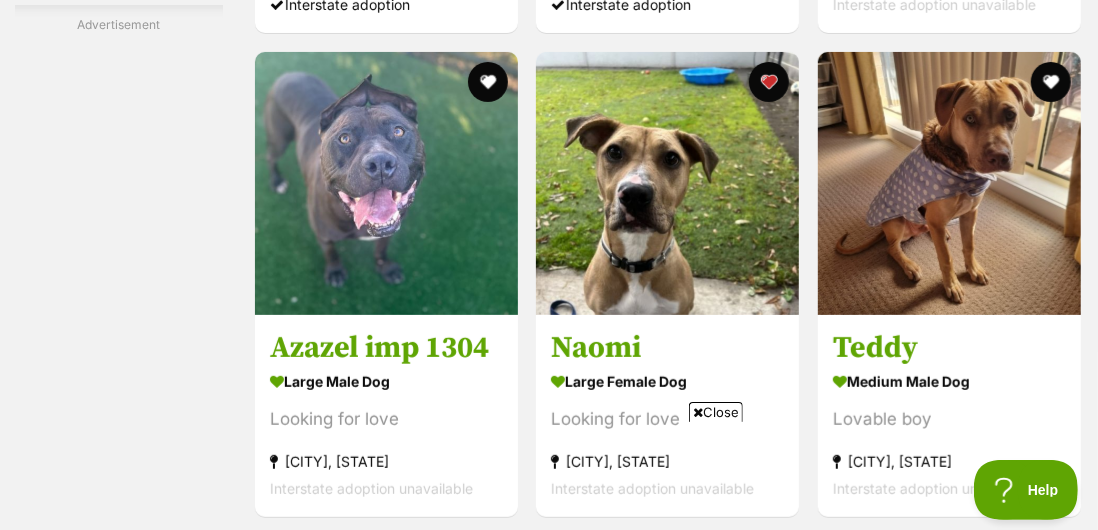 scroll, scrollTop: 8034, scrollLeft: 0, axis: vertical 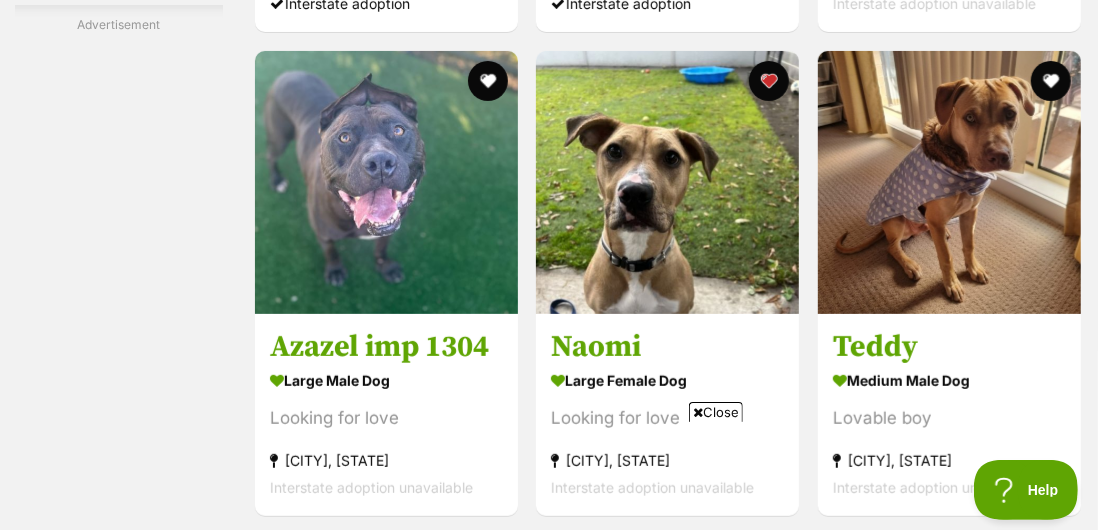 click on "medium male Dog
Lovable boy
Mcgraths Hill, NSW
Interstate adoption unavailable" at bounding box center (949, 433) 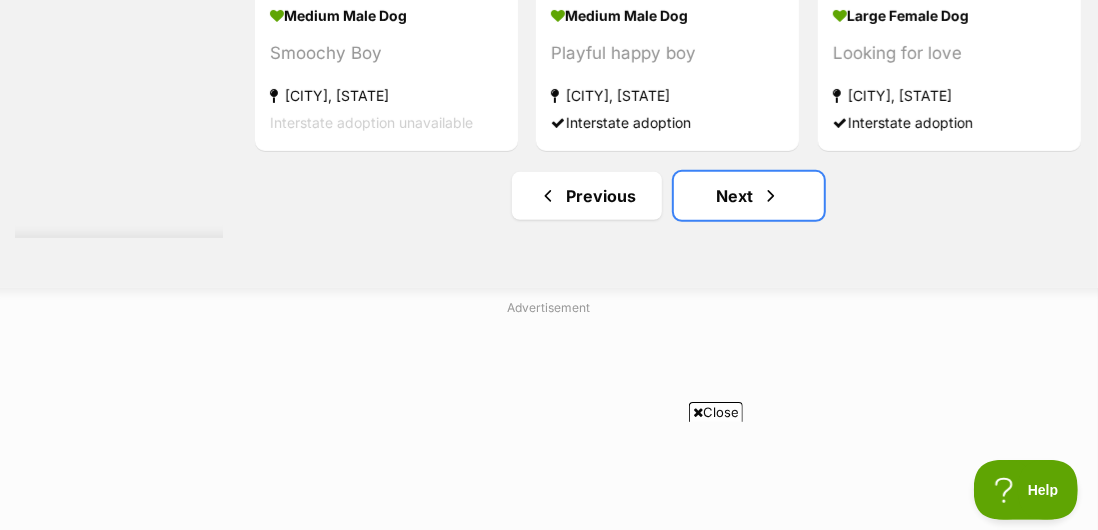 click on "Next" at bounding box center [749, 196] 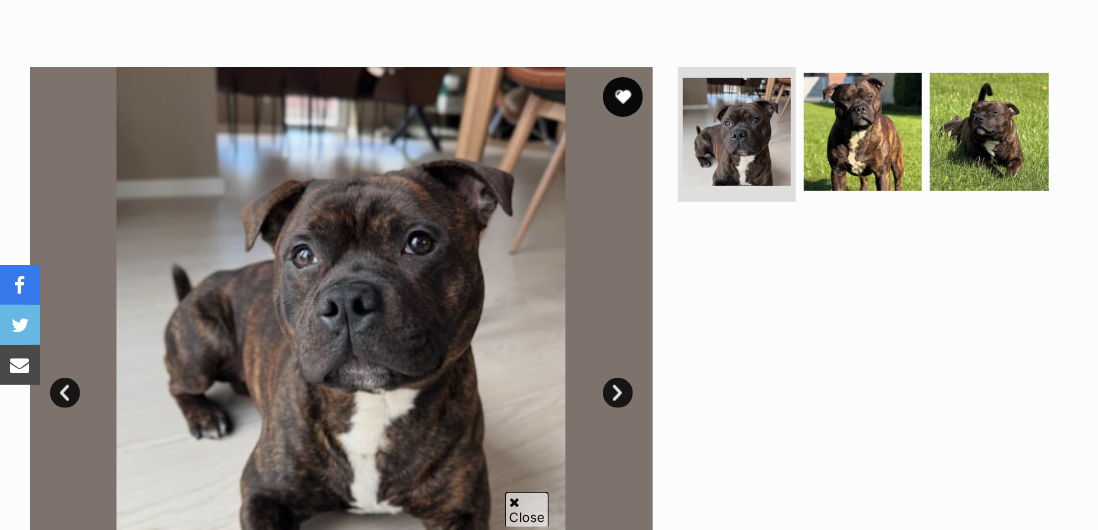 scroll, scrollTop: 0, scrollLeft: 0, axis: both 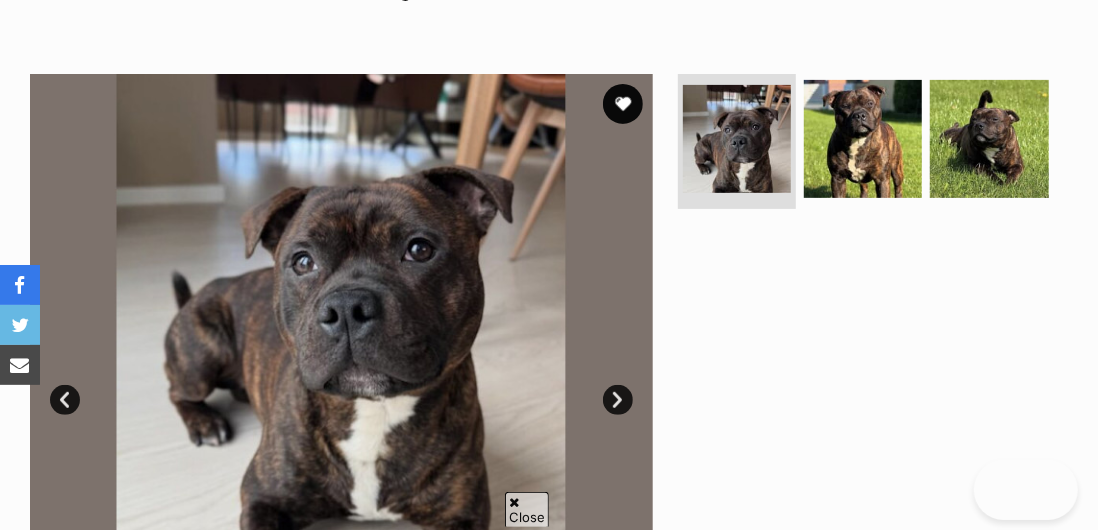 click at bounding box center (863, 191) 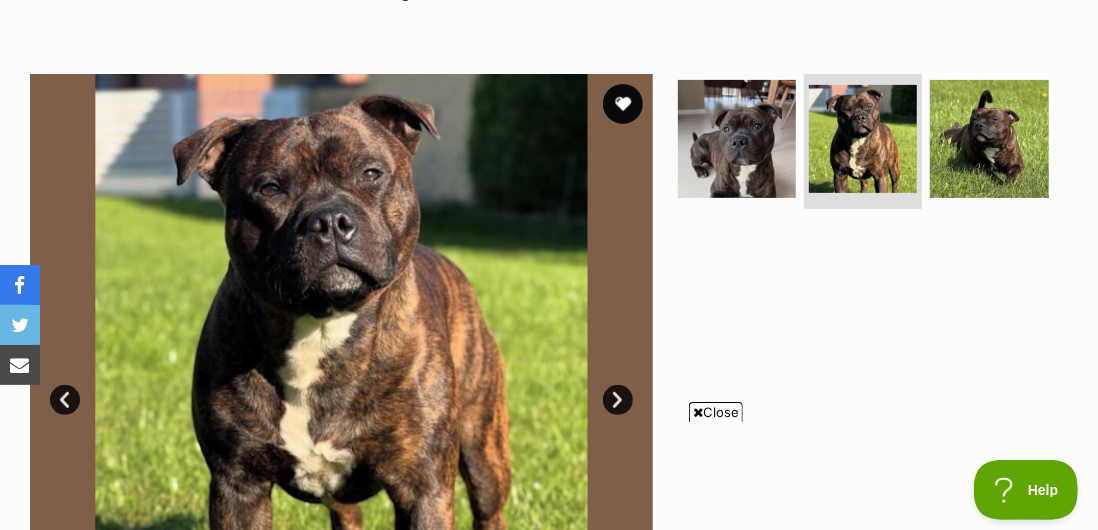 scroll, scrollTop: 0, scrollLeft: 0, axis: both 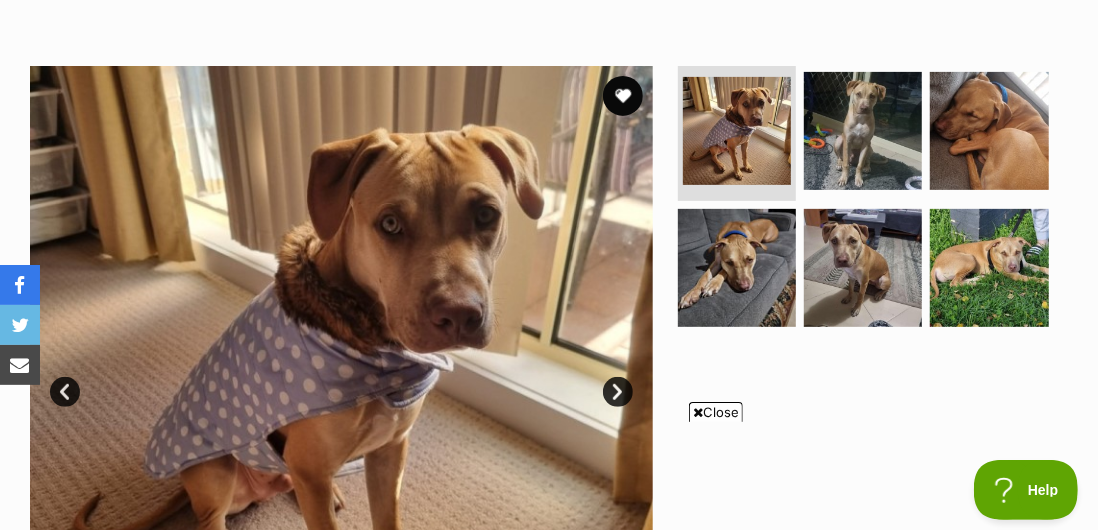 click at bounding box center [863, 131] 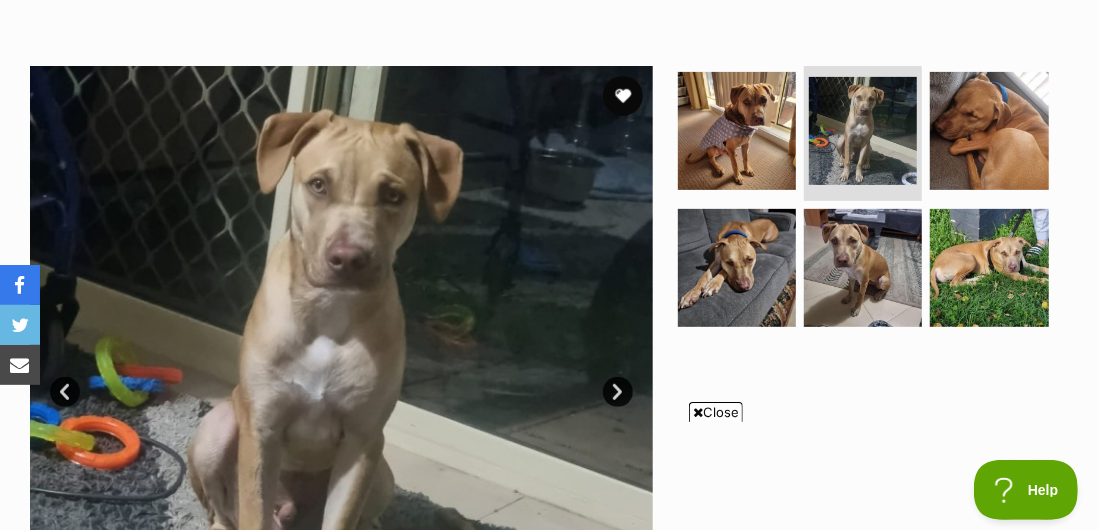 click at bounding box center [989, 131] 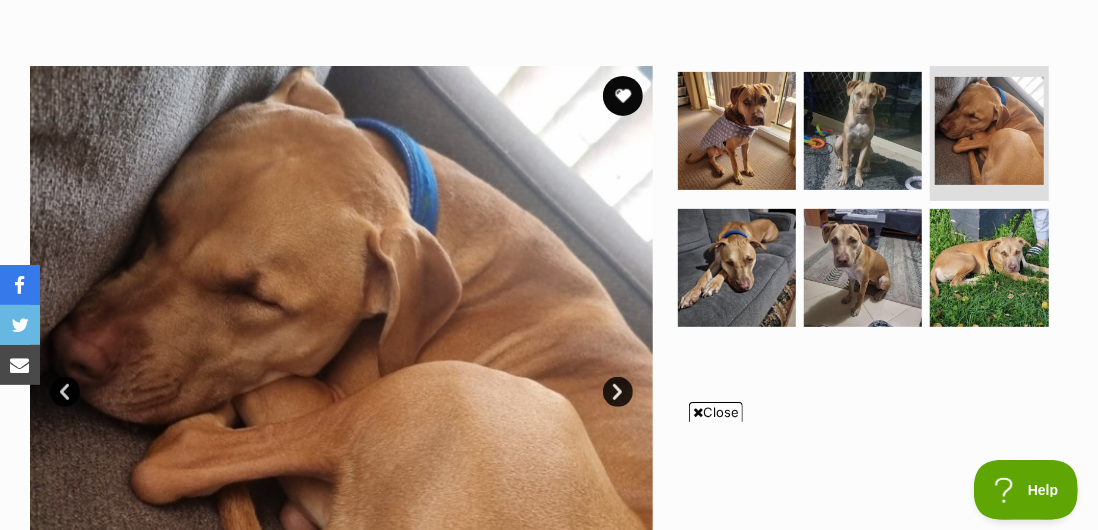 click at bounding box center [737, 320] 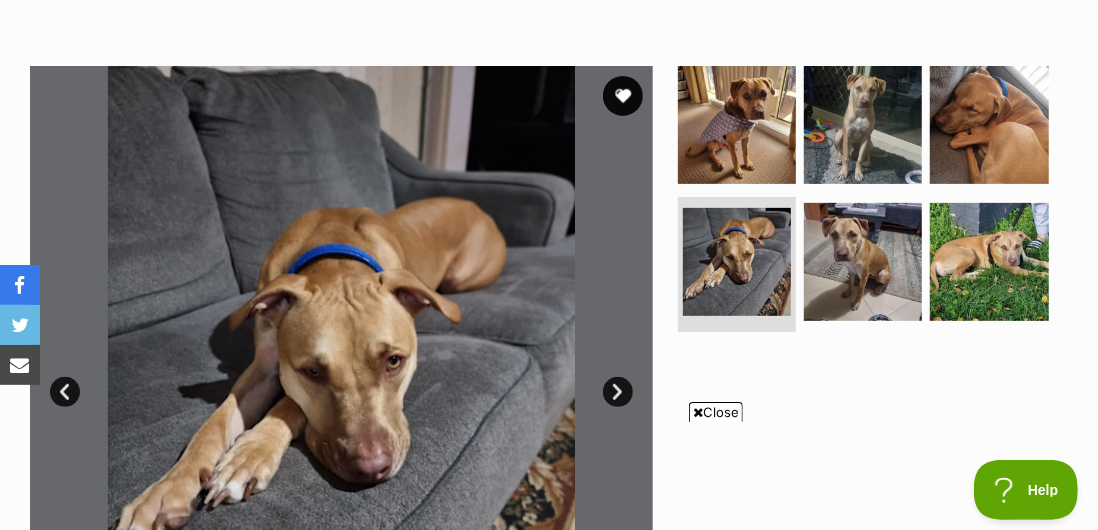 click at bounding box center (863, 262) 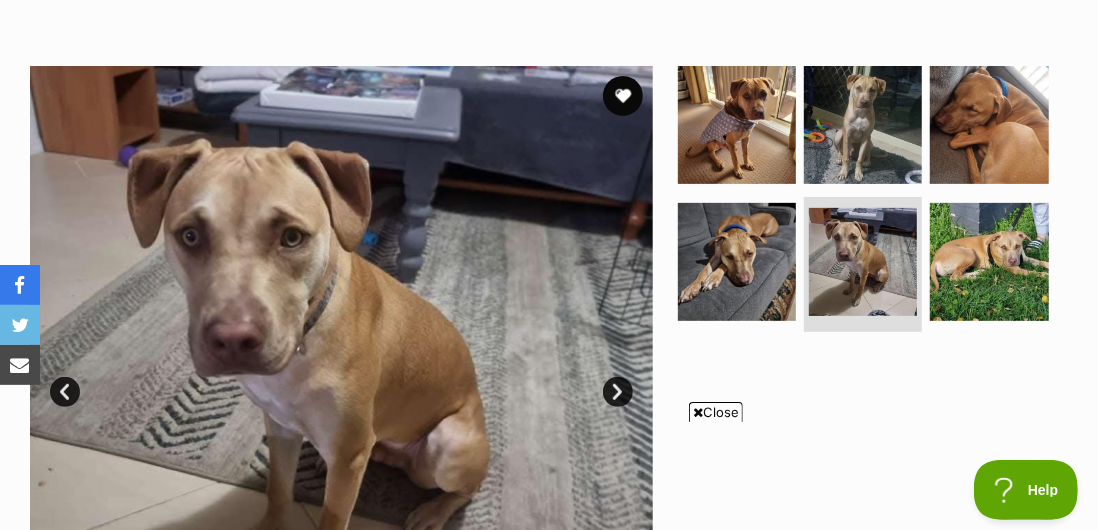 click at bounding box center (989, 262) 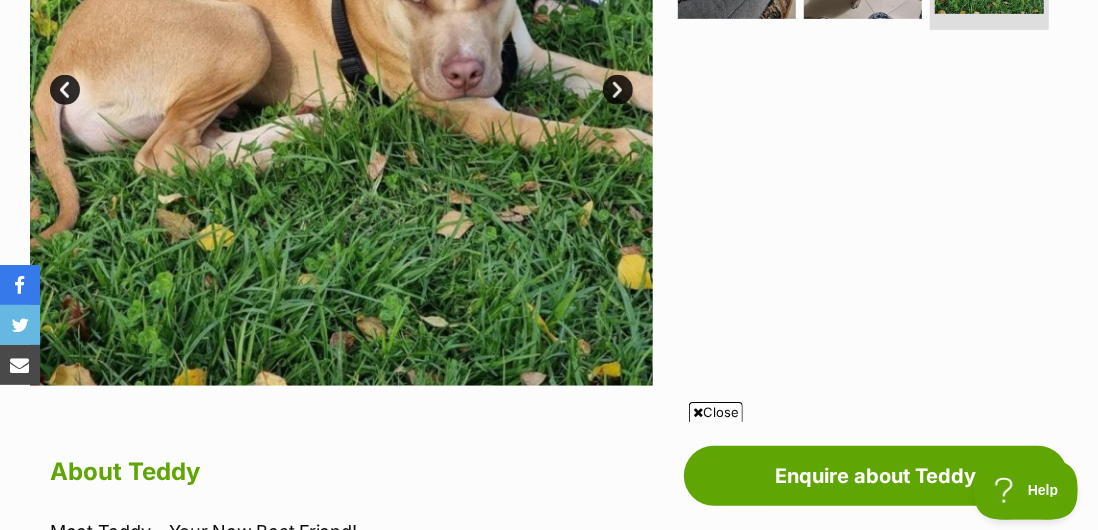 scroll, scrollTop: 643, scrollLeft: 0, axis: vertical 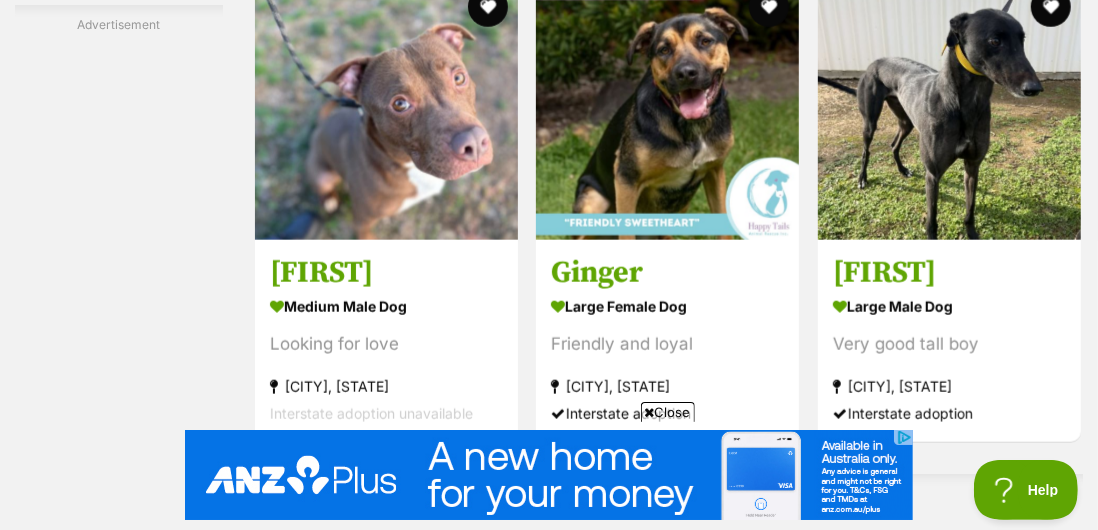 click on "[CITY], [STATE]" at bounding box center [386, 386] 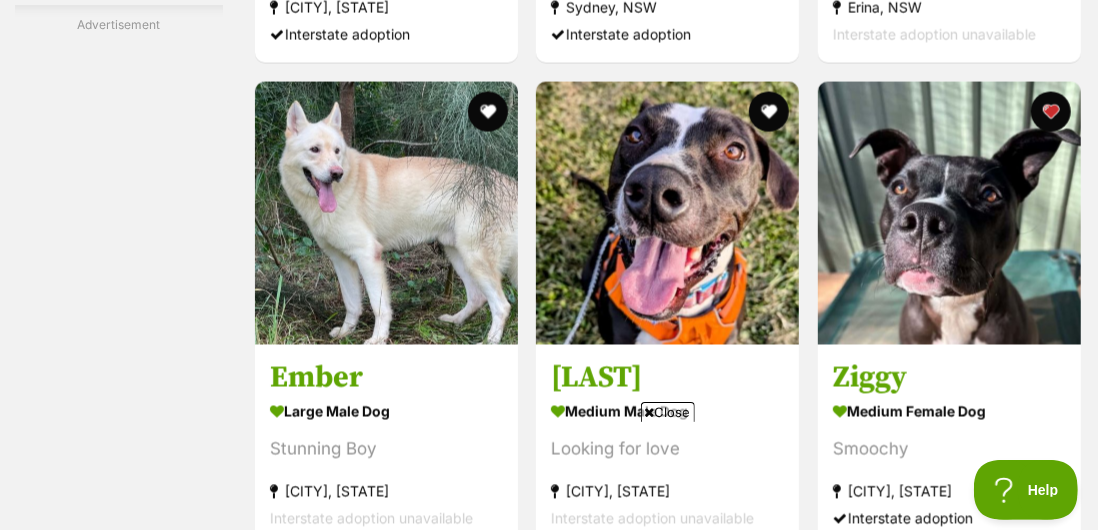 scroll, scrollTop: 9381, scrollLeft: 0, axis: vertical 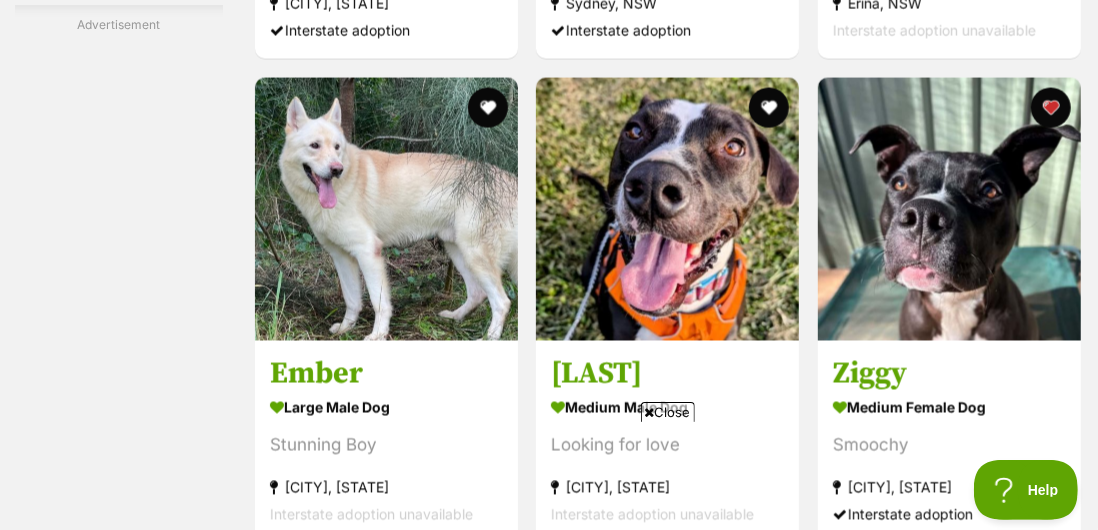 click at bounding box center (1051, 108) 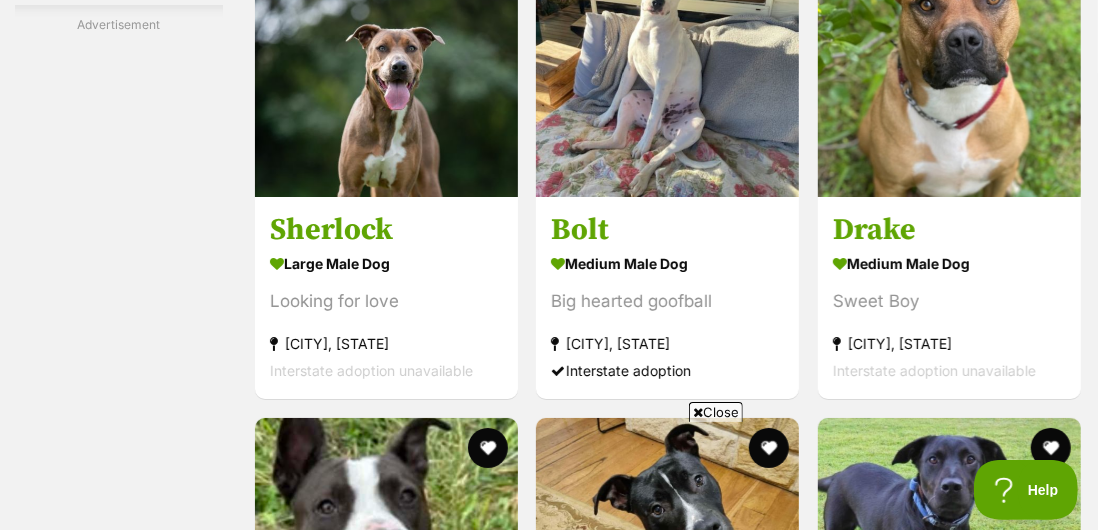 scroll, scrollTop: 11362, scrollLeft: 0, axis: vertical 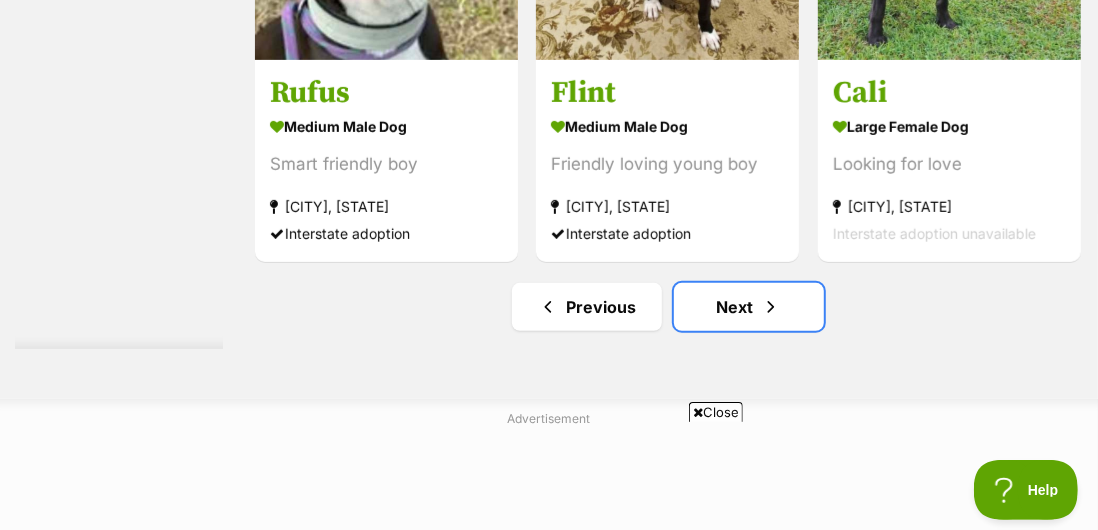 click on "Next" at bounding box center (749, 307) 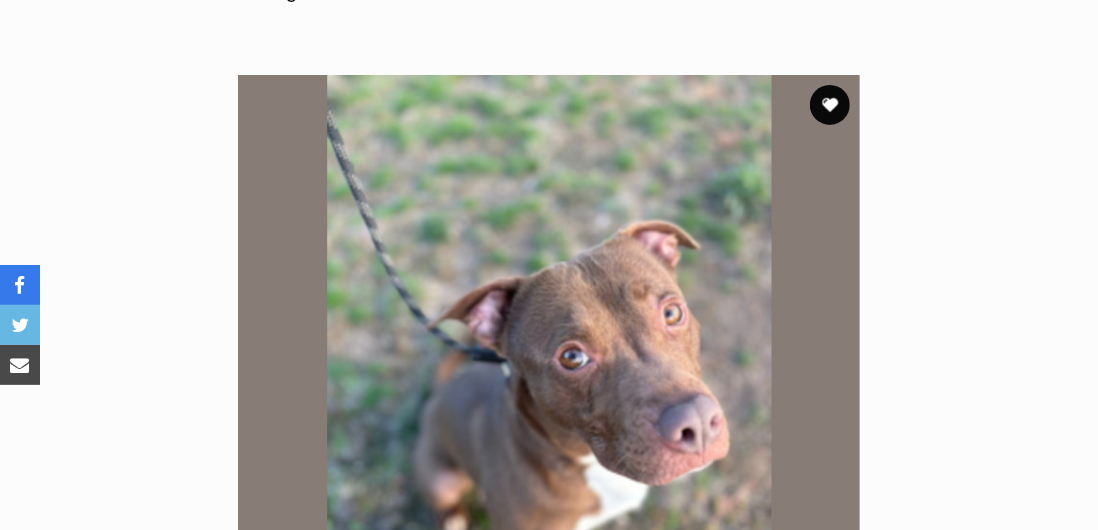 scroll, scrollTop: 0, scrollLeft: 0, axis: both 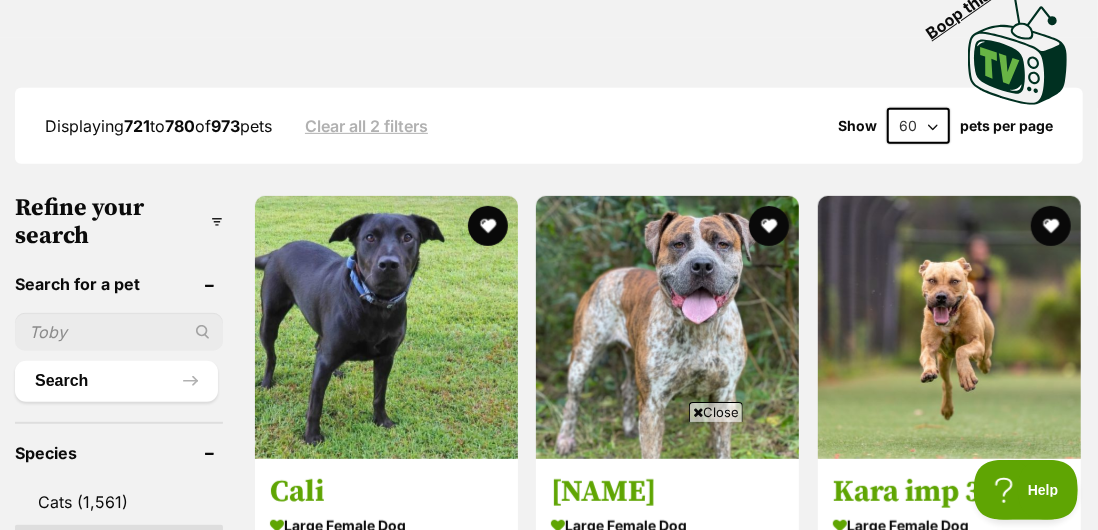 click on "Close" at bounding box center (549, 475) 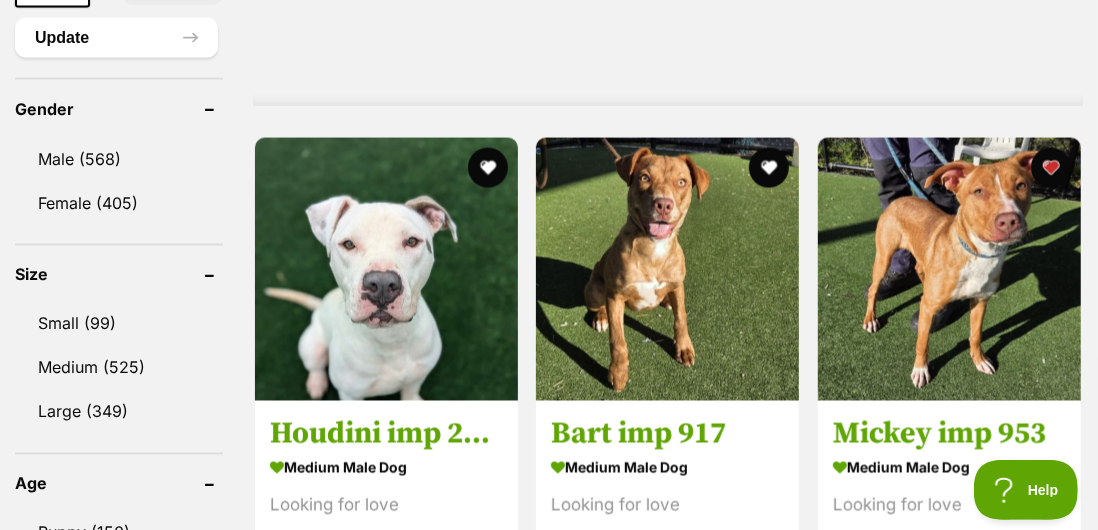 scroll, scrollTop: 1680, scrollLeft: 0, axis: vertical 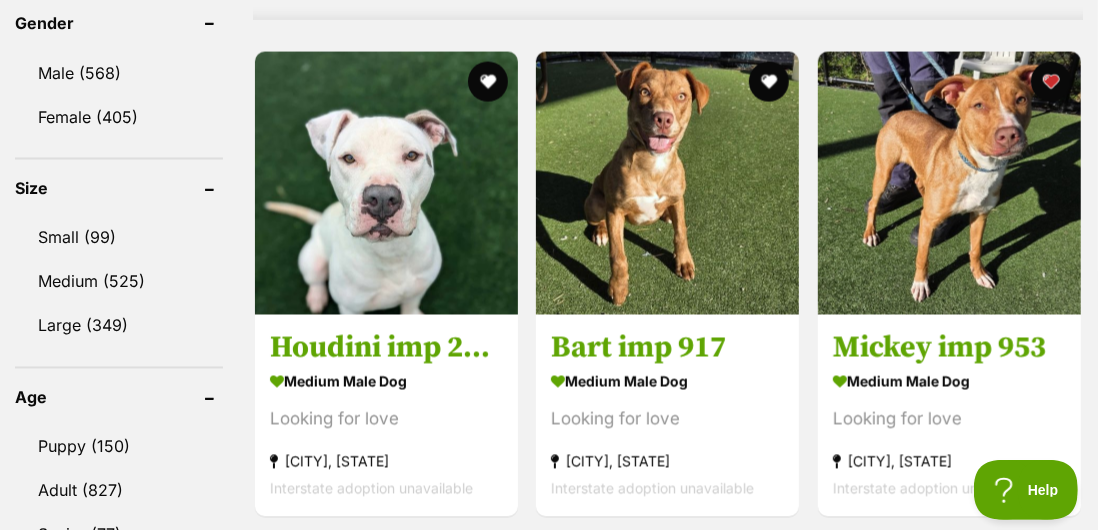click on "medium male Dog
Looking for love
Glendenning, NSW
Interstate adoption unavailable" at bounding box center [949, 434] 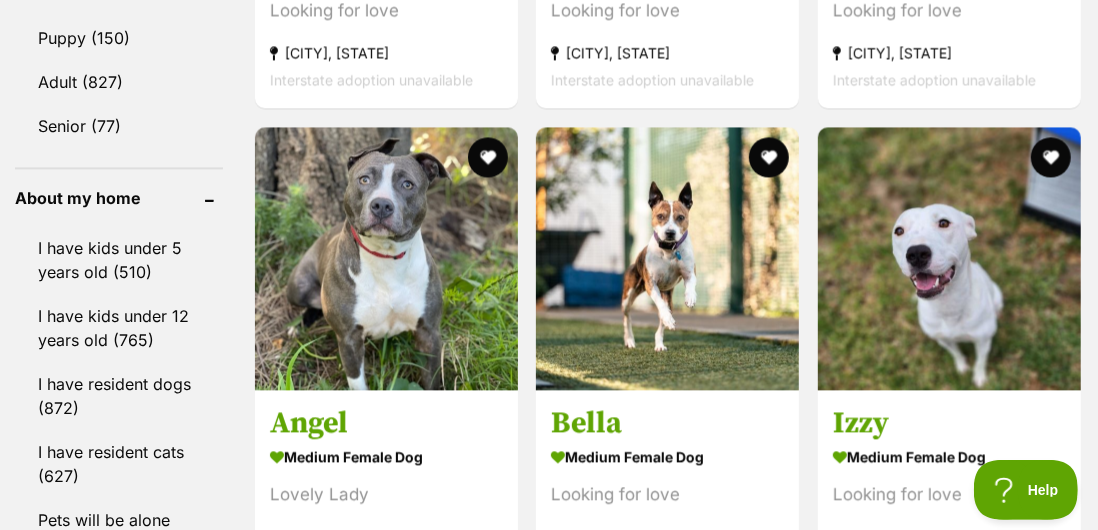 scroll, scrollTop: 2173, scrollLeft: 0, axis: vertical 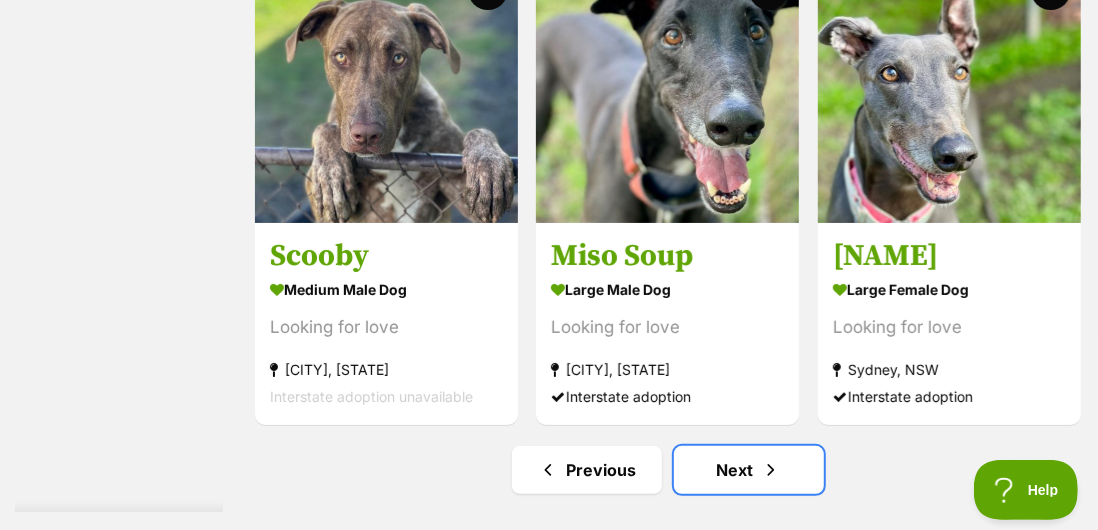 click on "Next" at bounding box center (749, 470) 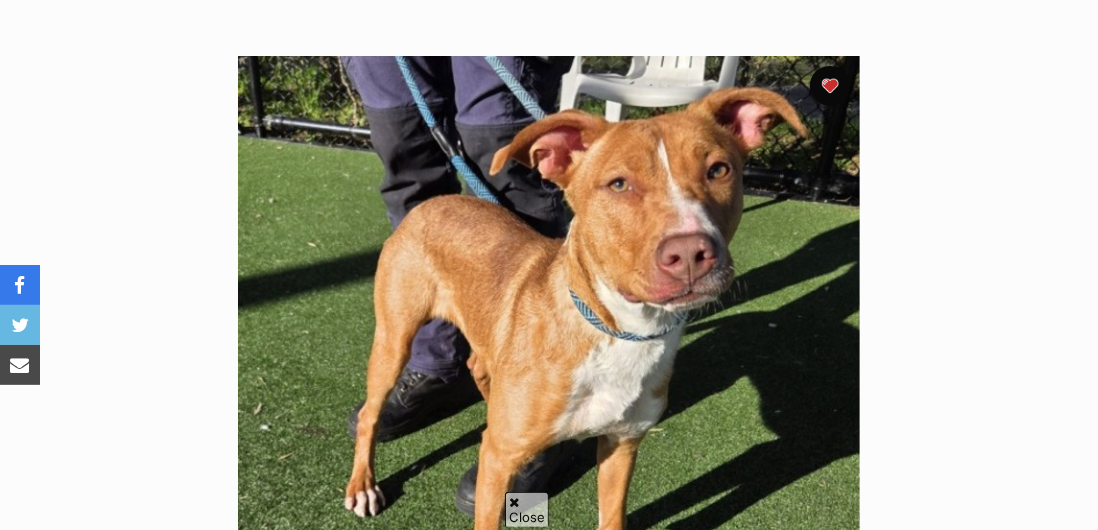 scroll, scrollTop: 0, scrollLeft: 0, axis: both 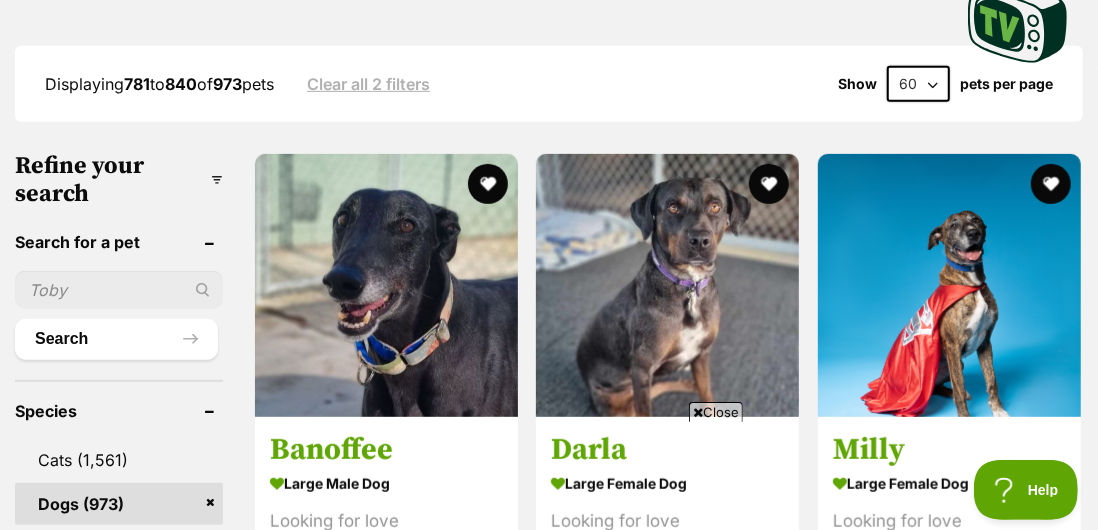 click on "Close" at bounding box center (549, 475) 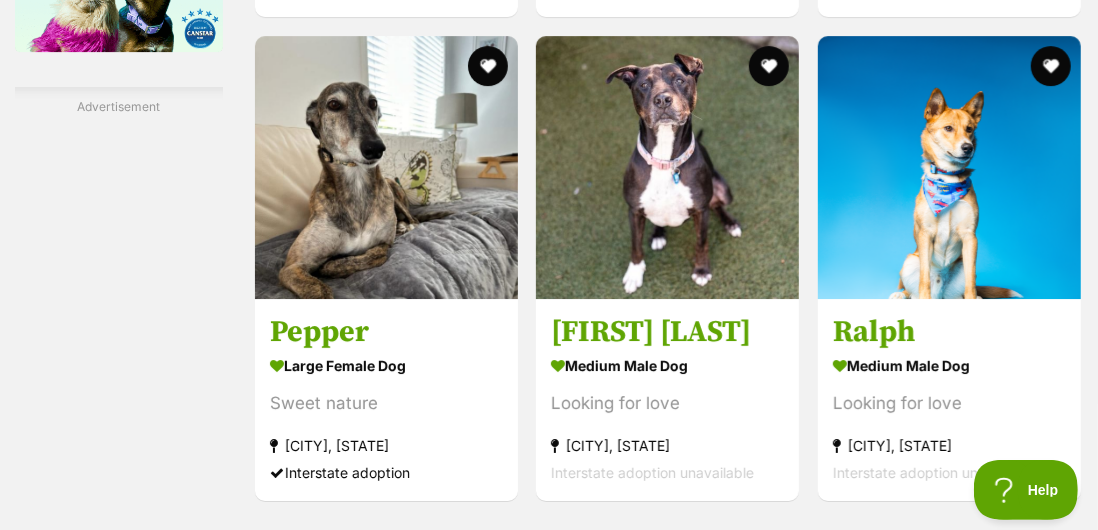 scroll, scrollTop: 3409, scrollLeft: 0, axis: vertical 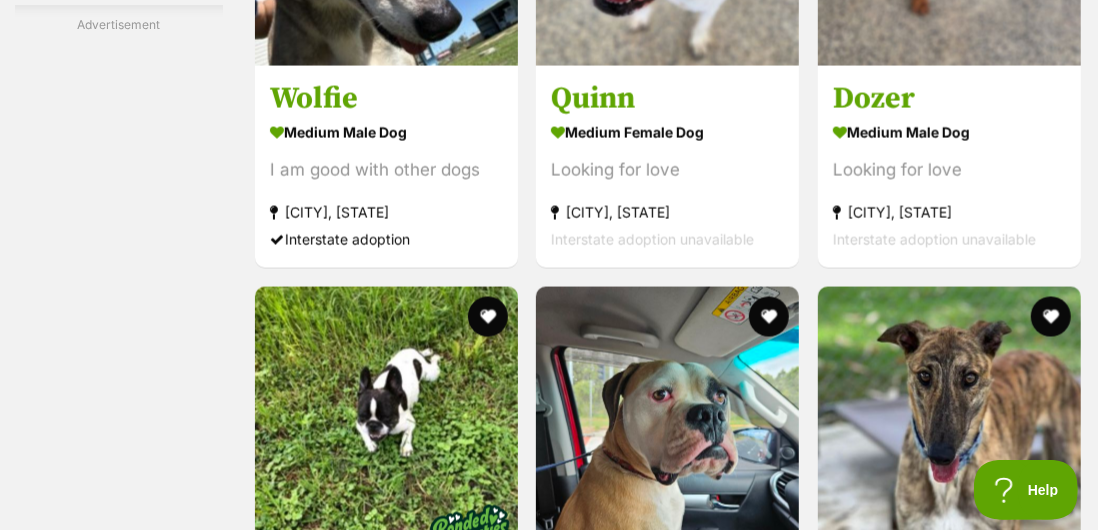 click at bounding box center [949, 418] 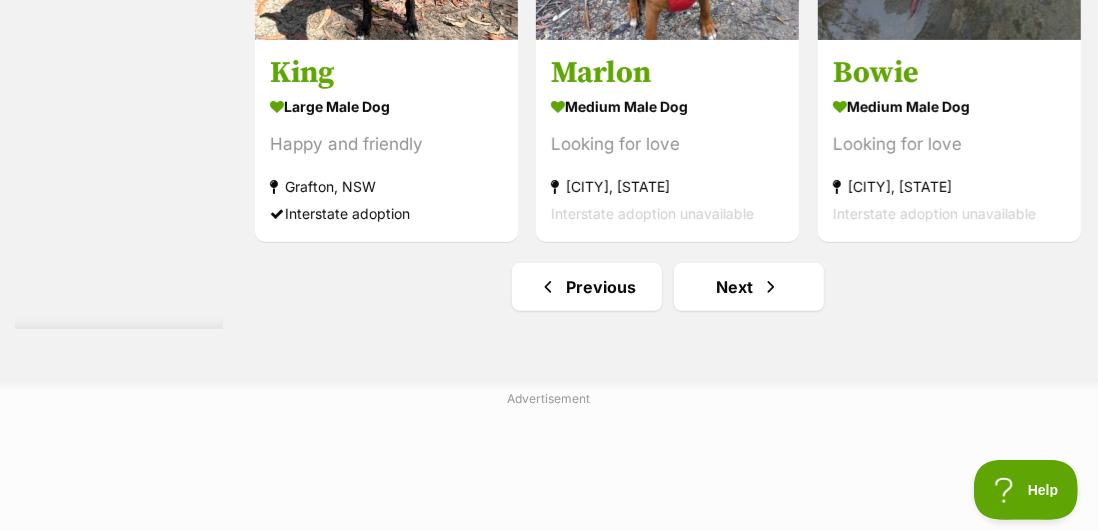 scroll, scrollTop: 11801, scrollLeft: 0, axis: vertical 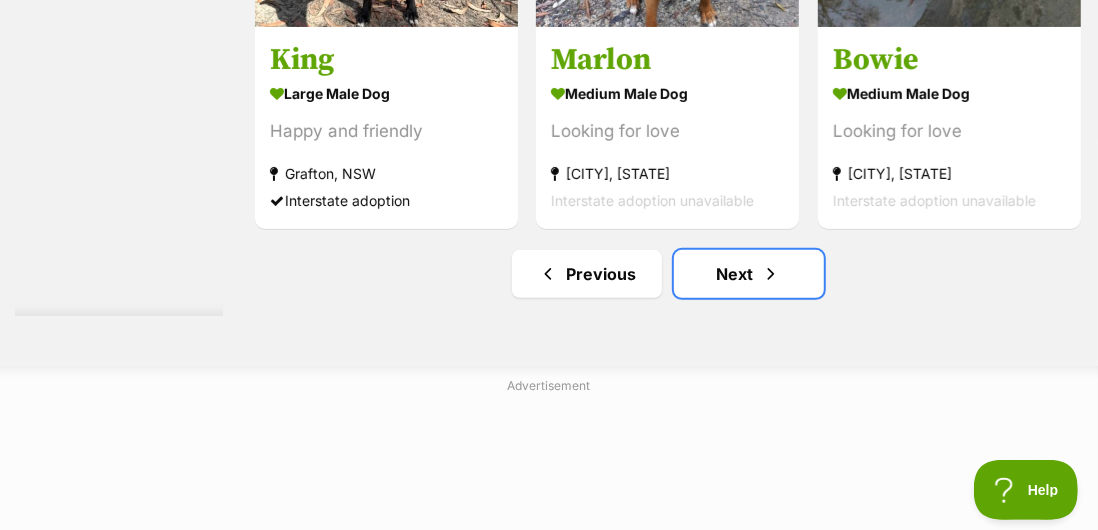 click on "Next" at bounding box center [749, 274] 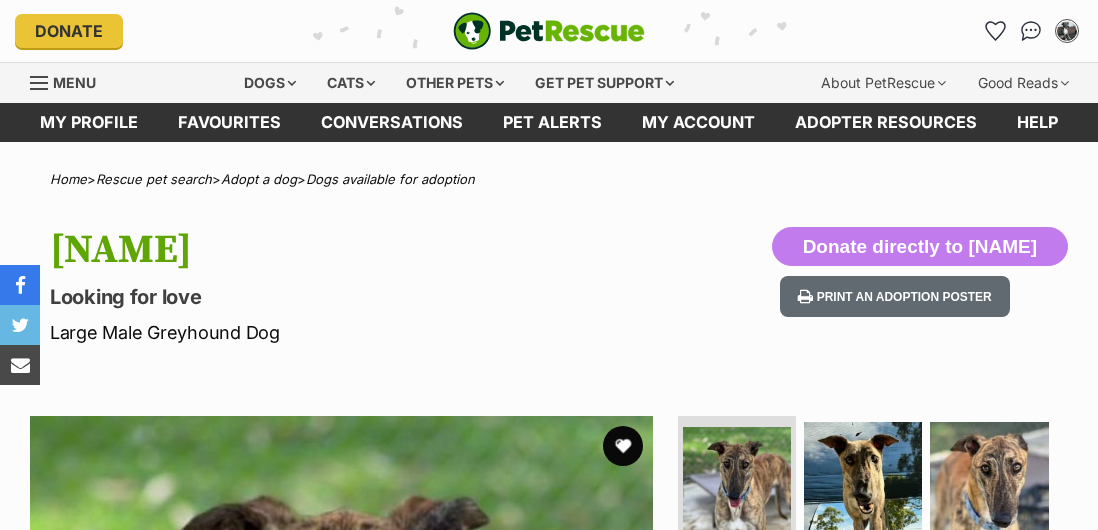 scroll, scrollTop: 0, scrollLeft: 0, axis: both 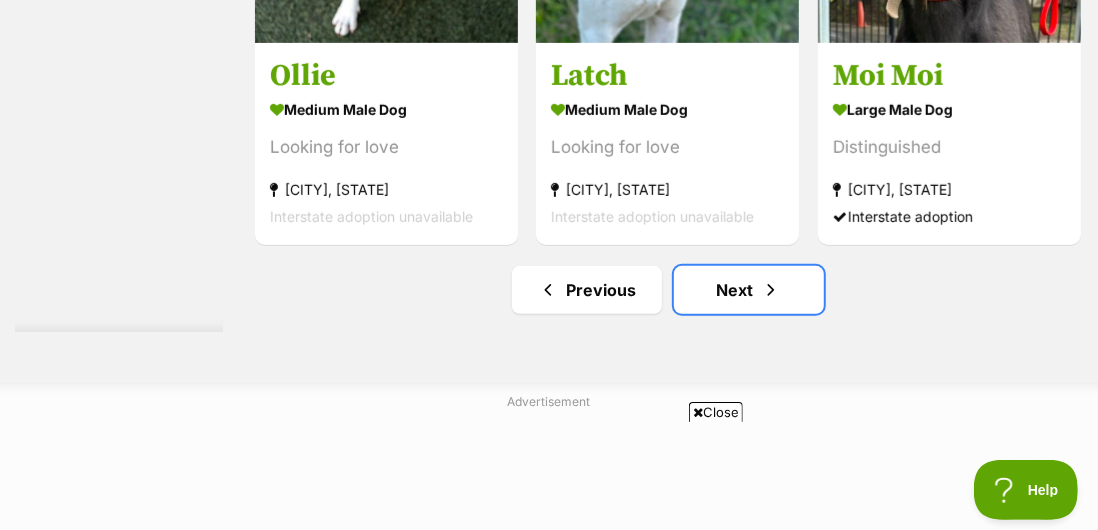 click on "Next" at bounding box center [749, 290] 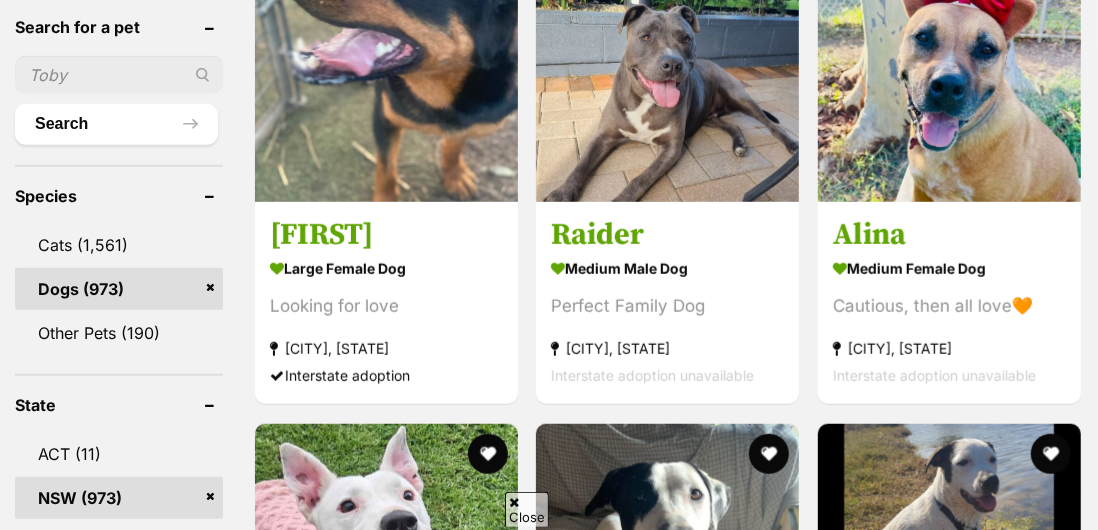 scroll, scrollTop: 1374, scrollLeft: 0, axis: vertical 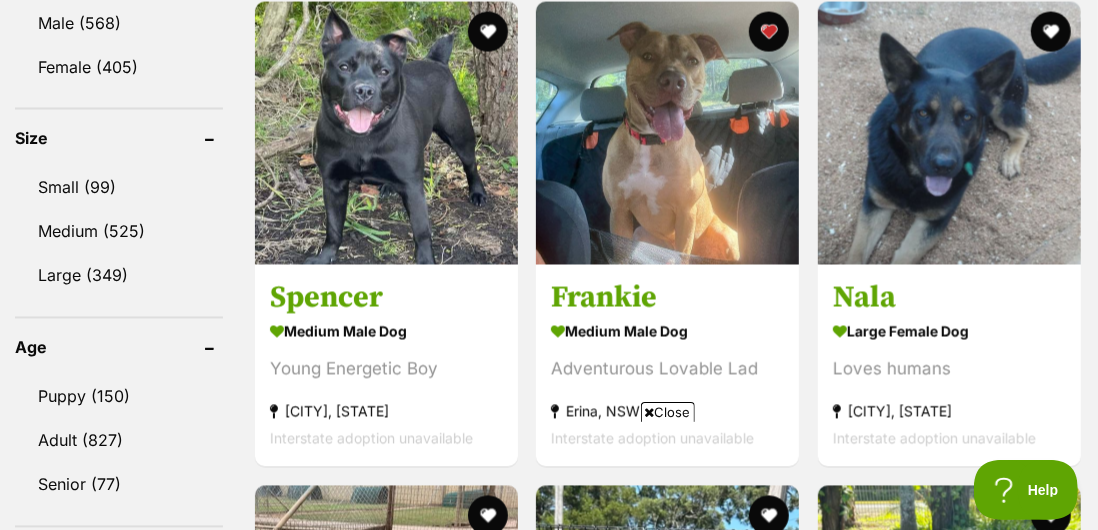 click on "medium male Dog
Adventurous Lovable Lad
[CITY], [STATE]
Interstate adoption unavailable" at bounding box center [667, 384] 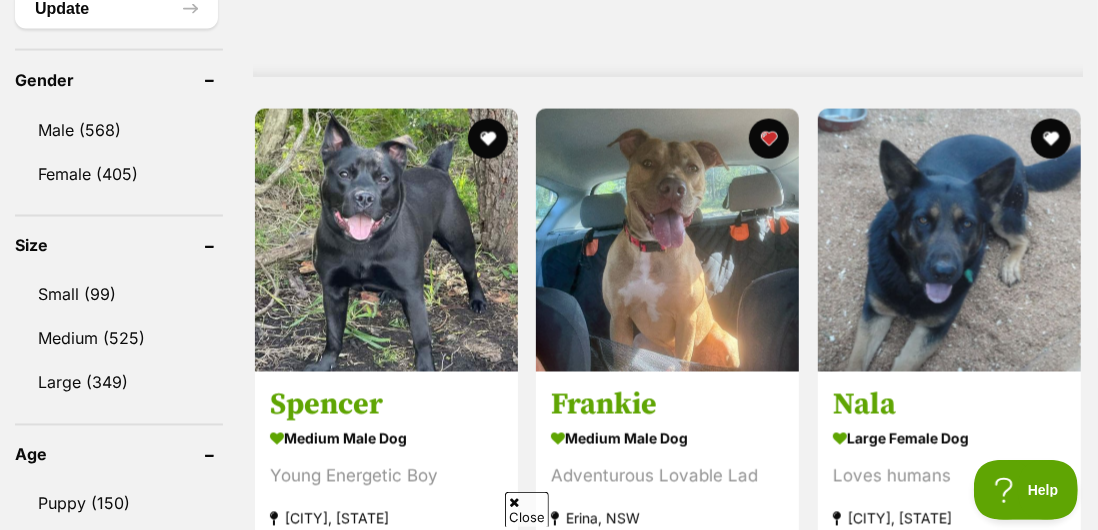 scroll, scrollTop: 1679, scrollLeft: 0, axis: vertical 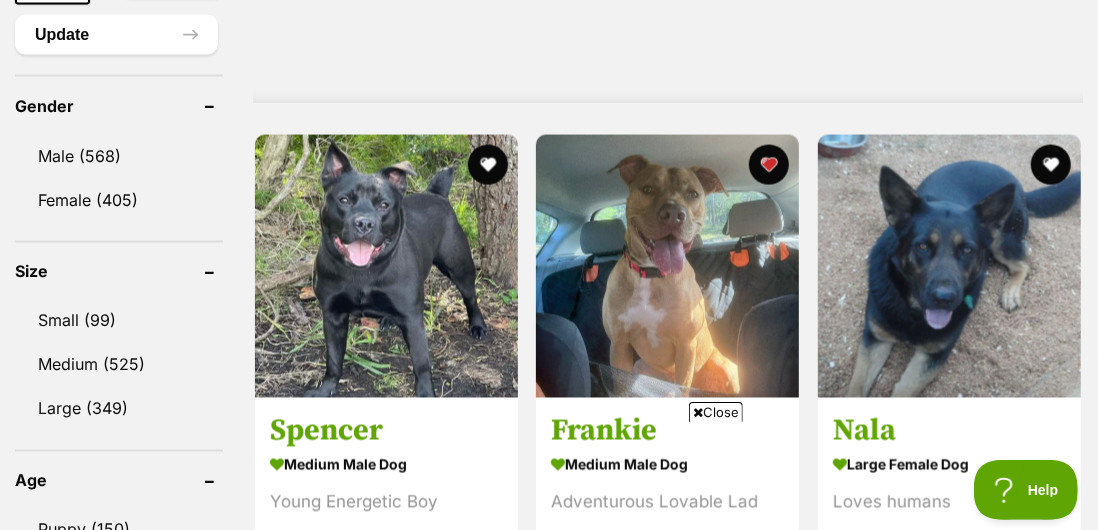 click at bounding box center (769, 165) 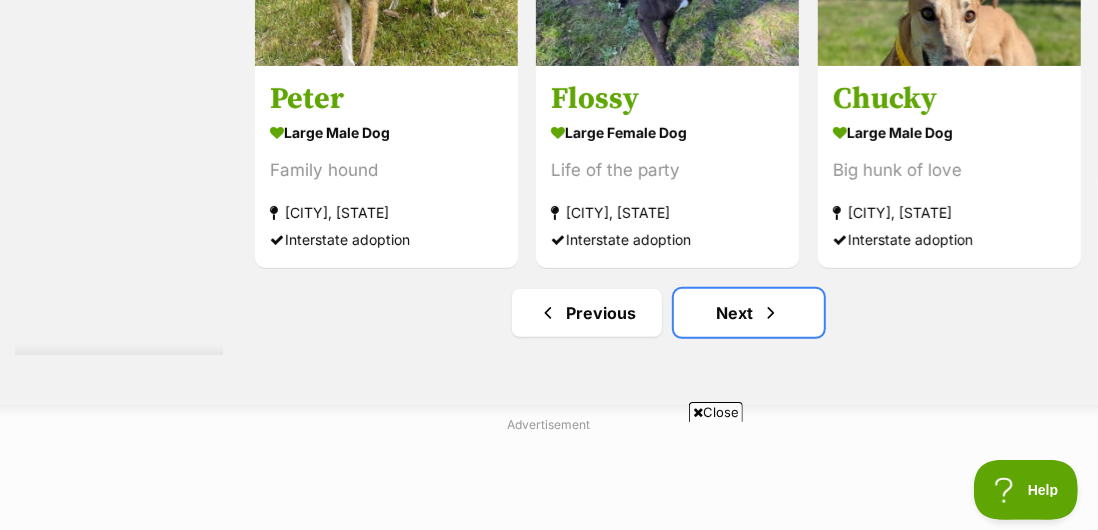 click on "Next" at bounding box center (749, 313) 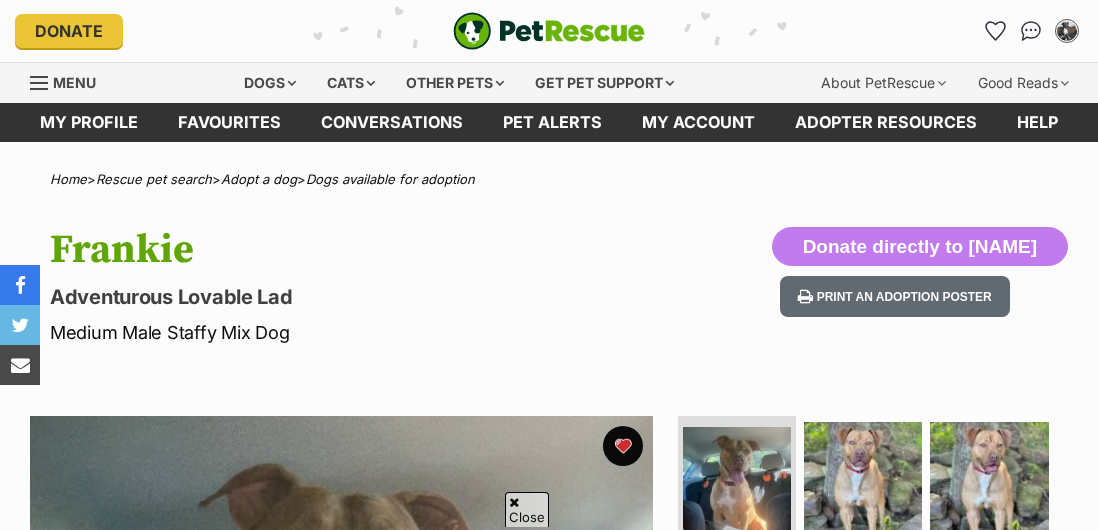 scroll, scrollTop: 401, scrollLeft: 0, axis: vertical 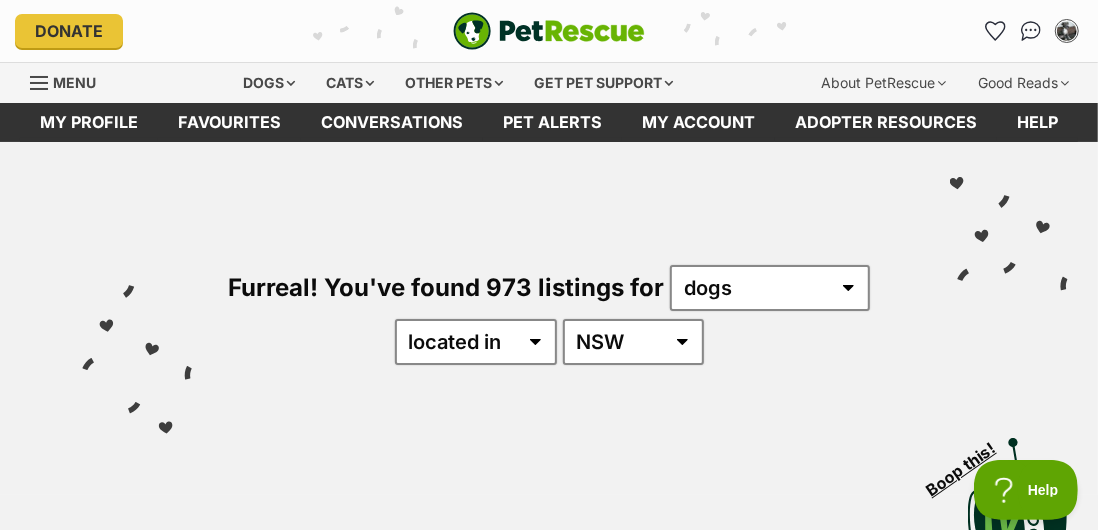 click 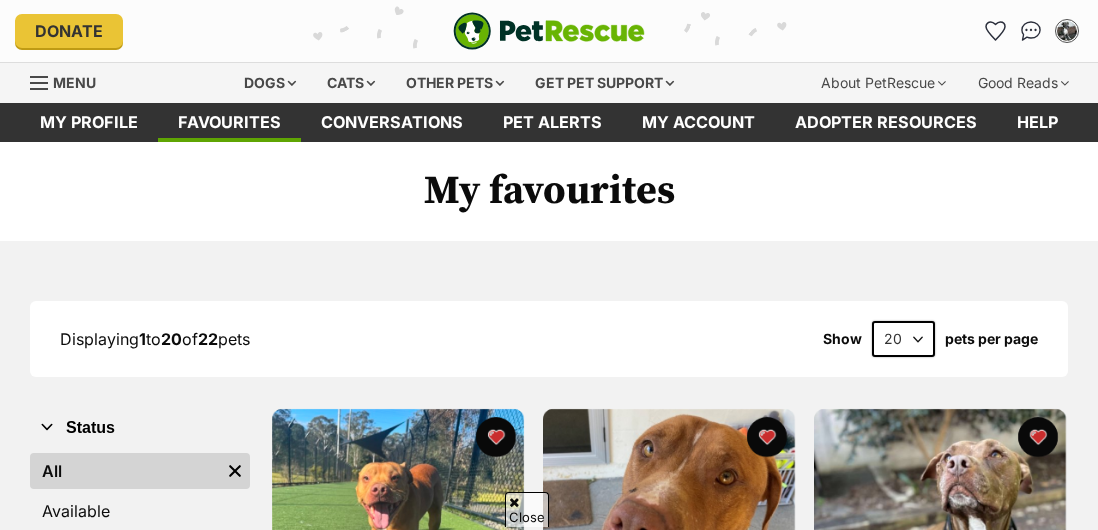 scroll, scrollTop: 277, scrollLeft: 0, axis: vertical 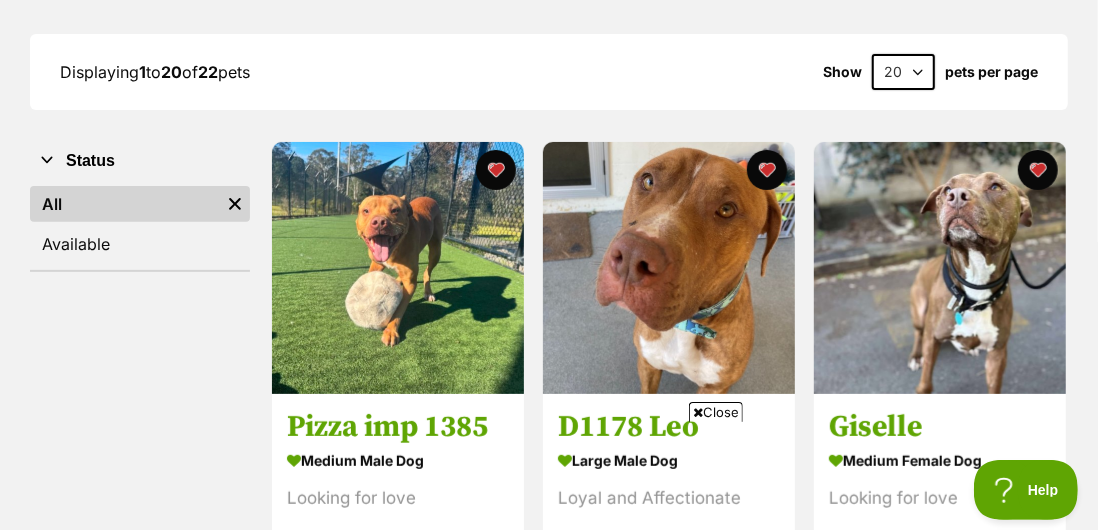 click on "20 40 60" at bounding box center (903, 72) 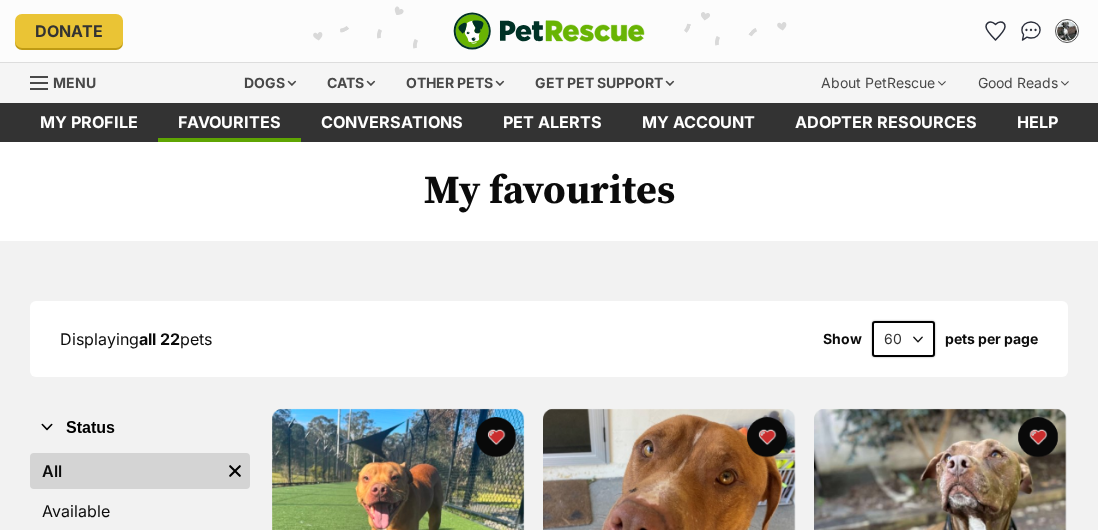 scroll, scrollTop: 517, scrollLeft: 0, axis: vertical 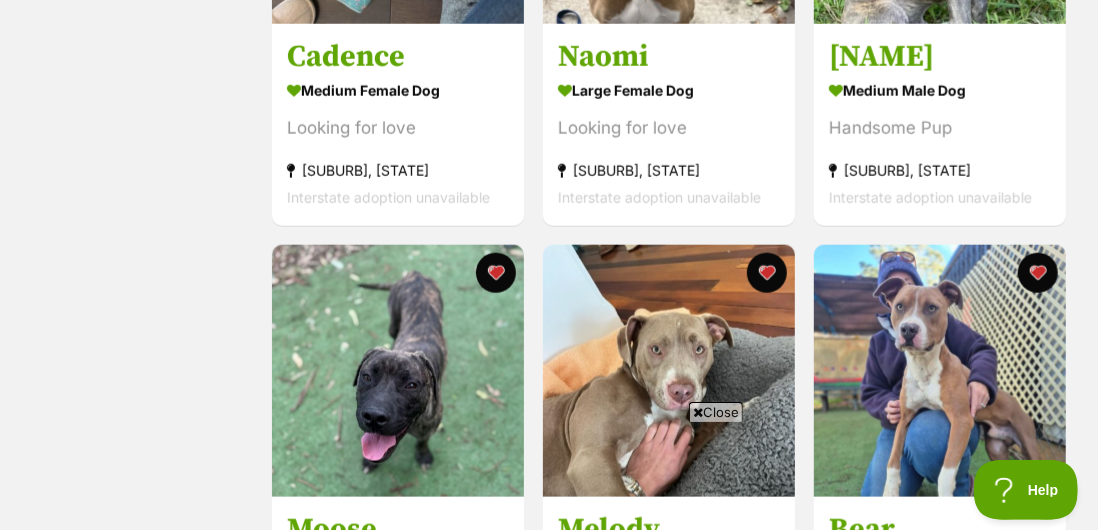 click at bounding box center (496, 273) 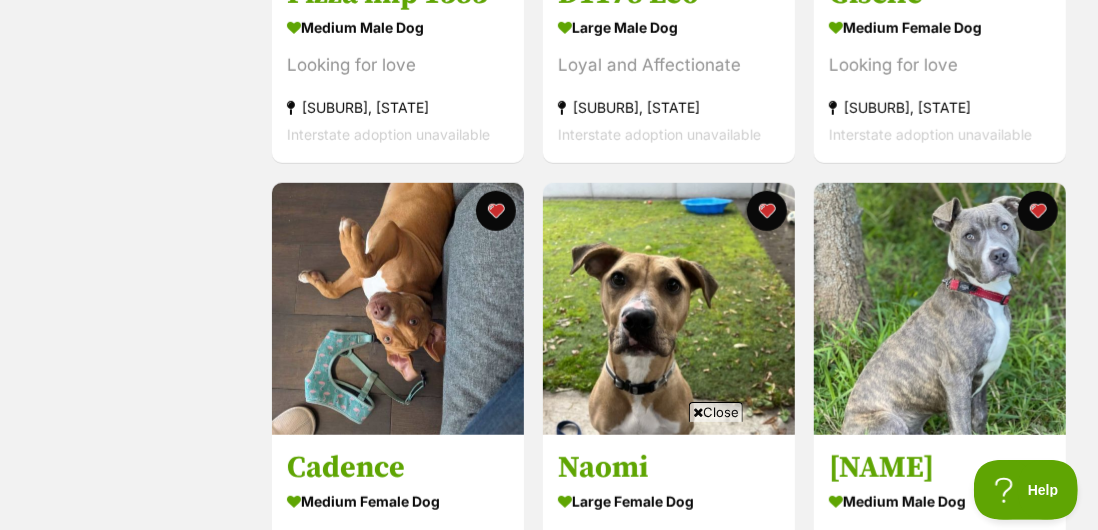 scroll, scrollTop: 698, scrollLeft: 0, axis: vertical 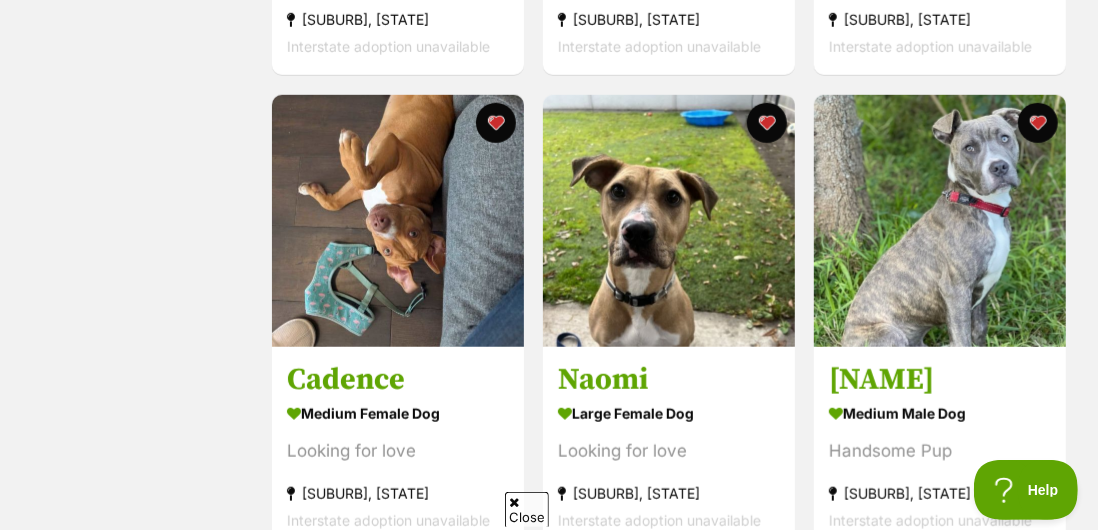 click on "Handsome Pup" at bounding box center [940, 451] 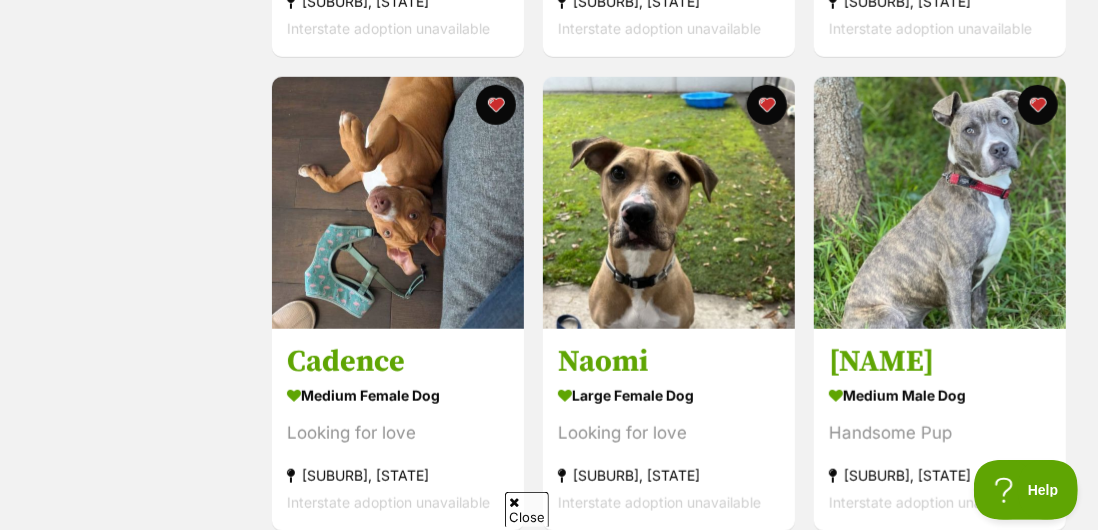 scroll, scrollTop: 872, scrollLeft: 0, axis: vertical 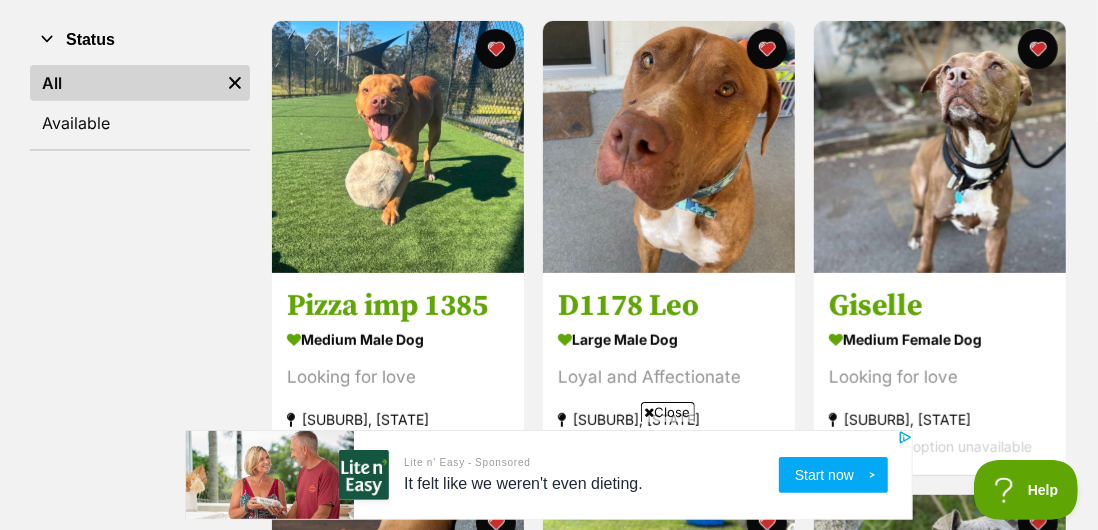 click on "Loyal and Affectionate" at bounding box center (669, 378) 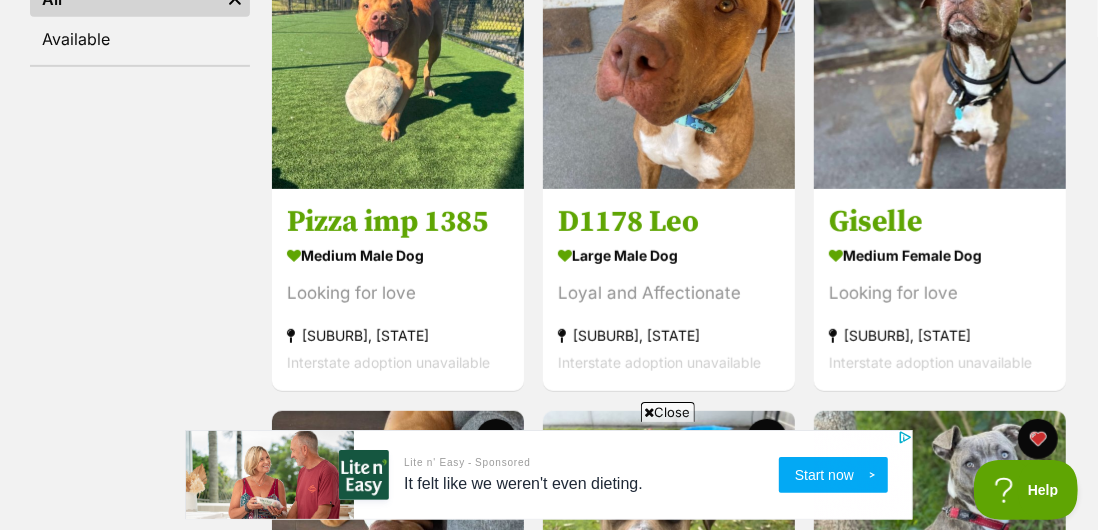 scroll, scrollTop: 466, scrollLeft: 0, axis: vertical 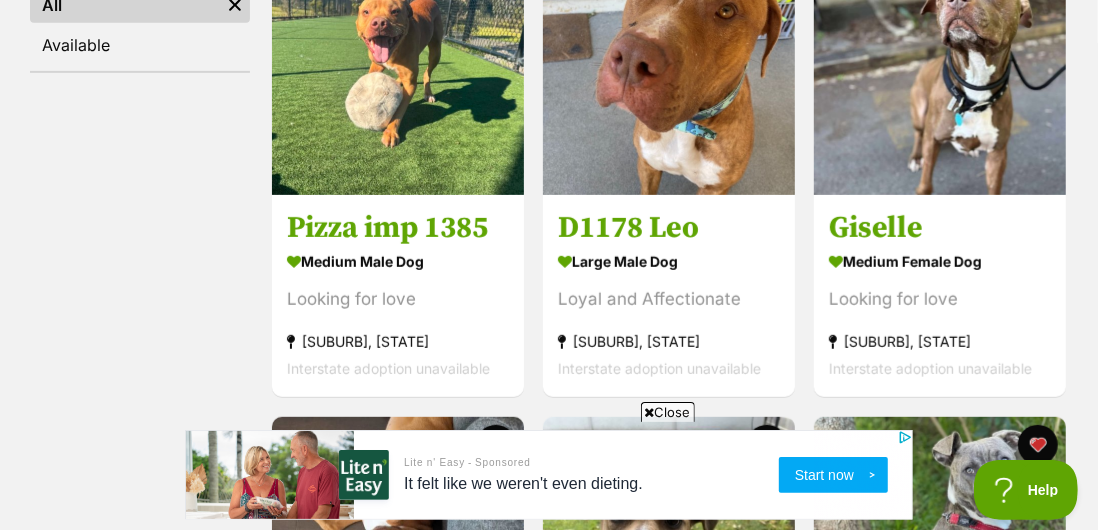 click at bounding box center (669, 69) 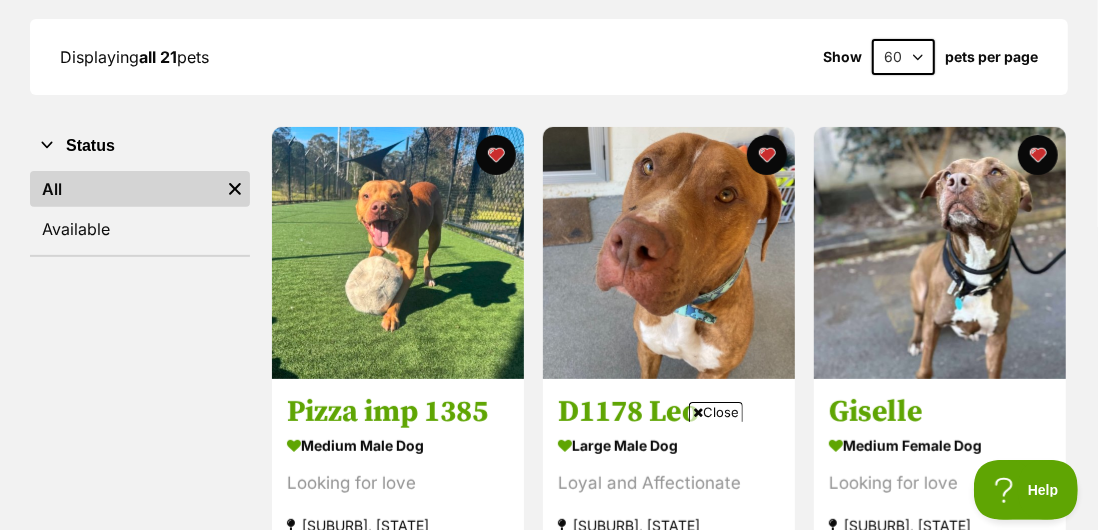 click at bounding box center [767, 155] 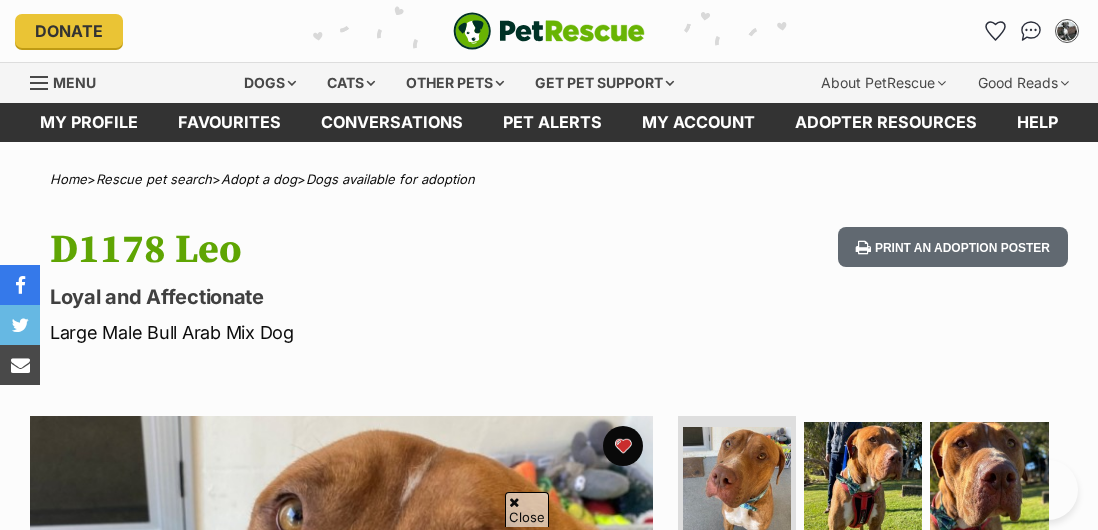 scroll, scrollTop: 312, scrollLeft: 0, axis: vertical 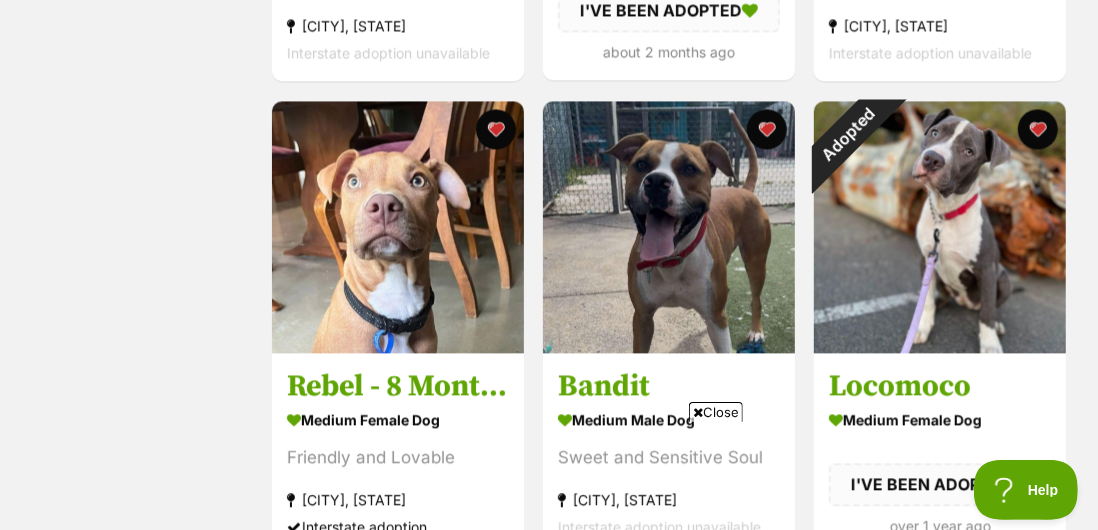 click on "Sweet and Sensitive Soul" at bounding box center (669, 457) 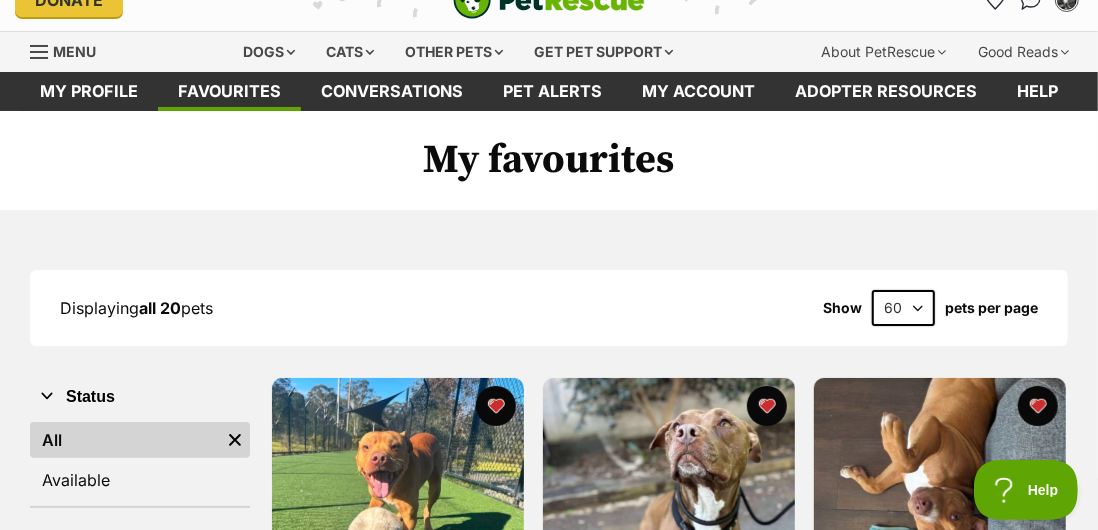 scroll, scrollTop: 0, scrollLeft: 0, axis: both 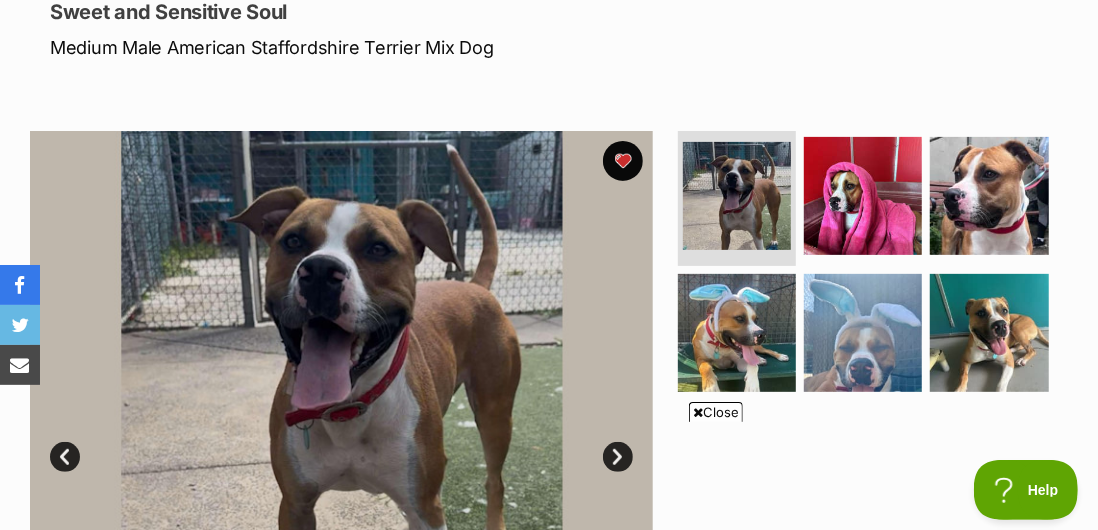 click at bounding box center (863, 196) 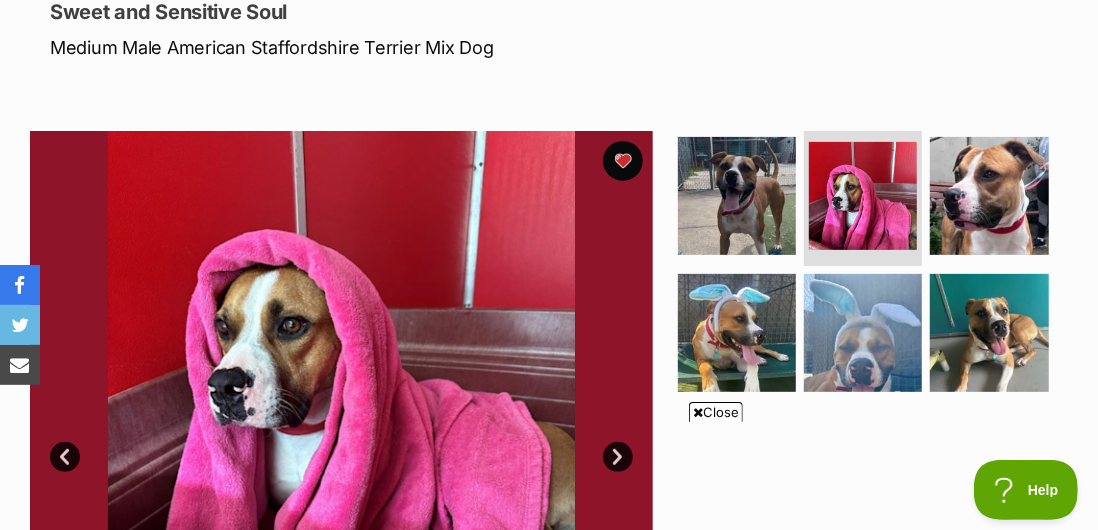 click at bounding box center (989, 196) 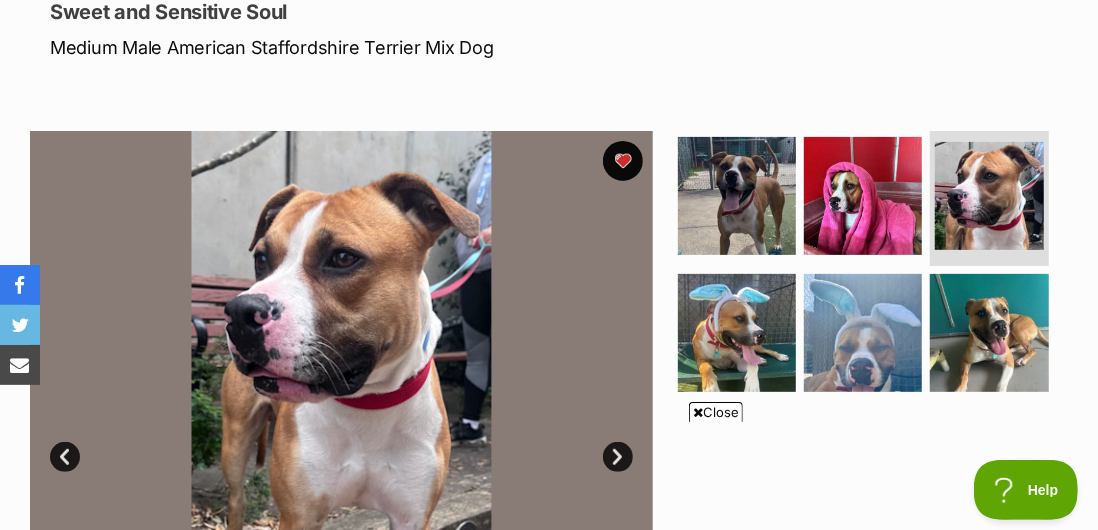 click at bounding box center [737, 333] 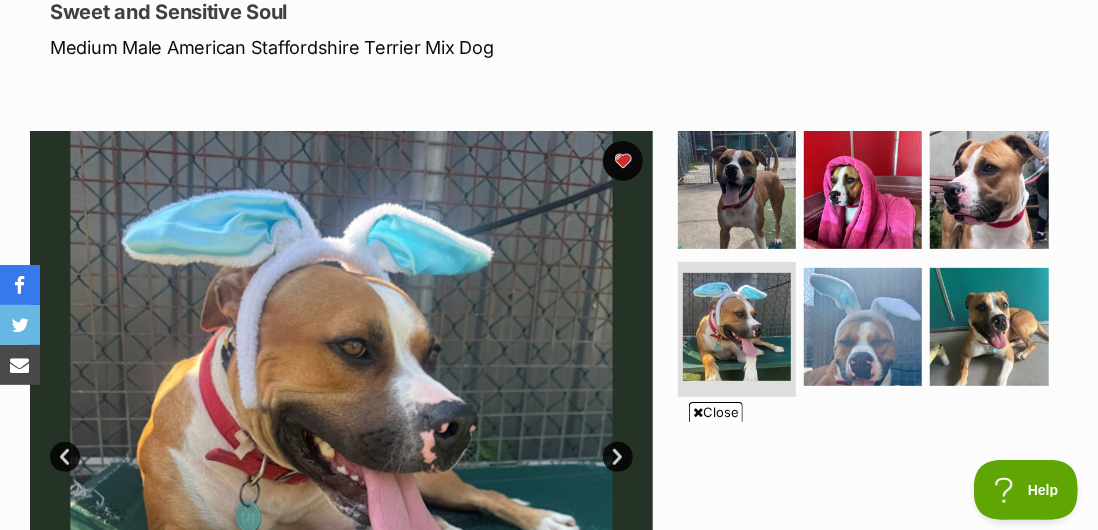 click at bounding box center [863, 327] 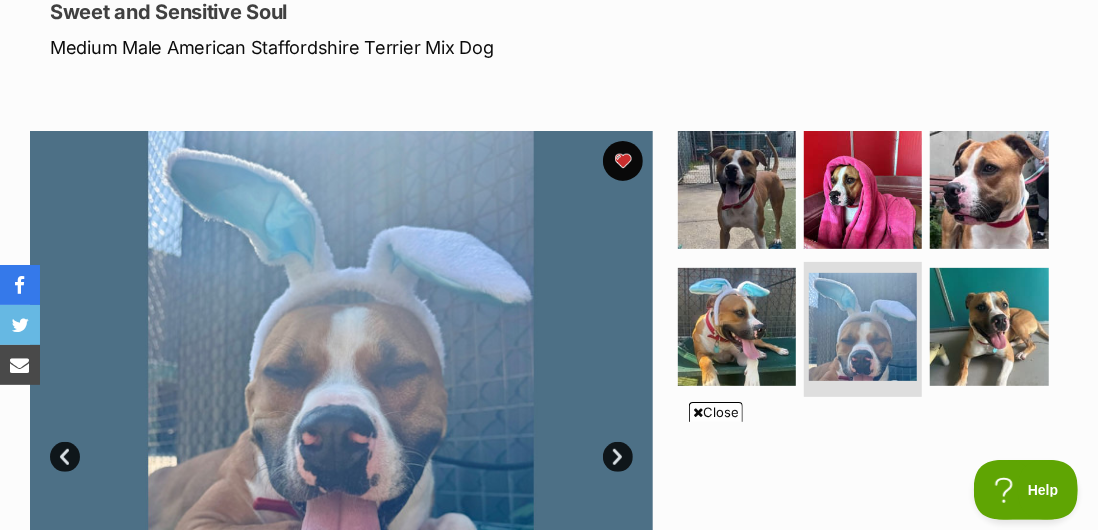 click at bounding box center (989, 327) 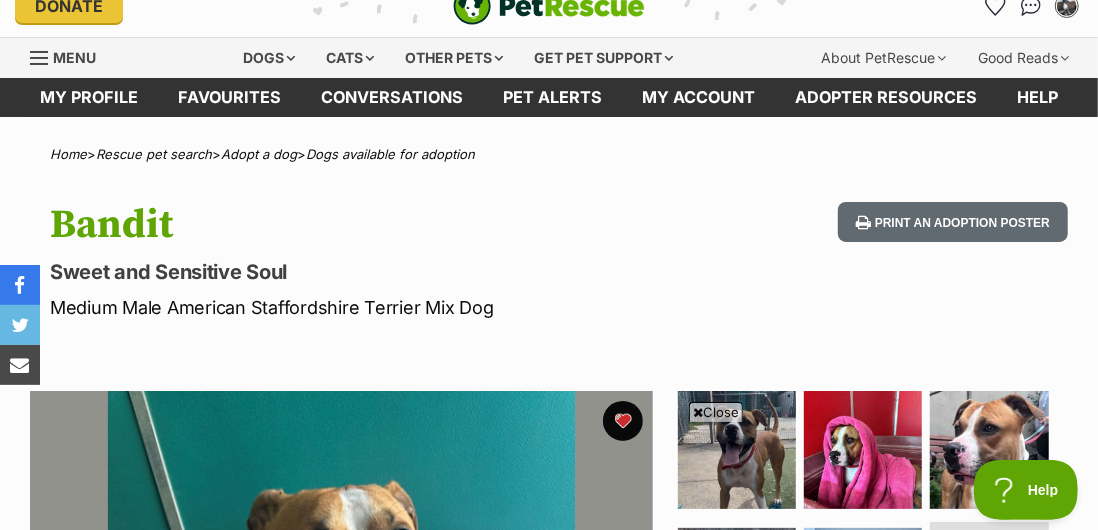 scroll, scrollTop: 0, scrollLeft: 0, axis: both 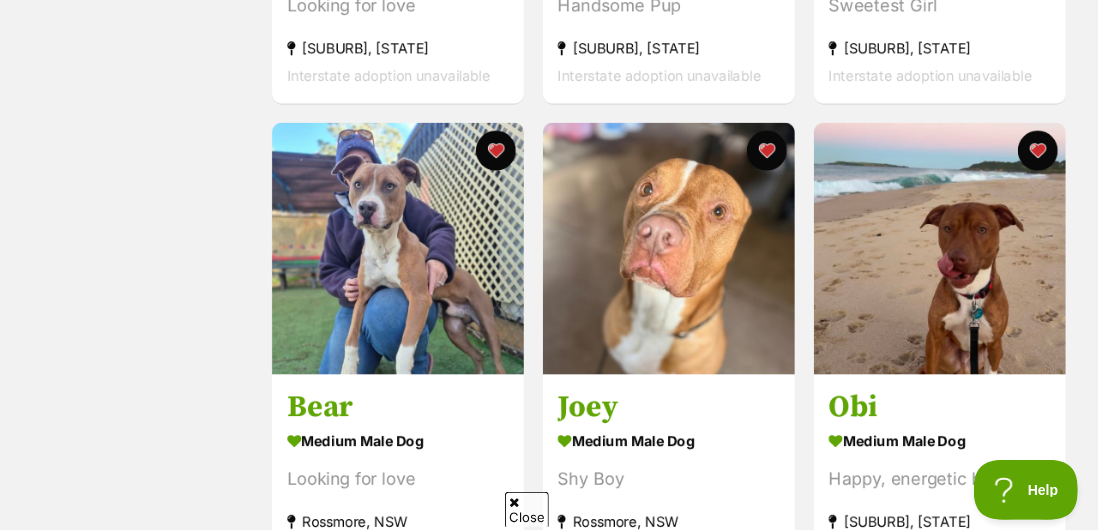 click at bounding box center [398, 249] 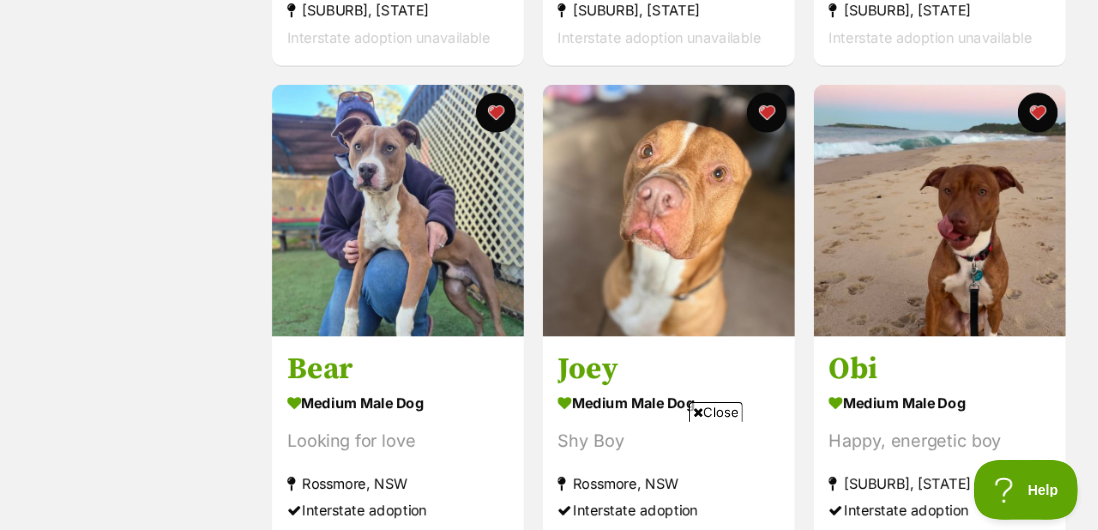 scroll, scrollTop: 1317, scrollLeft: 0, axis: vertical 